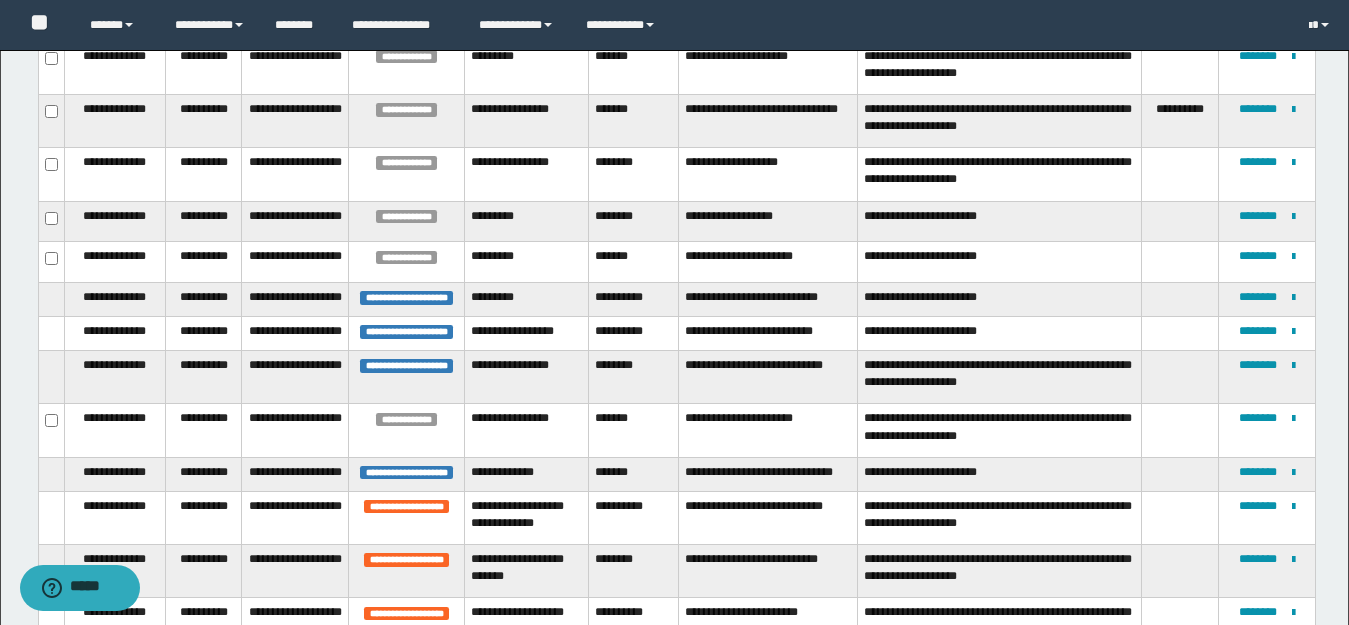 scroll, scrollTop: 0, scrollLeft: 0, axis: both 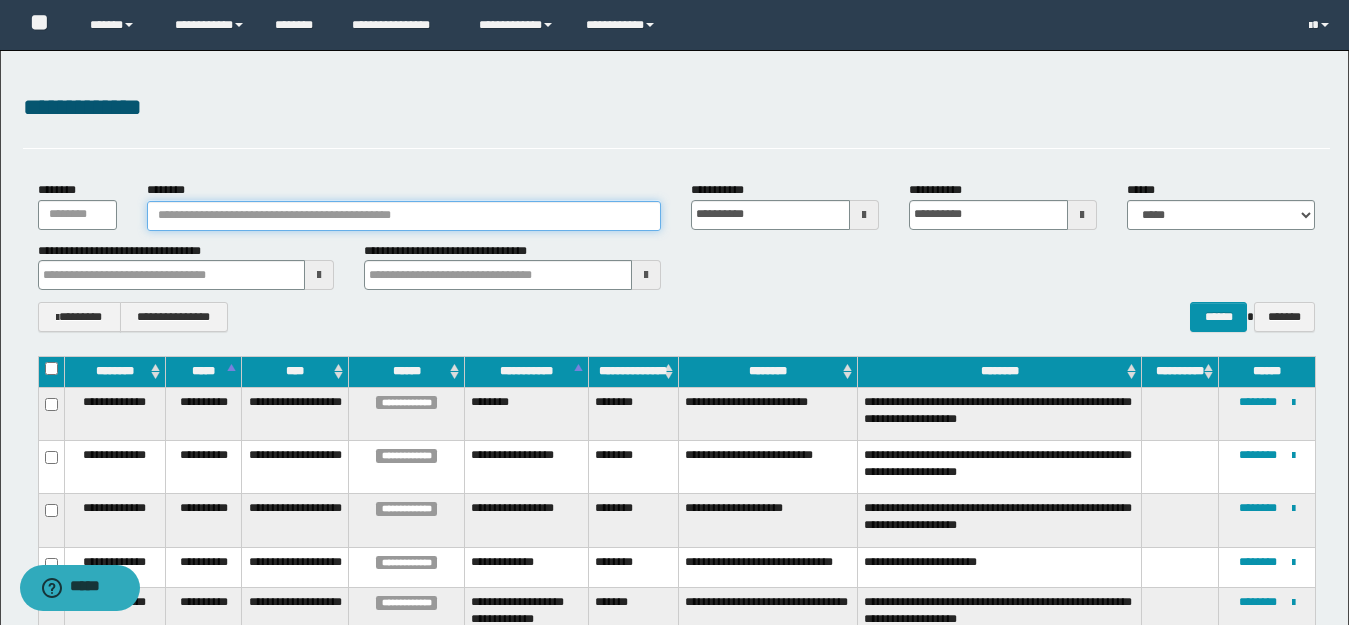 click on "********" at bounding box center [404, 216] 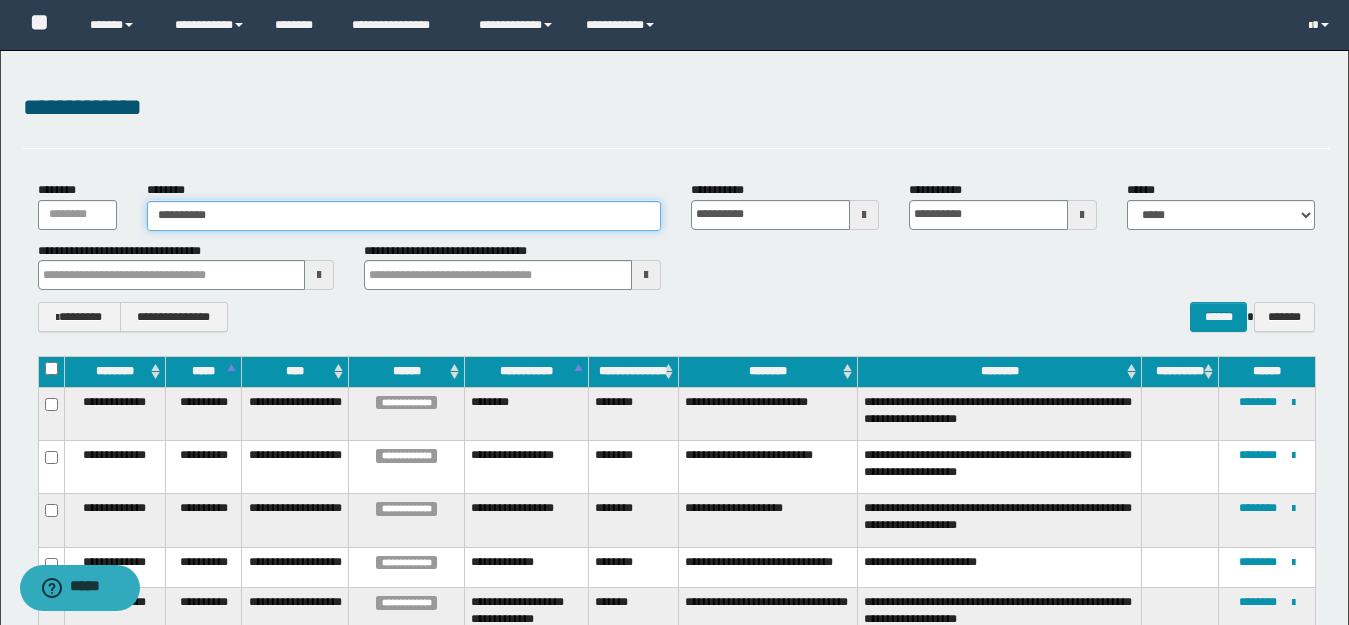 type on "**********" 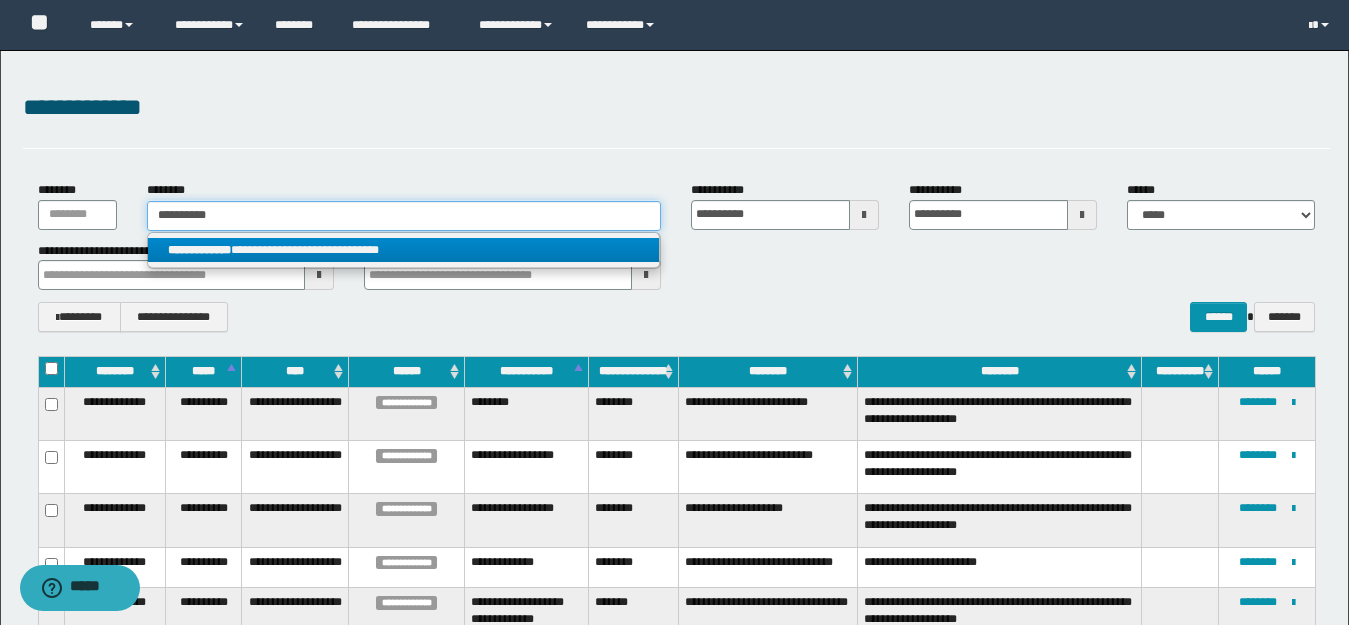 type on "**********" 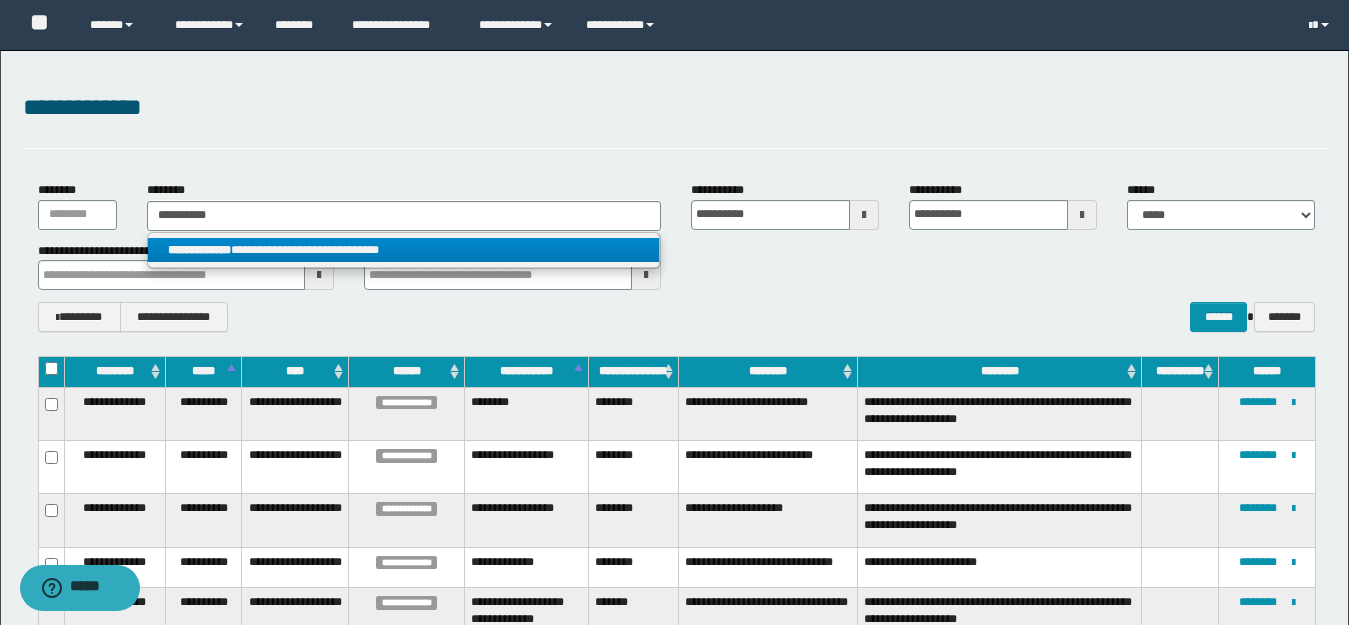 click on "**********" at bounding box center (404, 250) 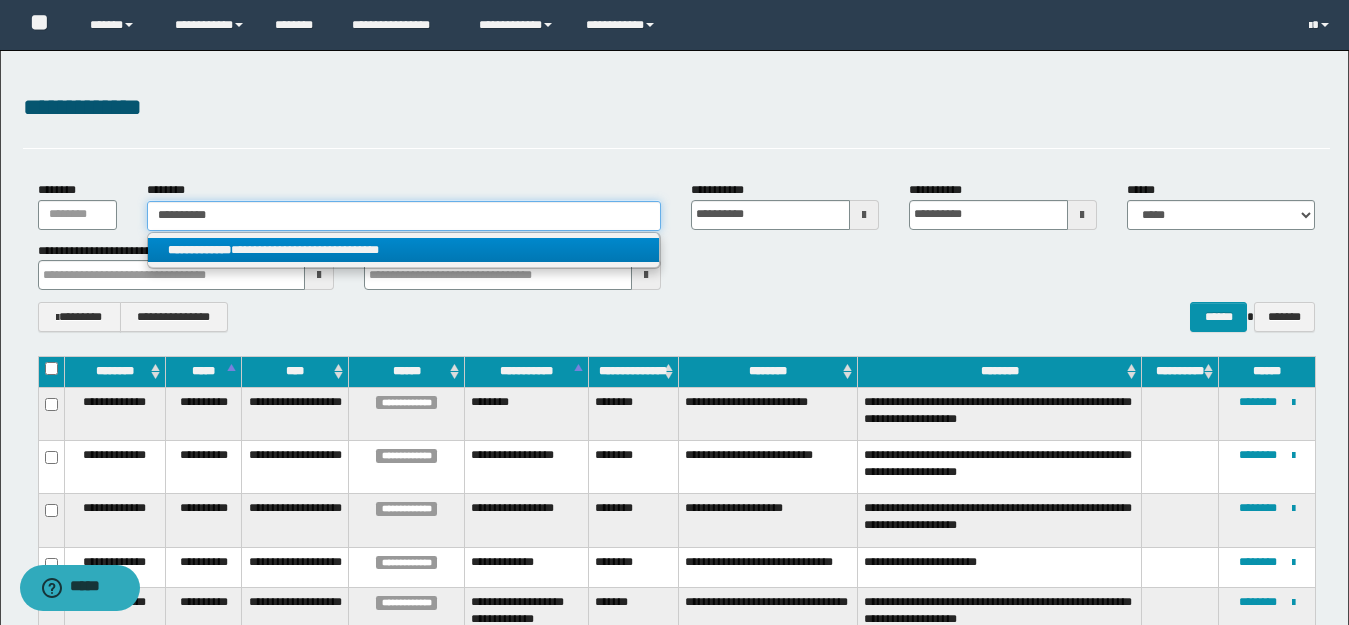 type 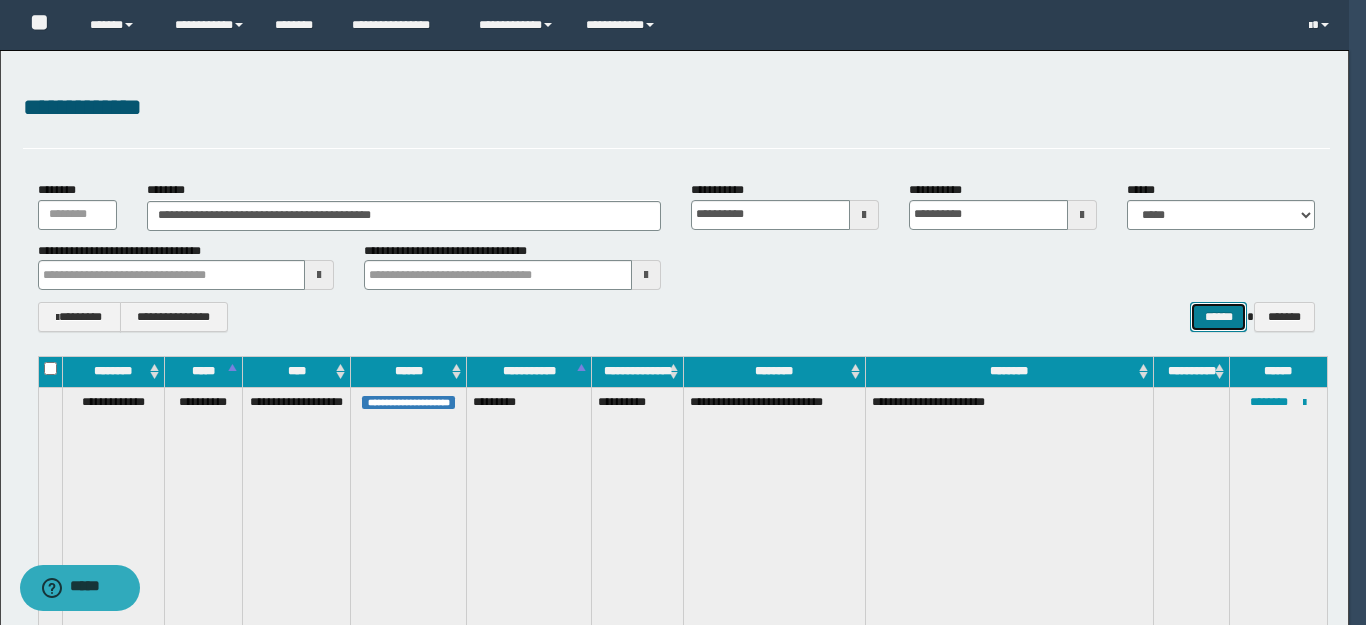 click on "******" at bounding box center (1218, 317) 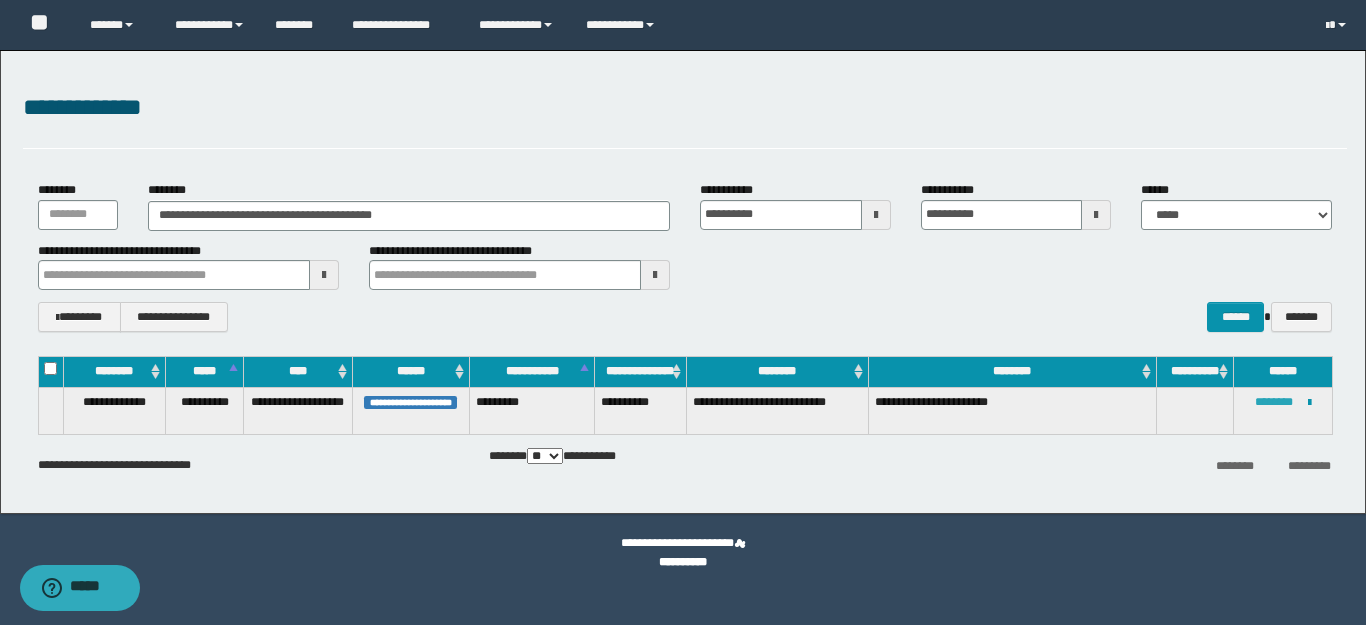 click on "********" at bounding box center [1274, 402] 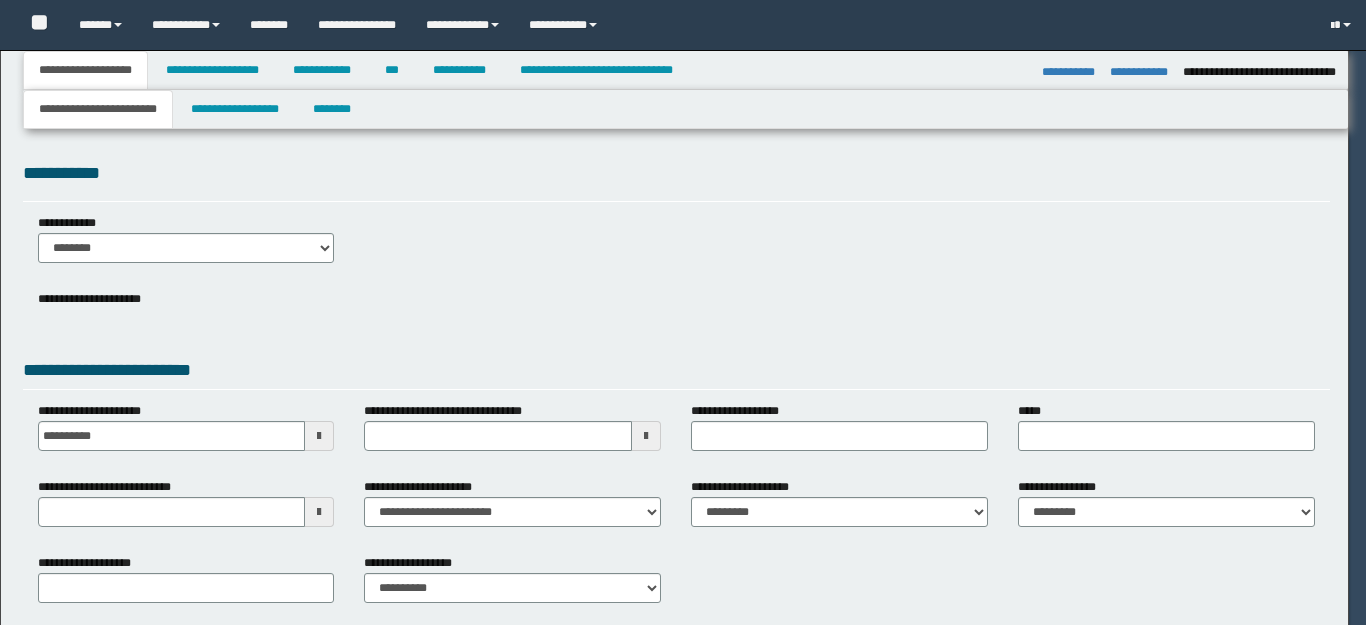 select on "*" 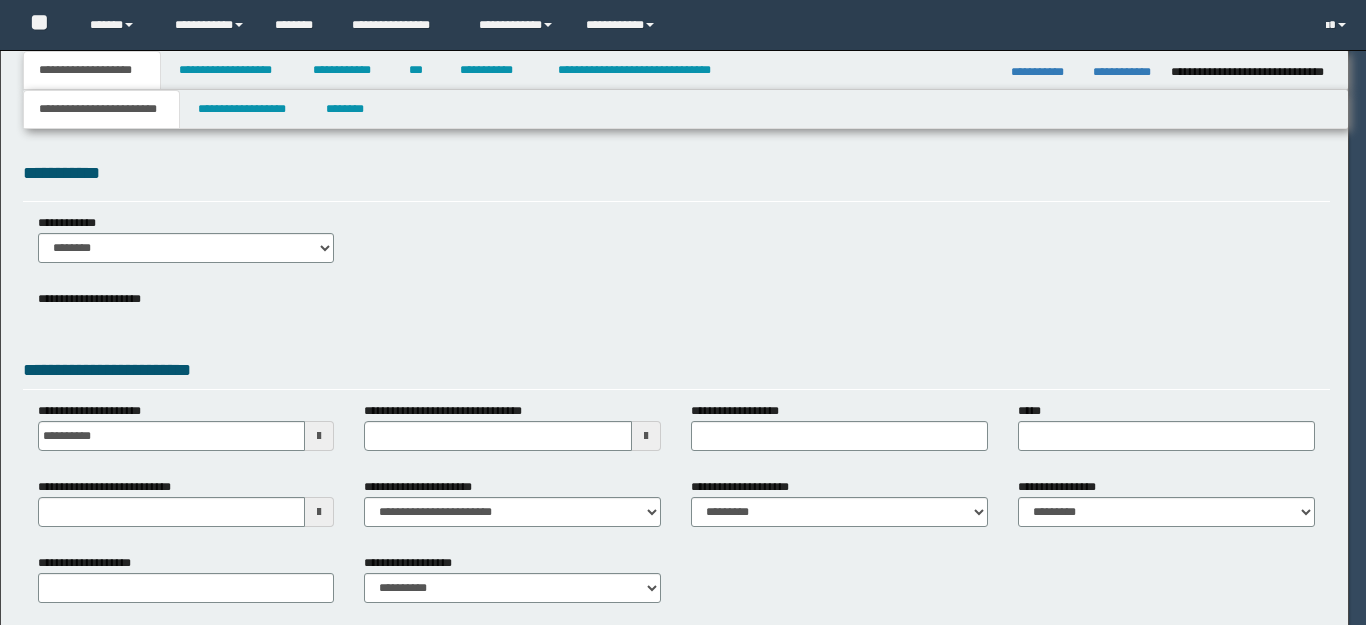 scroll, scrollTop: 0, scrollLeft: 0, axis: both 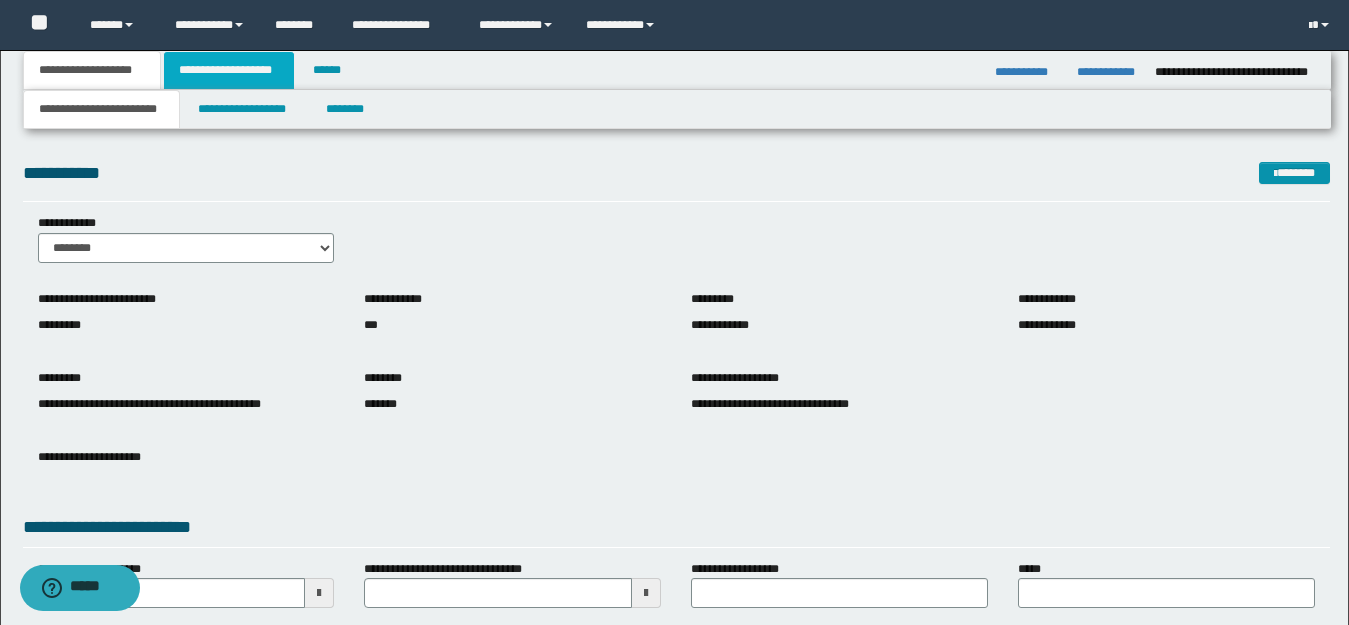 click on "**********" at bounding box center [229, 70] 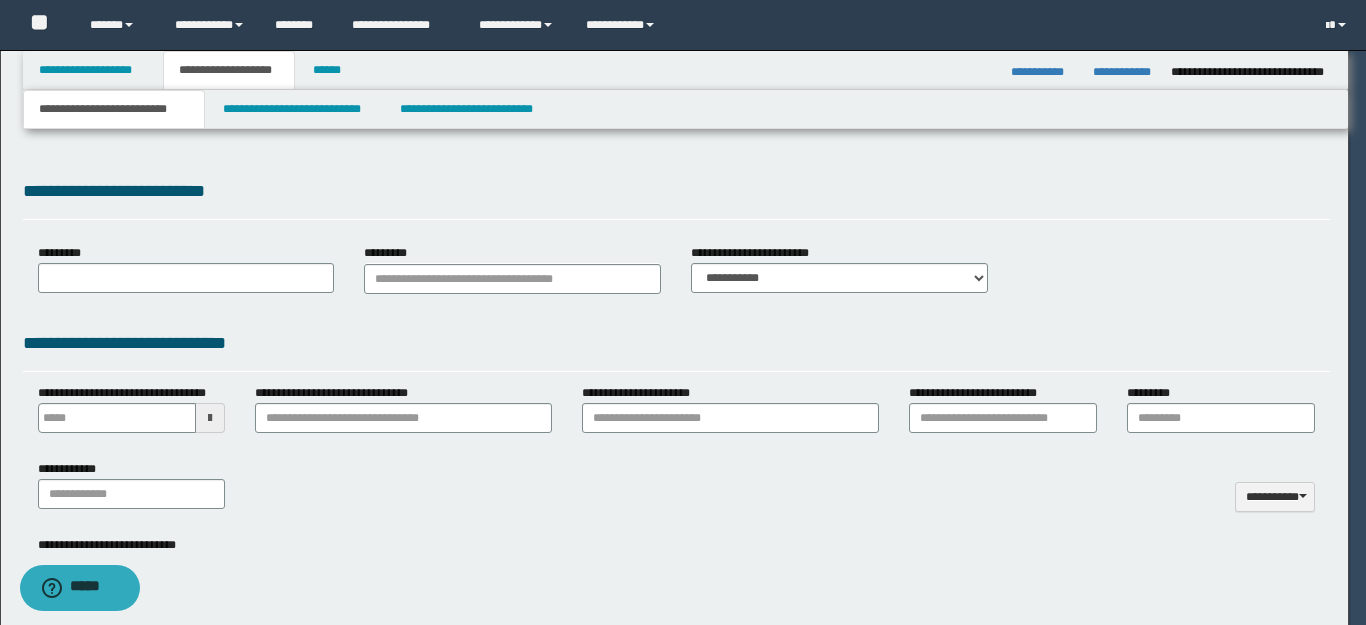 type 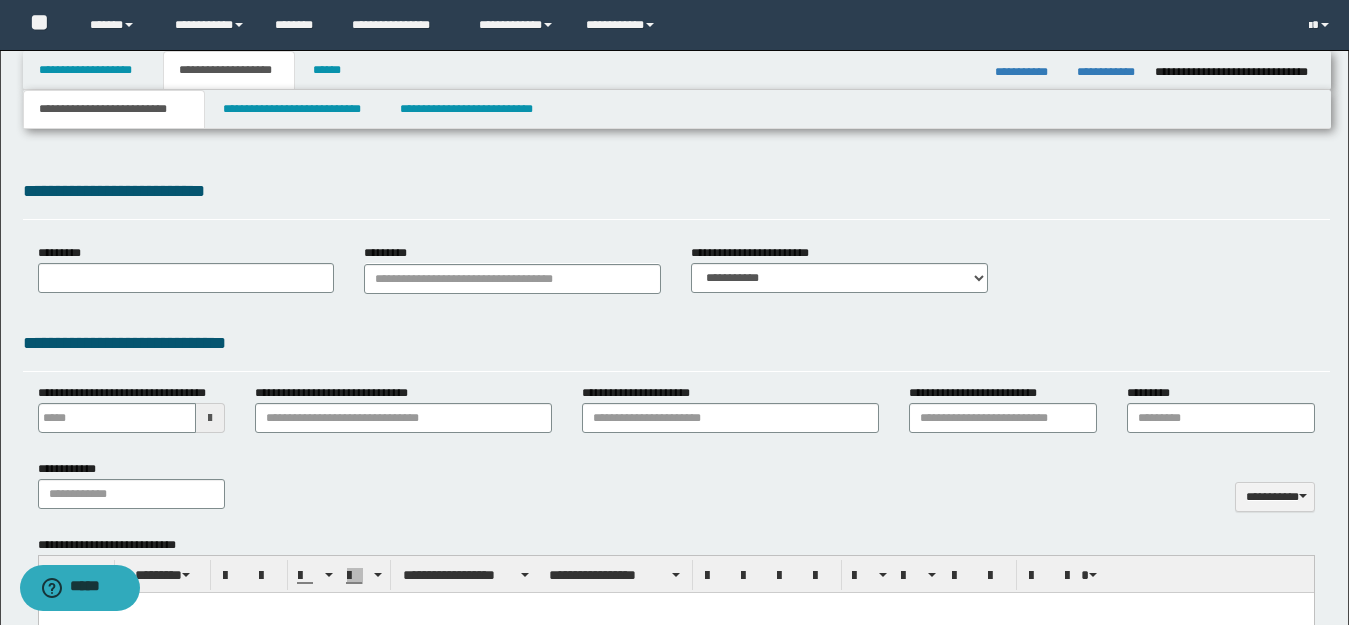 scroll, scrollTop: 0, scrollLeft: 0, axis: both 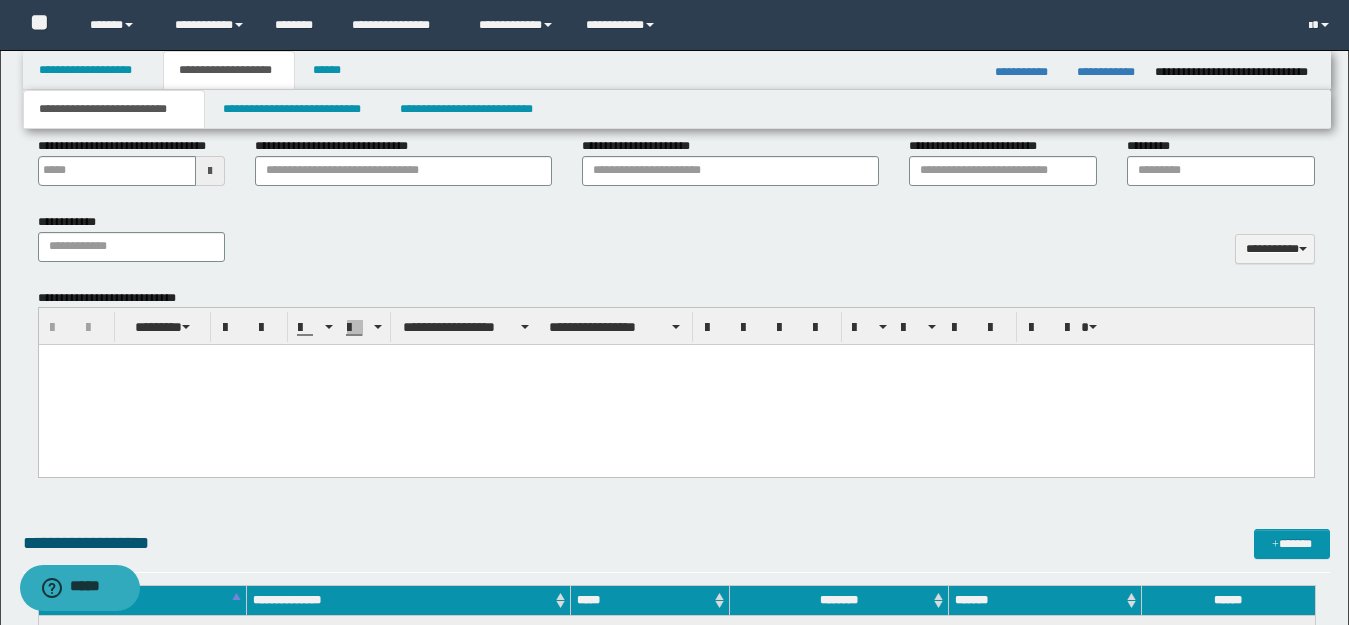 click at bounding box center [675, 385] 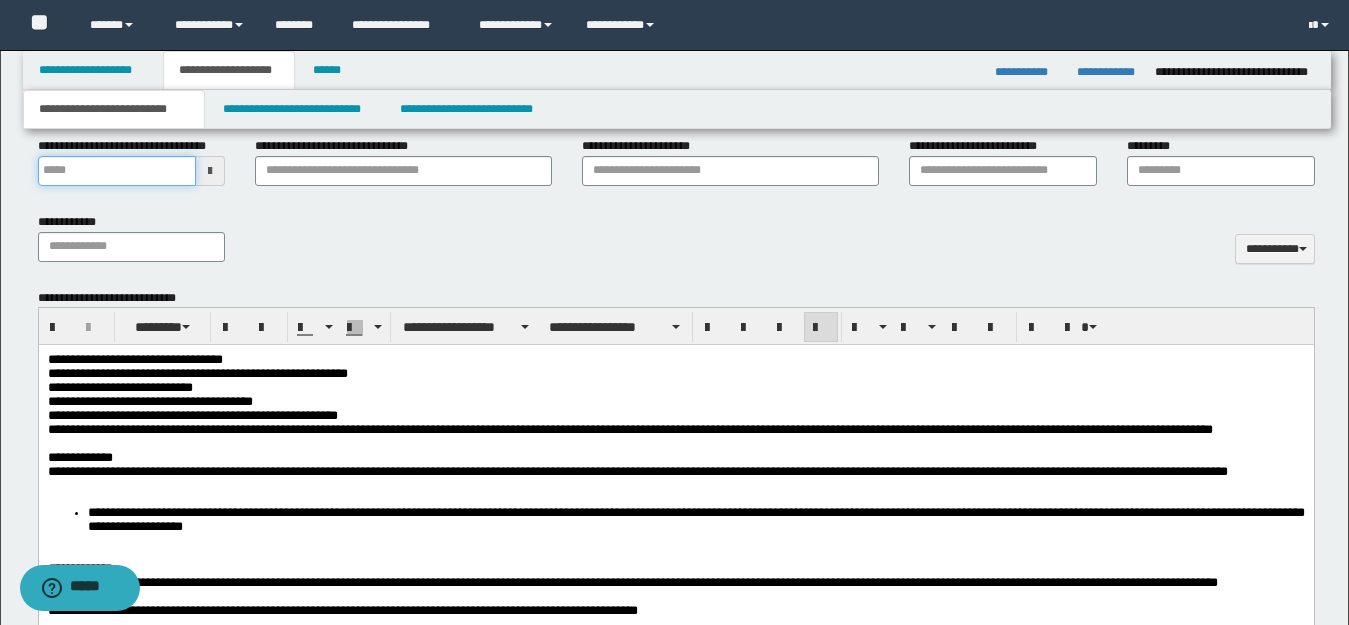 click on "**********" at bounding box center [117, 171] 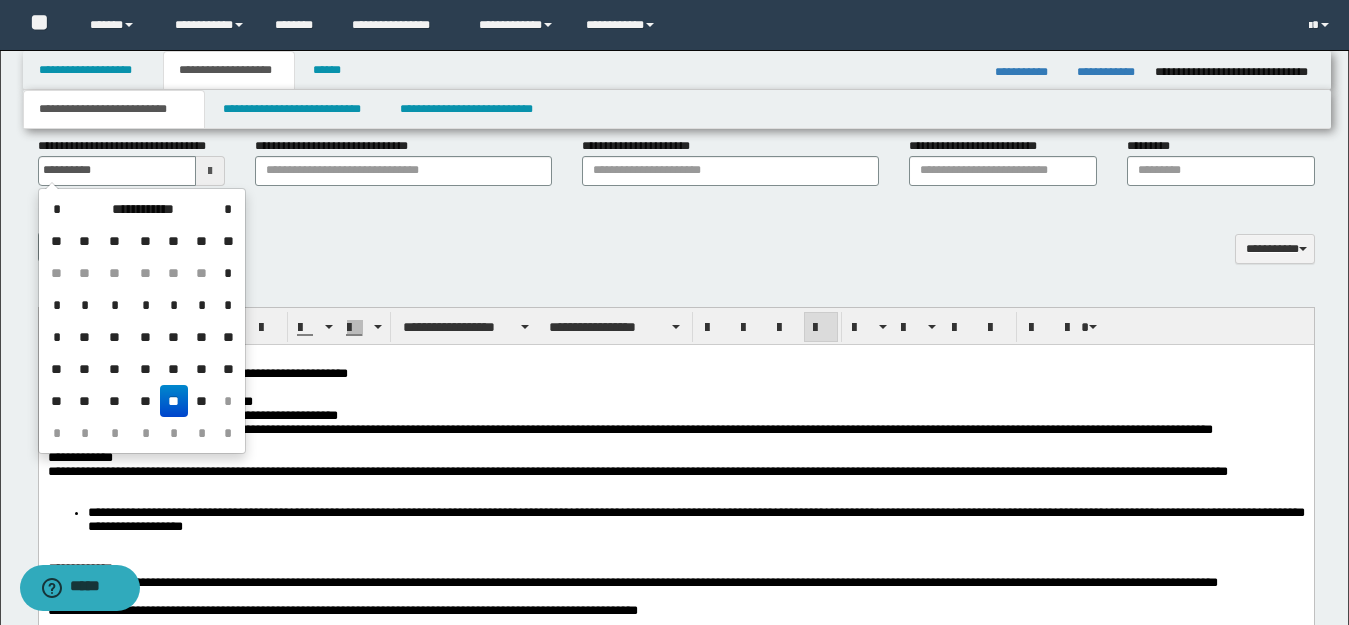 click on "**" at bounding box center (174, 401) 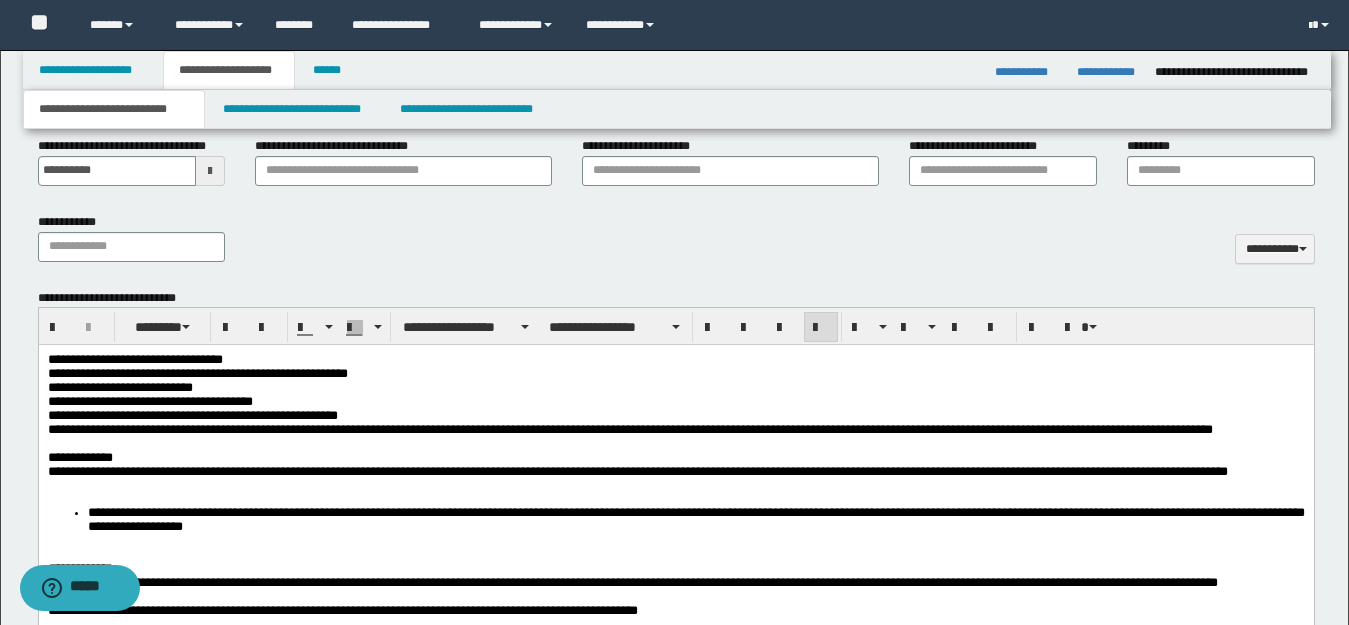 click on "**********" at bounding box center [675, 416] 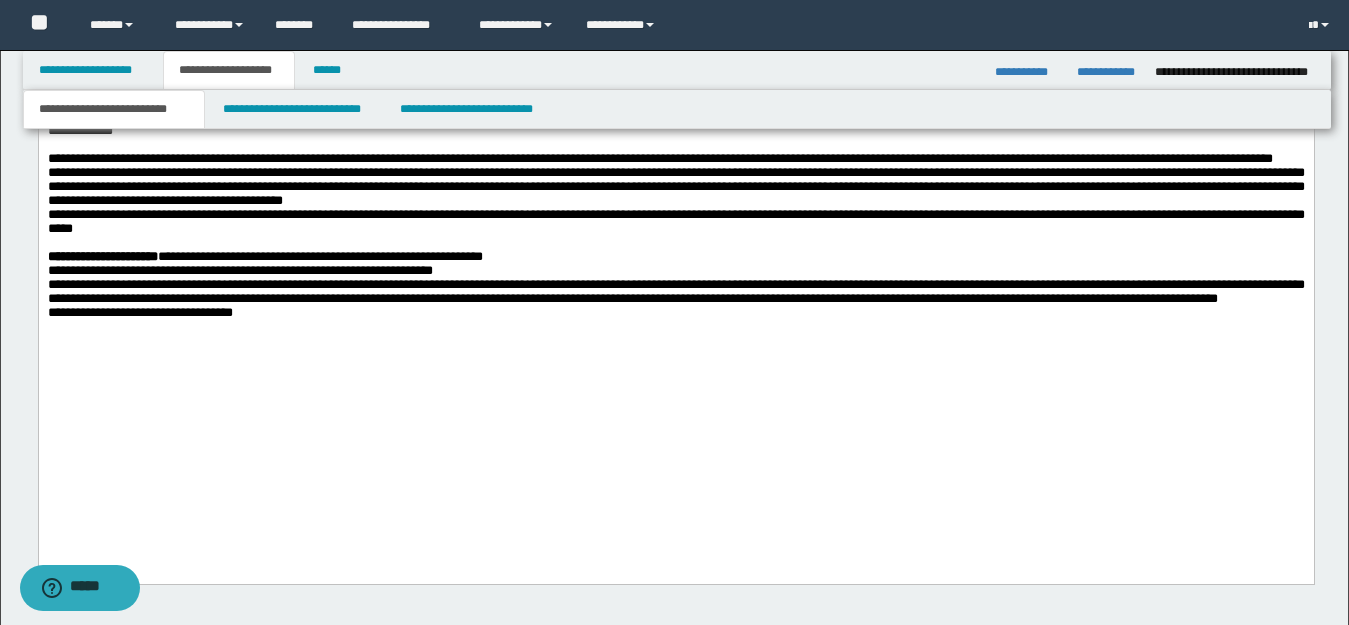 scroll, scrollTop: 1500, scrollLeft: 0, axis: vertical 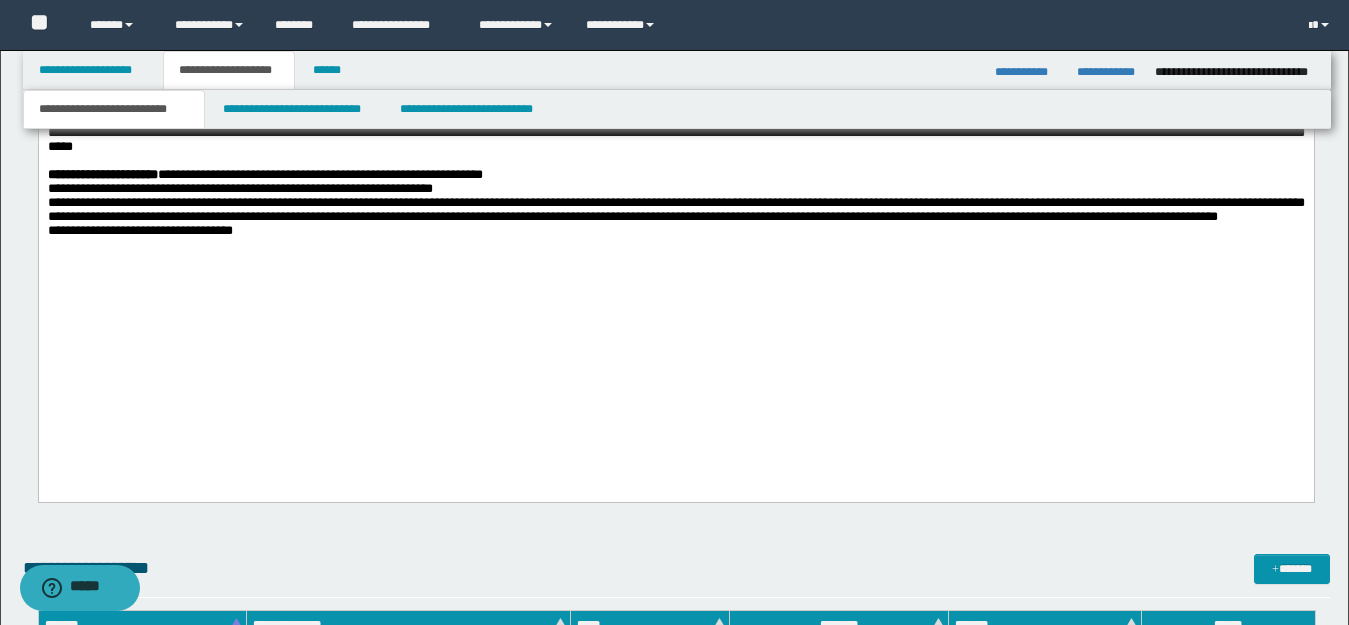 click on "**********" at bounding box center (675, -29) 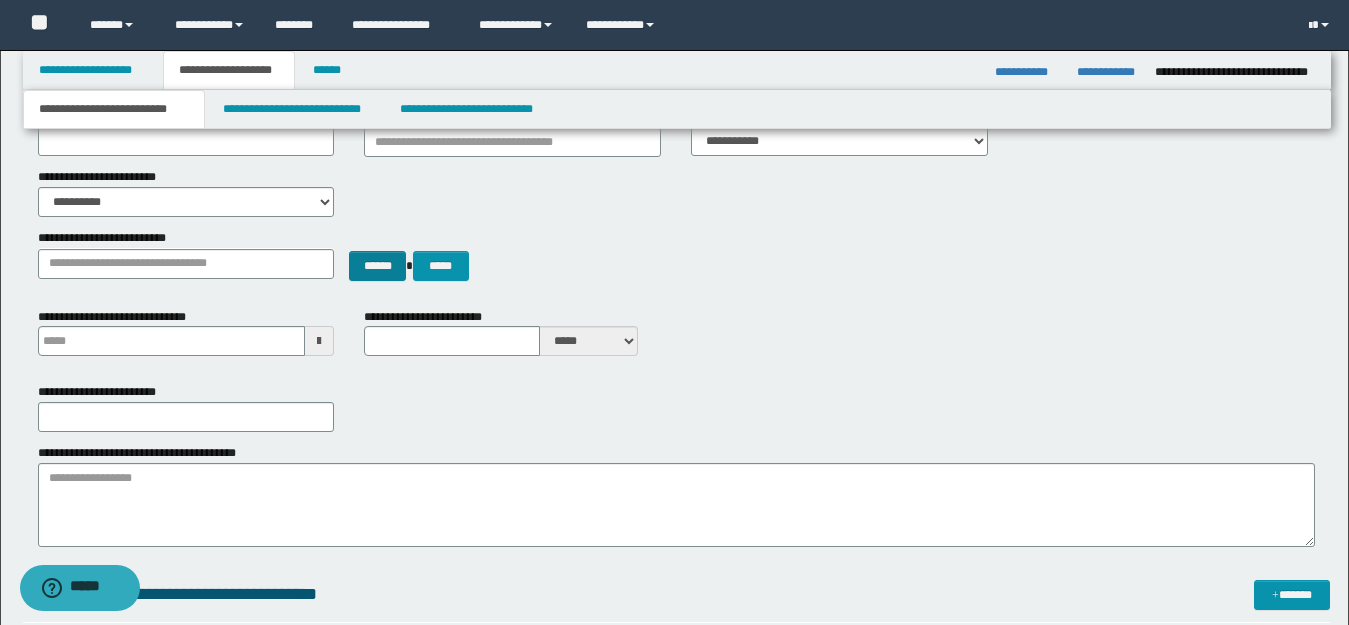 scroll, scrollTop: 0, scrollLeft: 0, axis: both 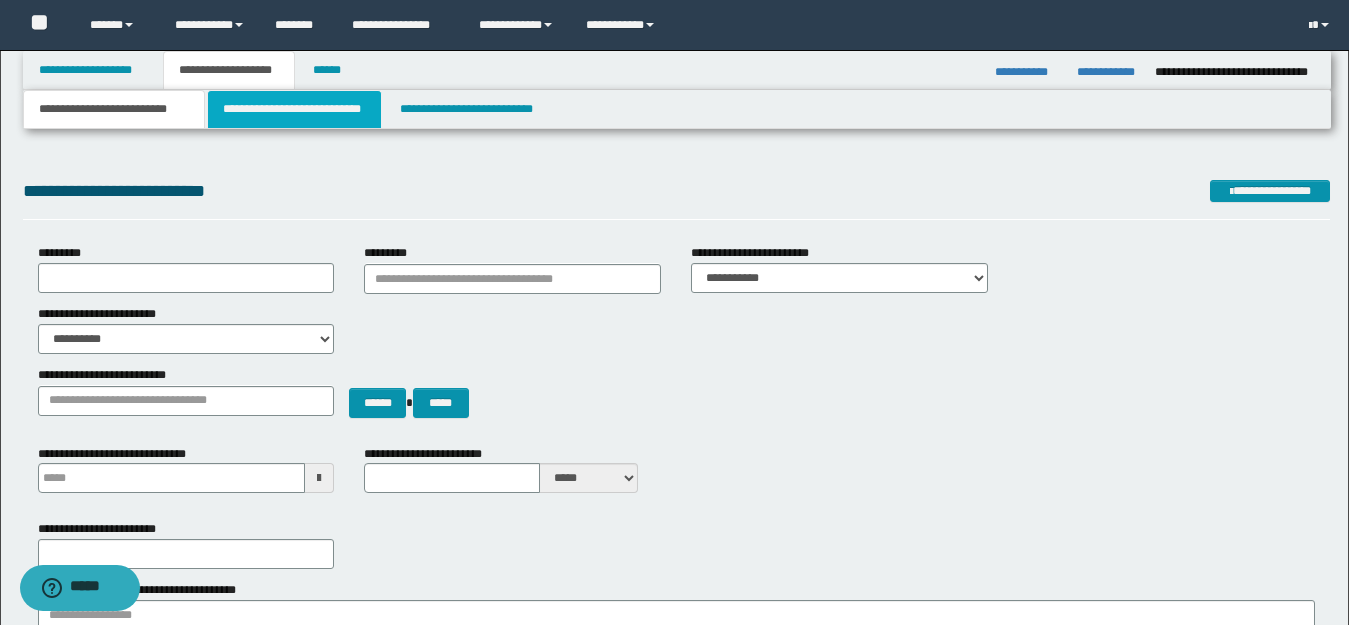 click on "**********" at bounding box center [294, 109] 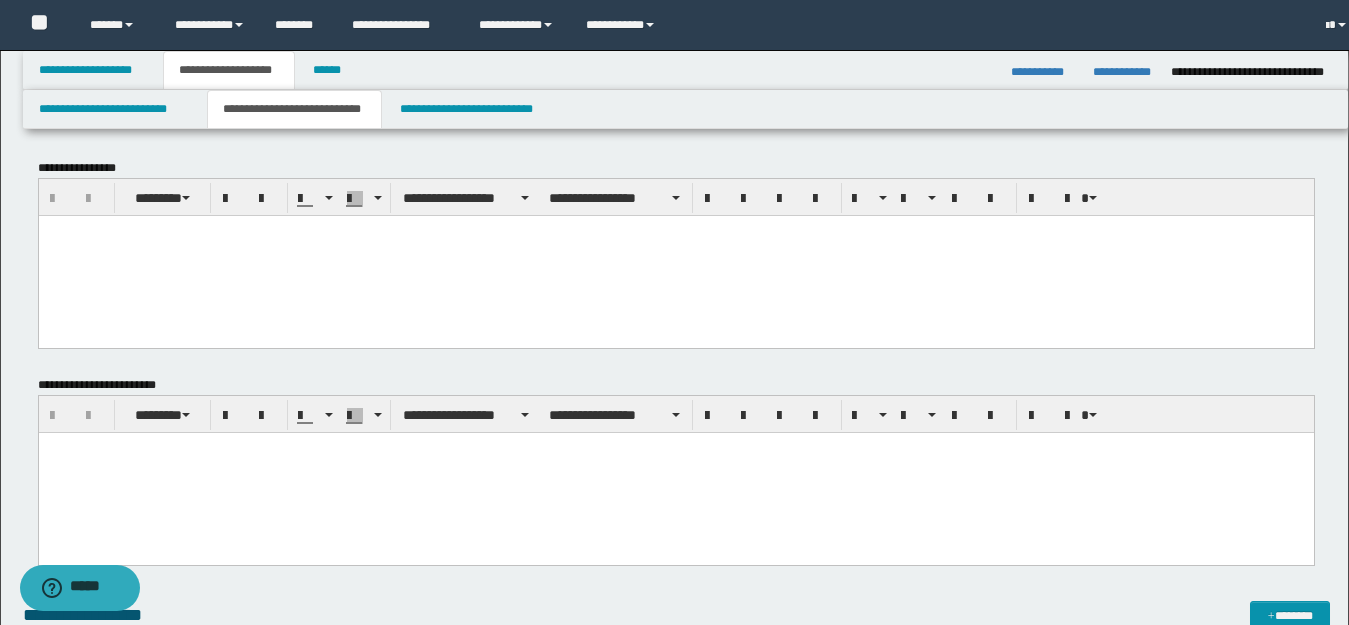 scroll, scrollTop: 0, scrollLeft: 0, axis: both 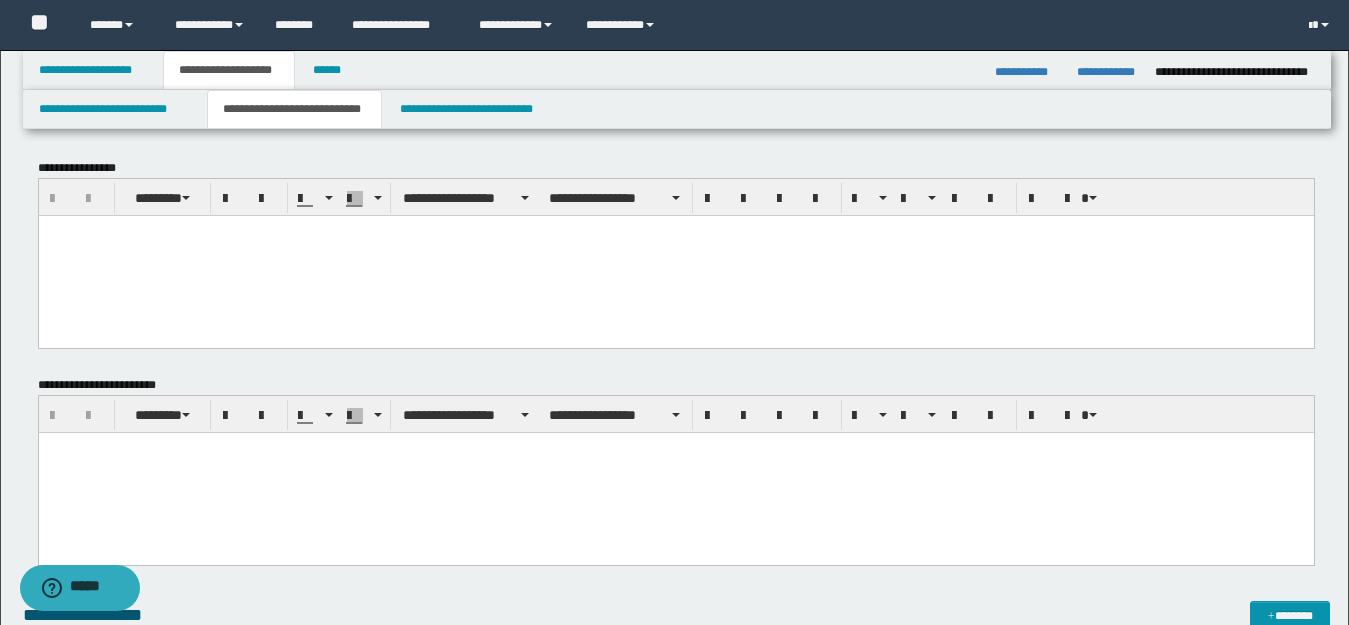 click at bounding box center [675, 230] 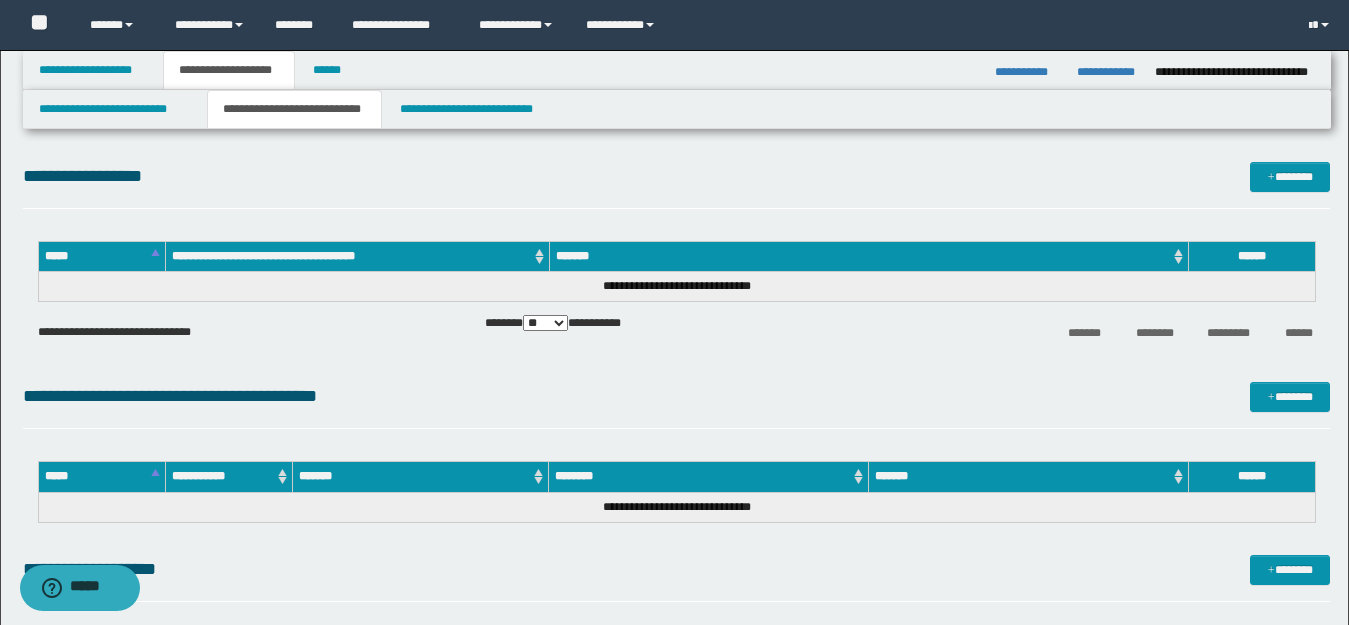 scroll, scrollTop: 600, scrollLeft: 0, axis: vertical 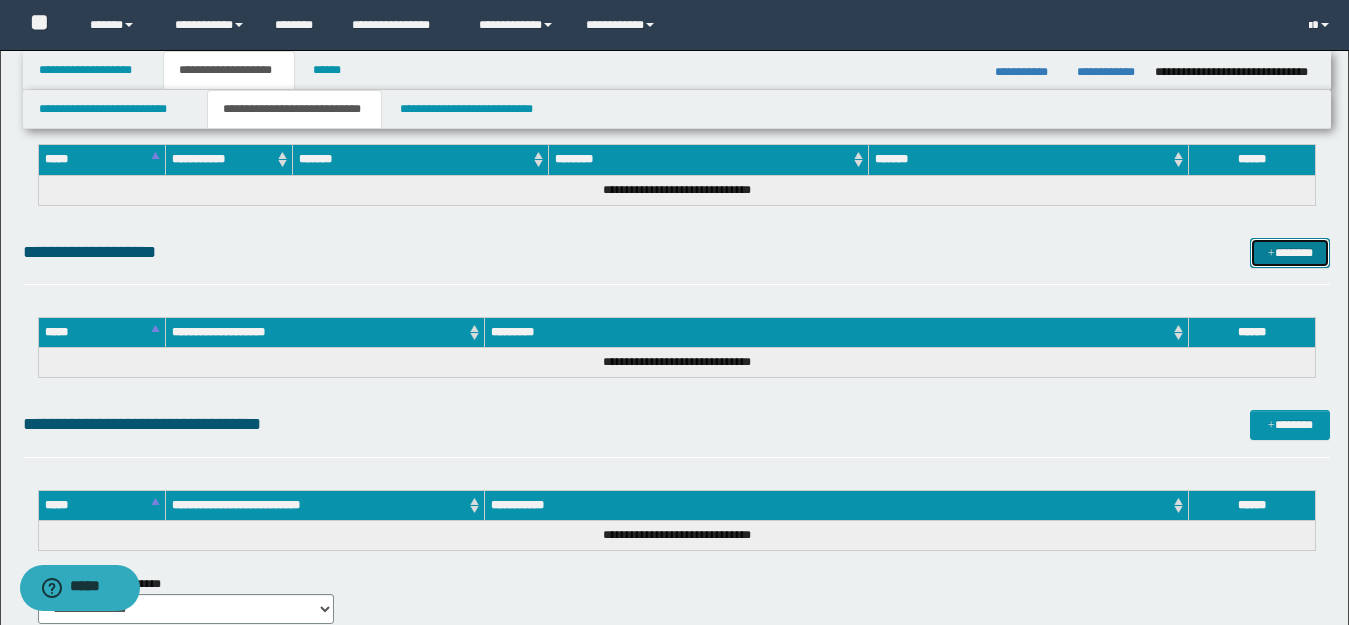 click on "*******" at bounding box center (1290, 253) 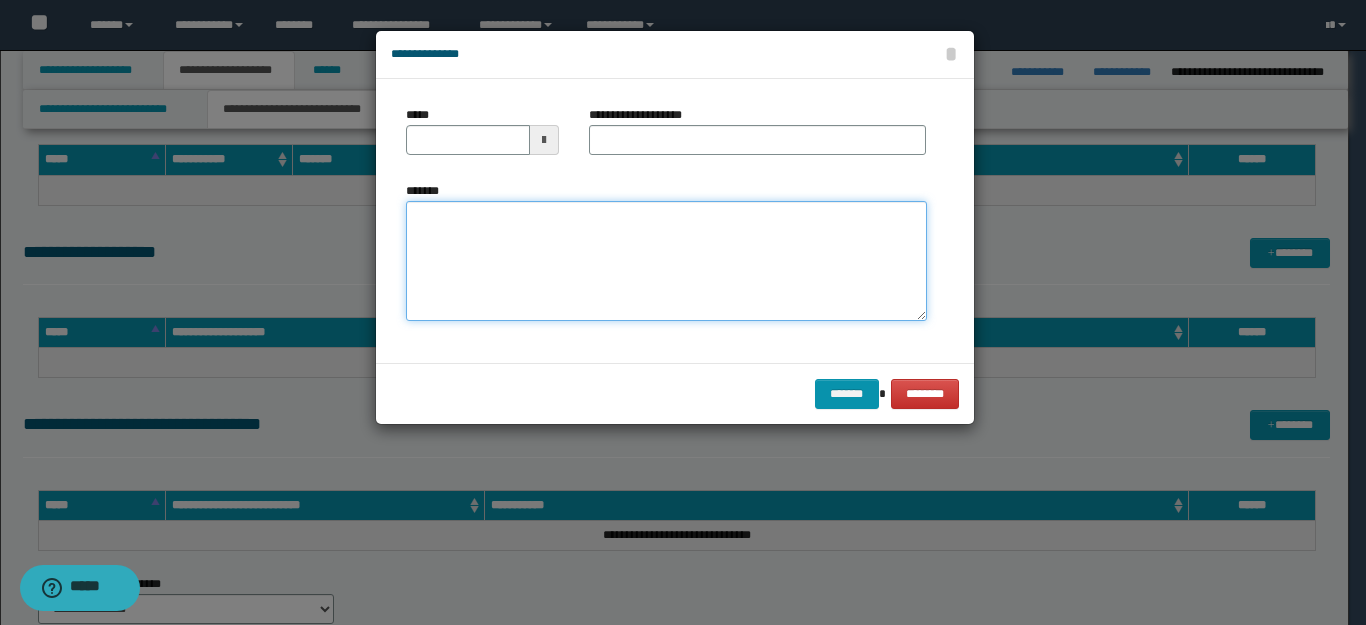 click on "*******" at bounding box center (666, 261) 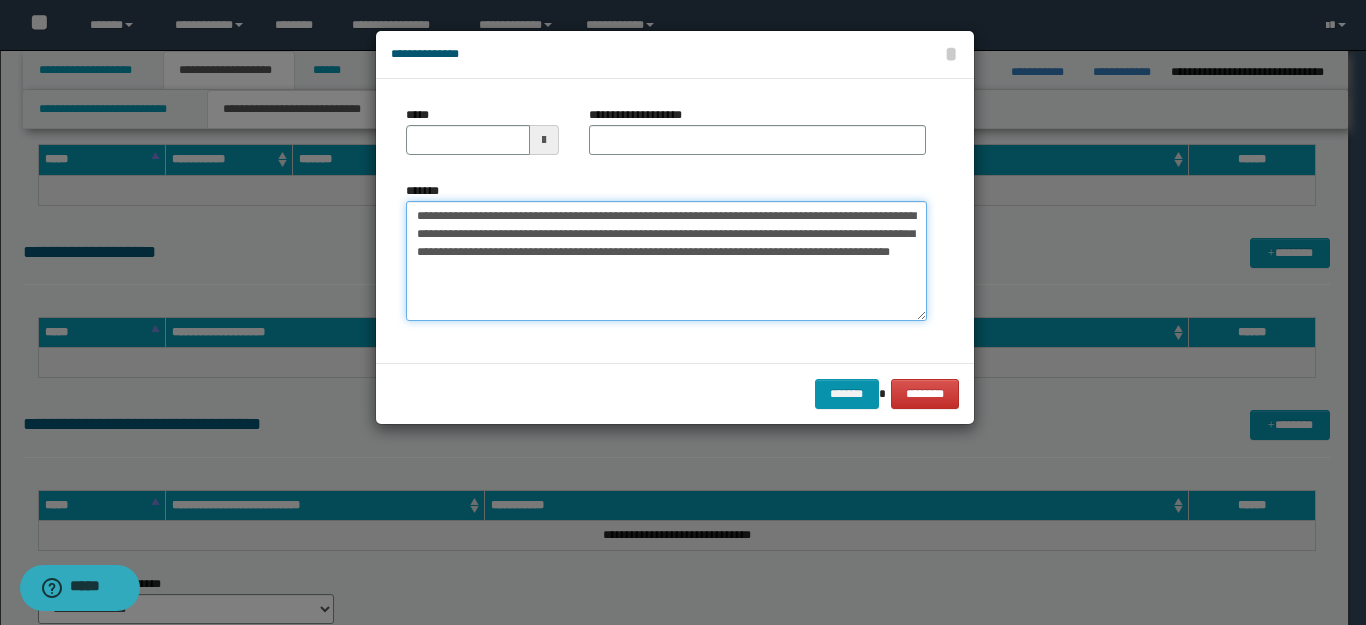 drag, startPoint x: 637, startPoint y: 219, endPoint x: 238, endPoint y: 215, distance: 399.02005 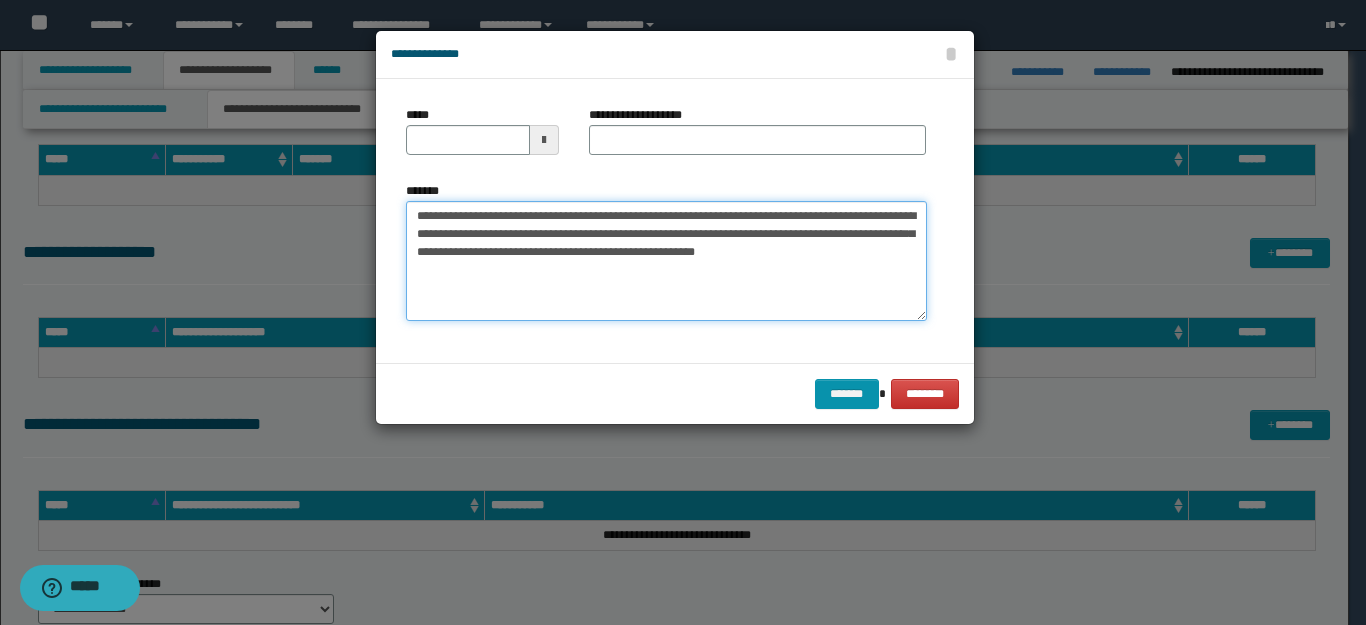 type on "**********" 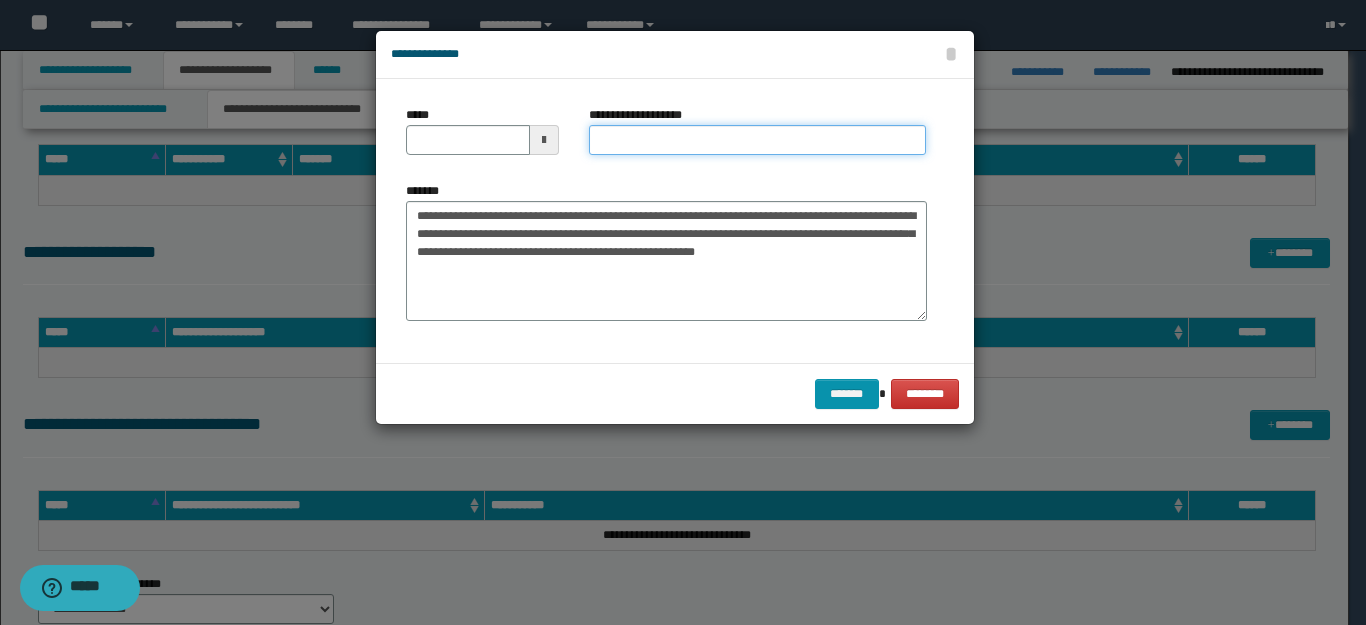 click on "**********" at bounding box center (757, 140) 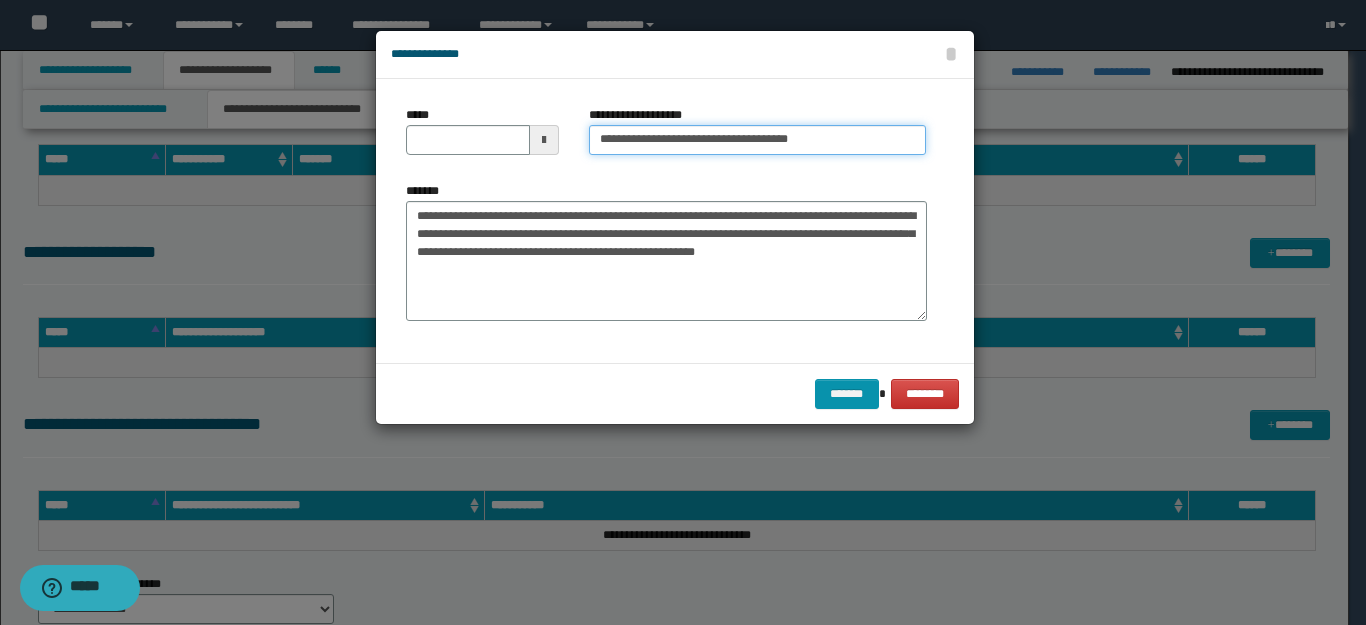type on "**********" 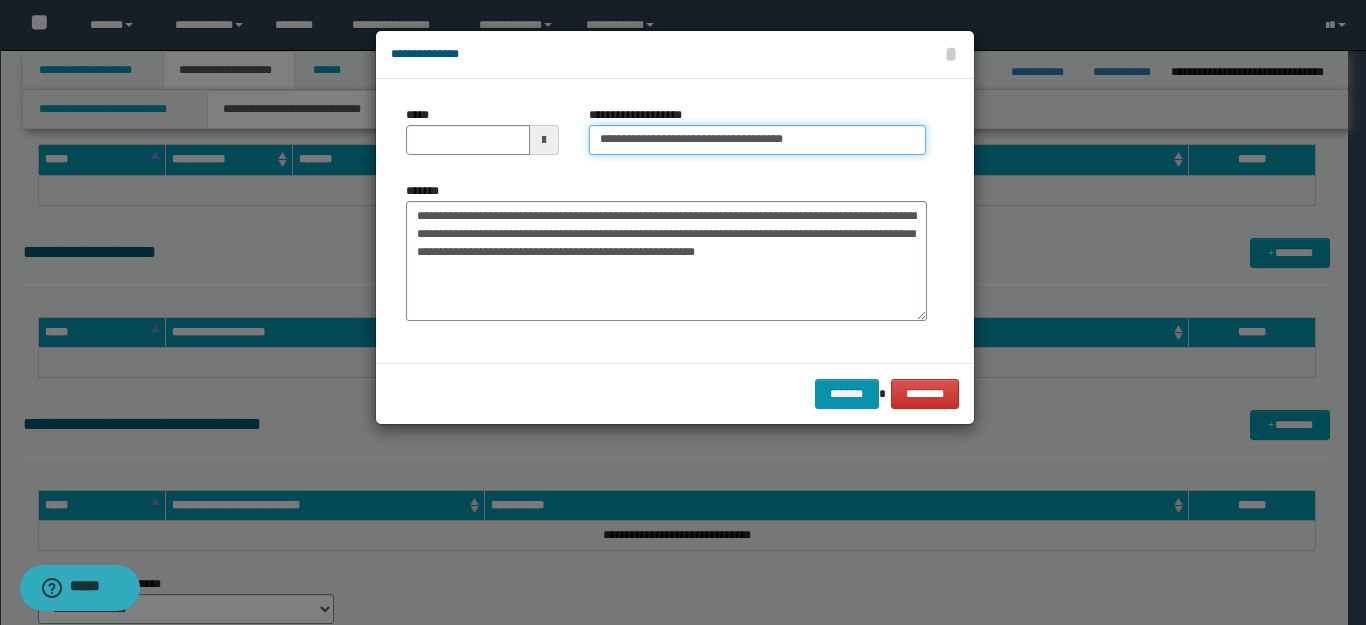 type 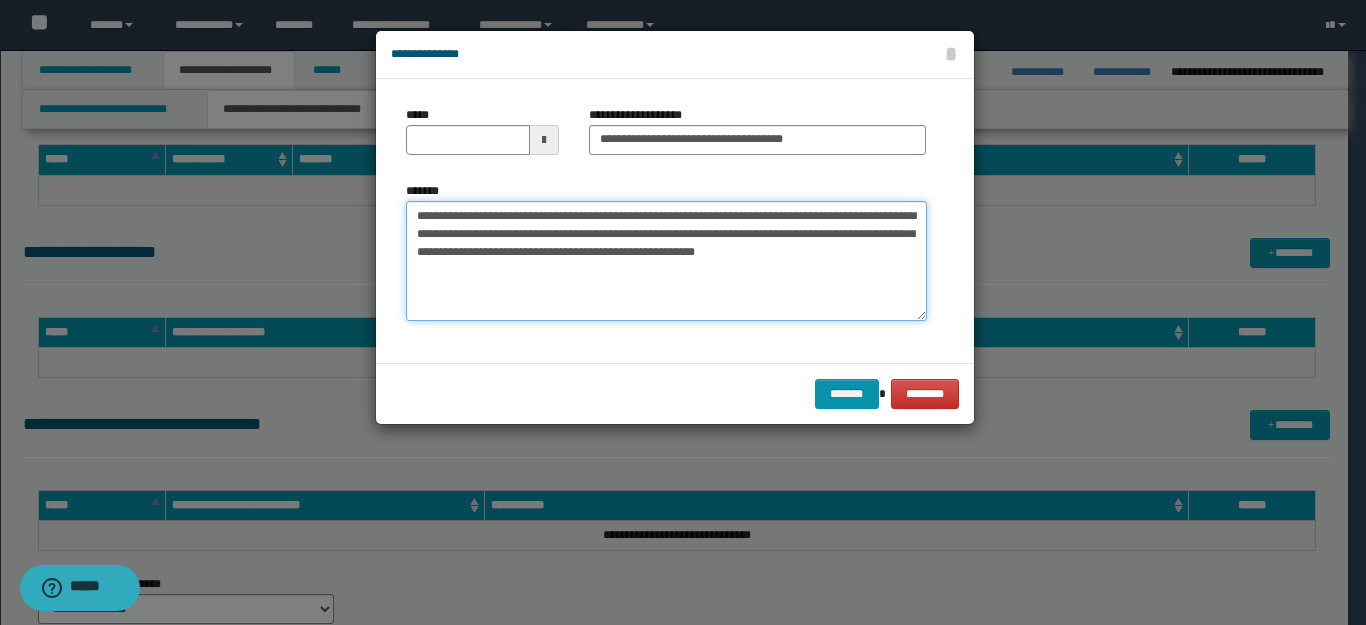 drag, startPoint x: 480, startPoint y: 216, endPoint x: 263, endPoint y: 217, distance: 217.0023 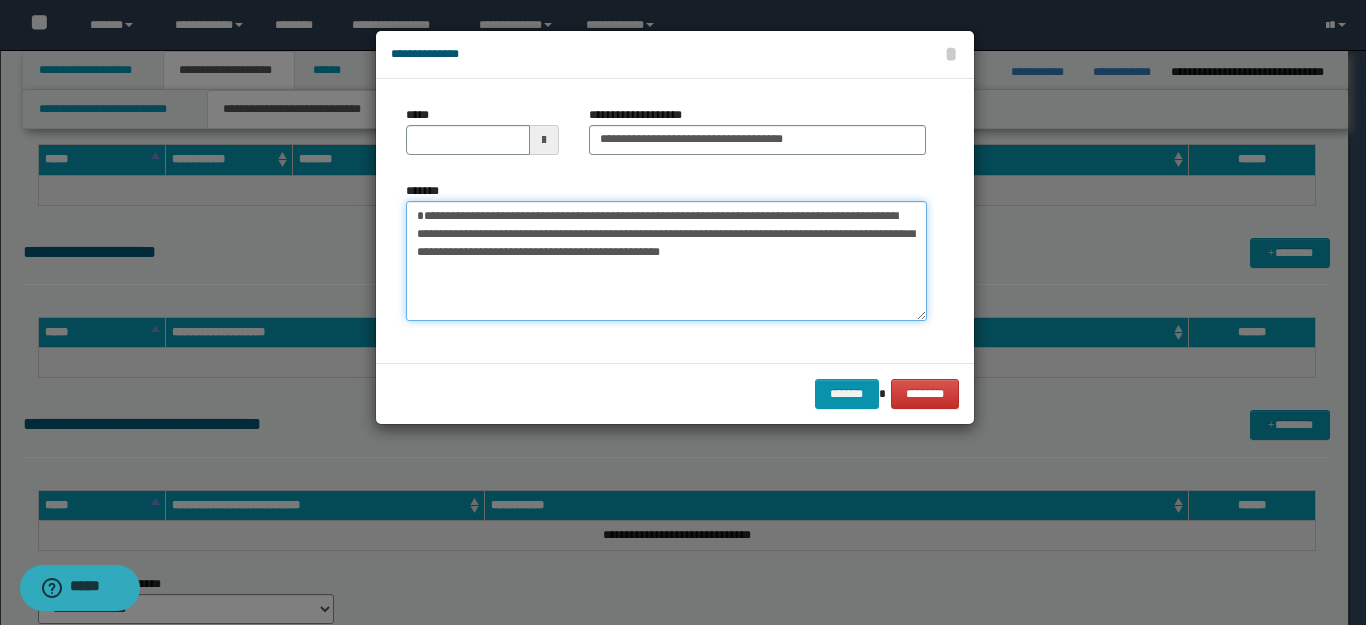 type 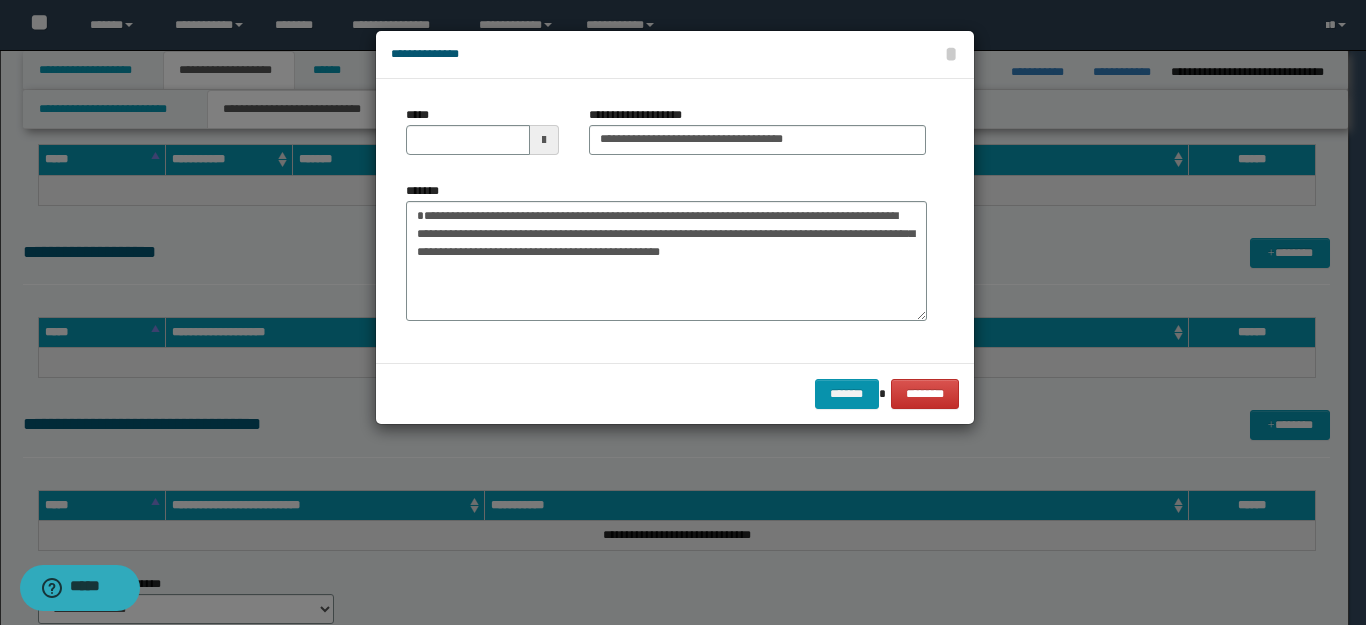 click on "*****" at bounding box center (483, 130) 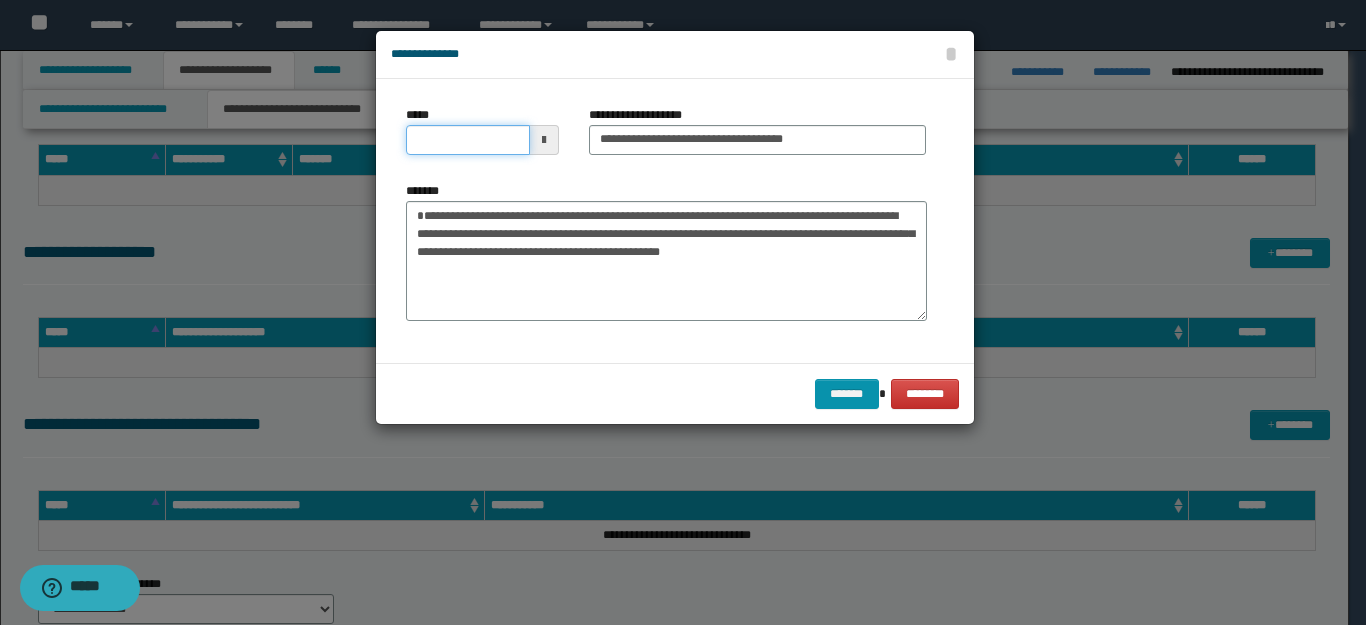 click on "*****" at bounding box center (468, 140) 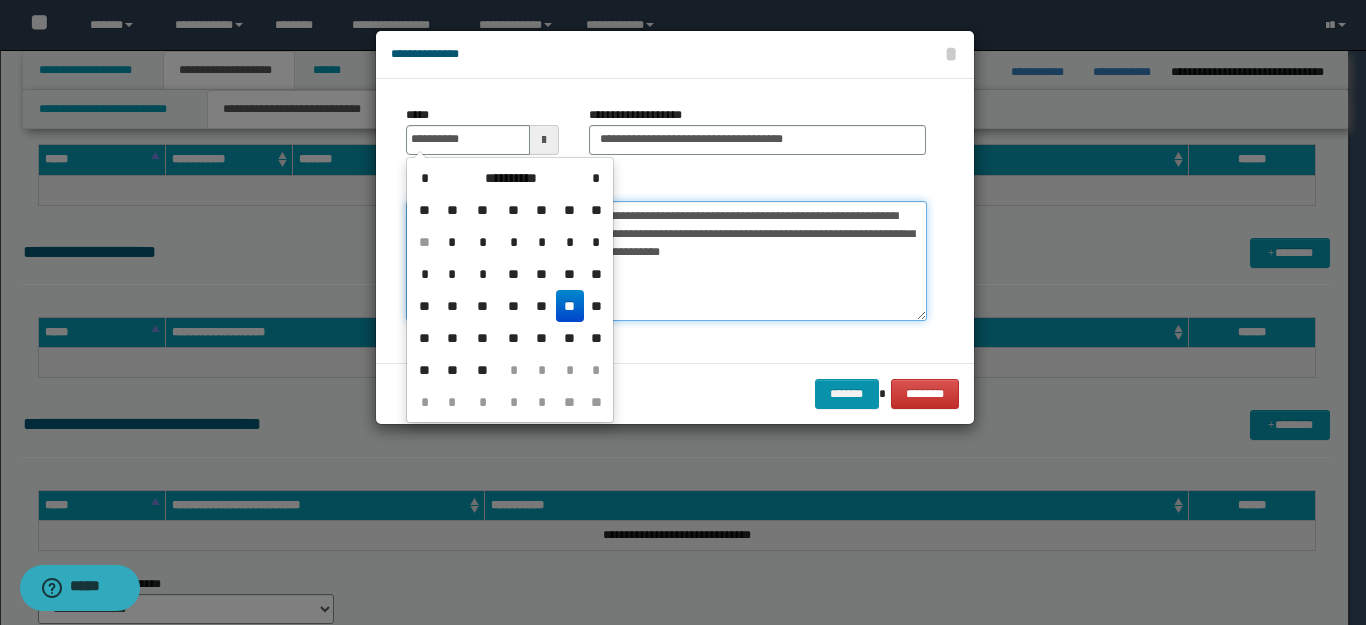 type on "**********" 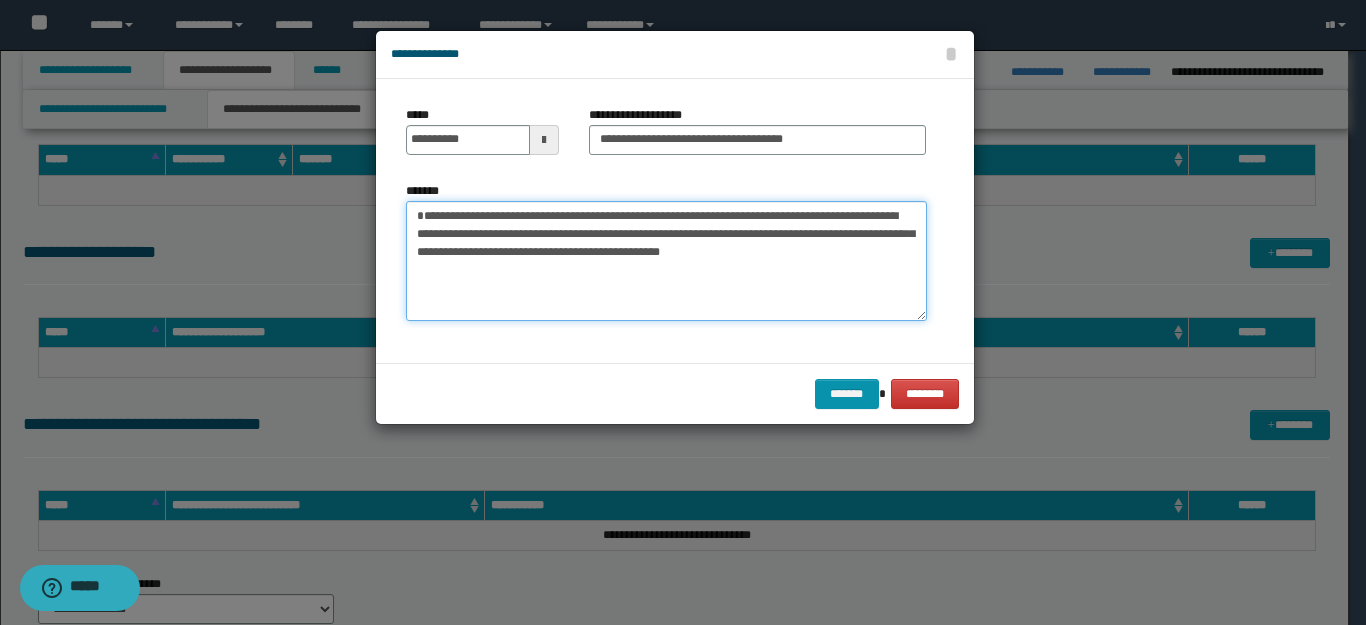 drag, startPoint x: 672, startPoint y: 270, endPoint x: 477, endPoint y: 269, distance: 195.00256 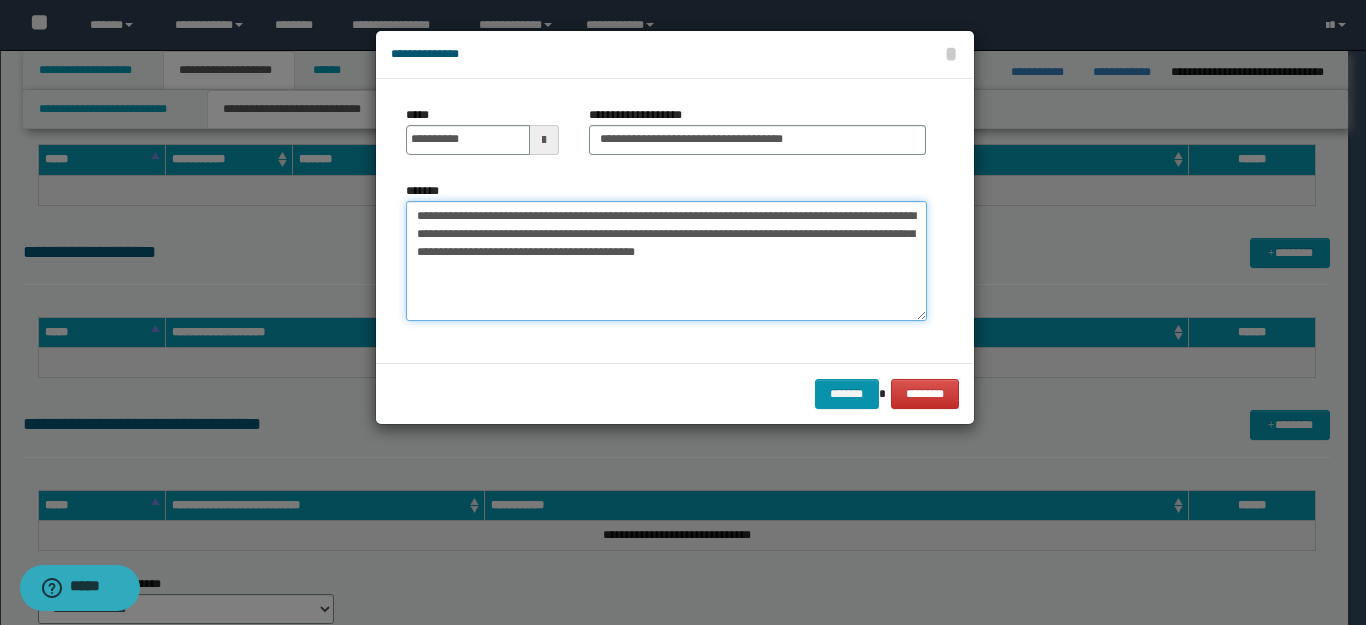 click on "**********" at bounding box center [666, 261] 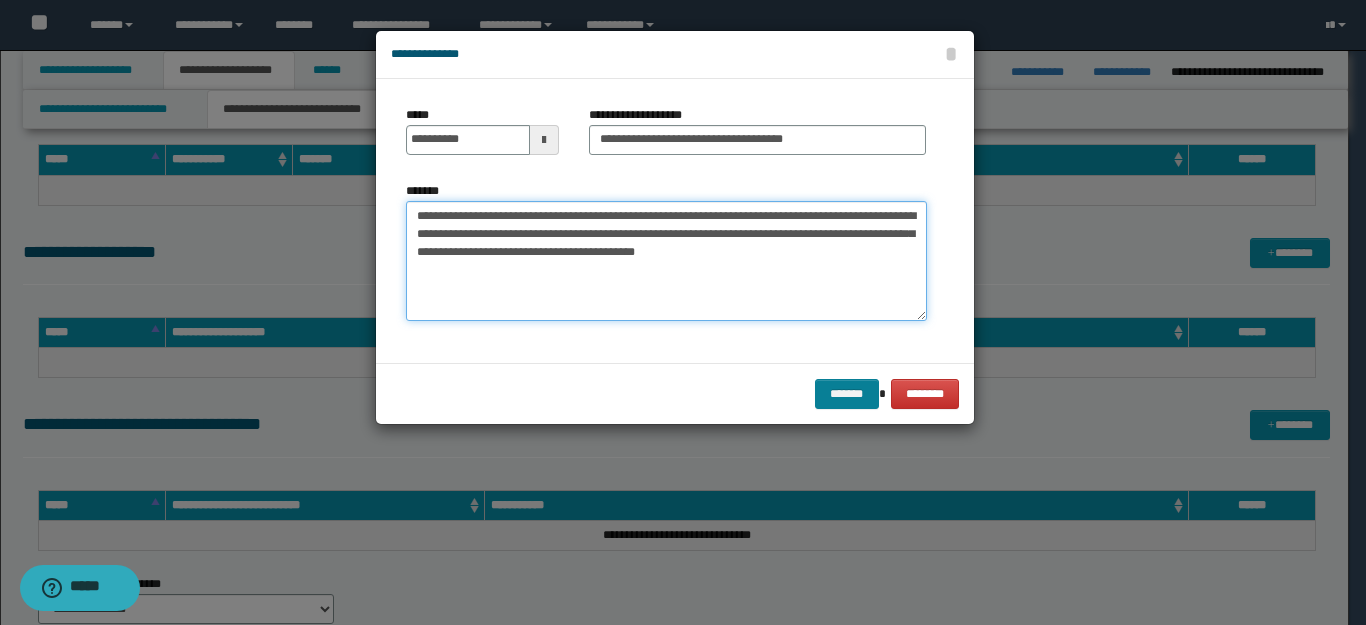 type on "**********" 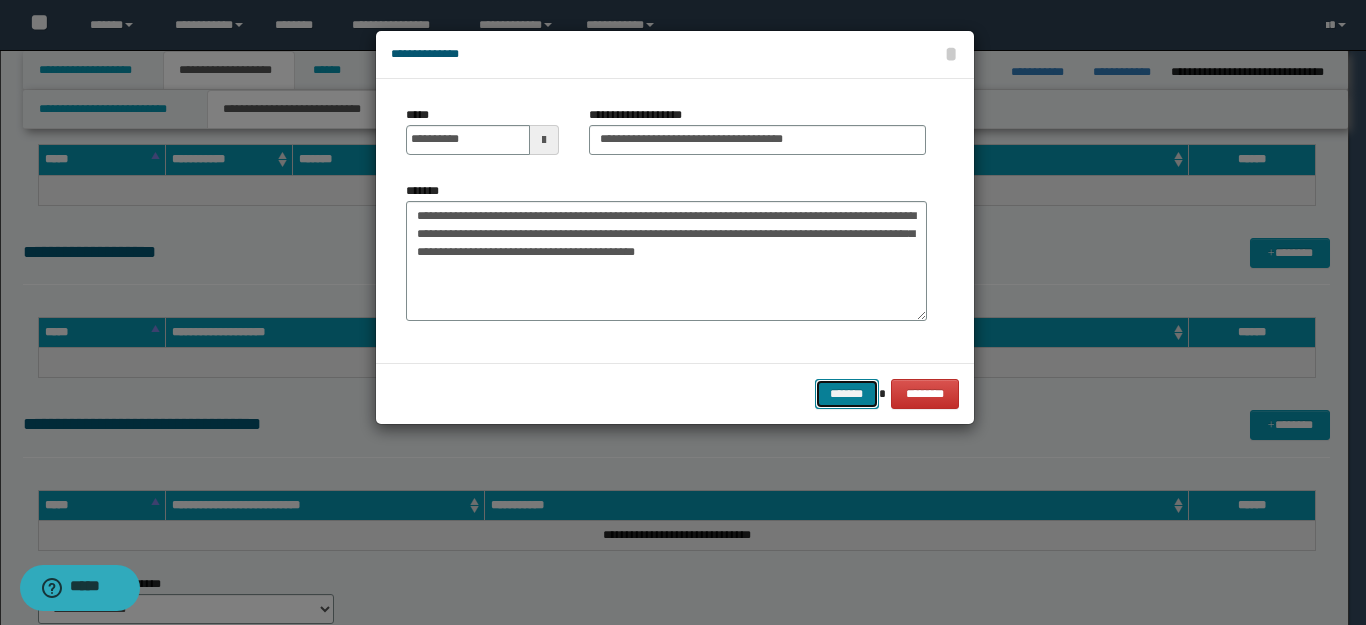 click on "*******" at bounding box center (847, 394) 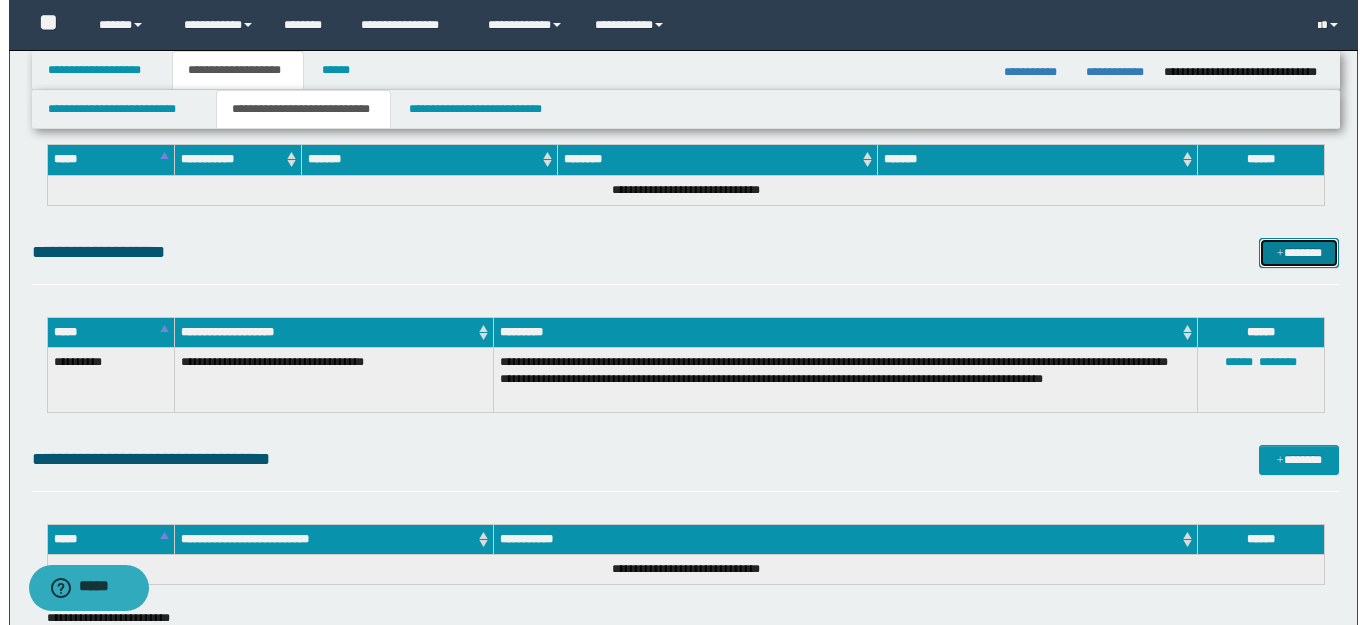 scroll, scrollTop: 500, scrollLeft: 0, axis: vertical 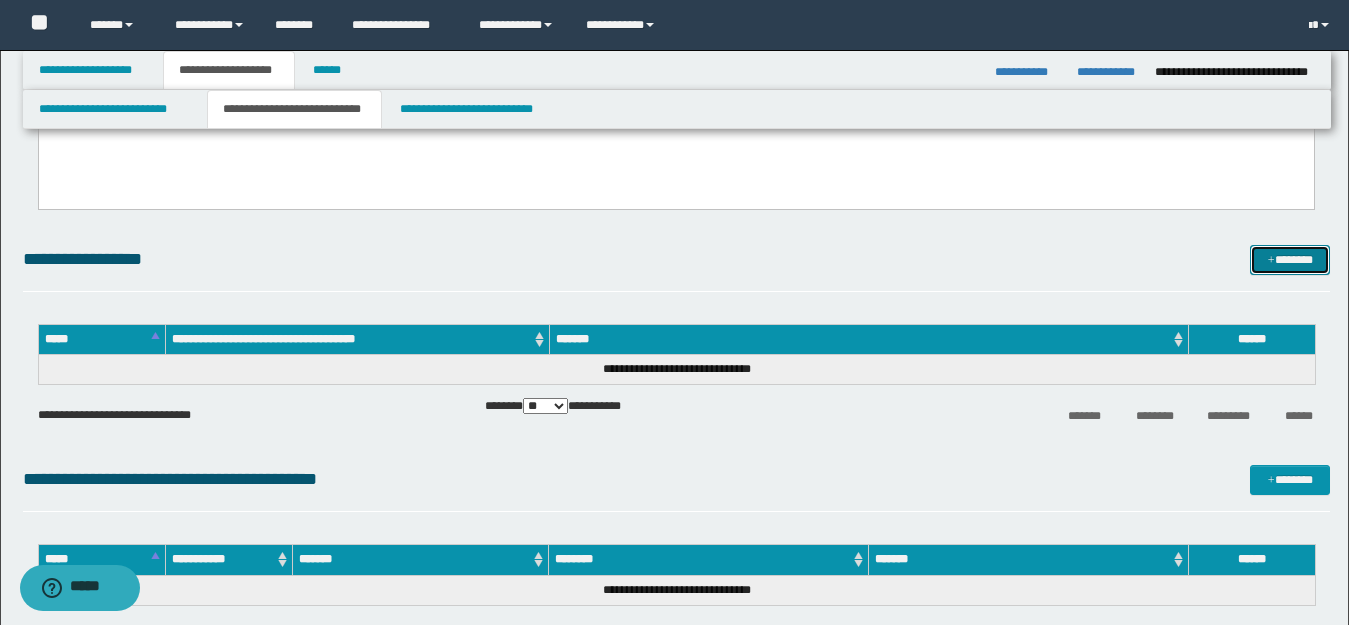 click on "*******" at bounding box center [1290, 260] 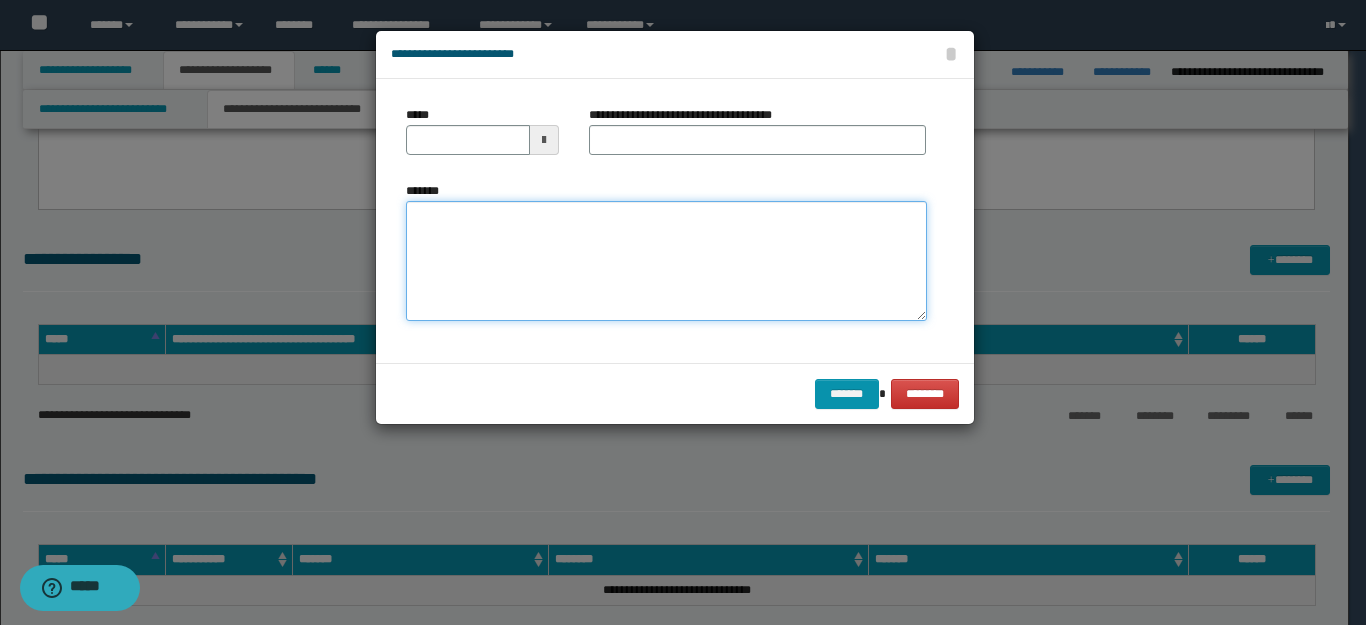 click on "*******" at bounding box center [666, 261] 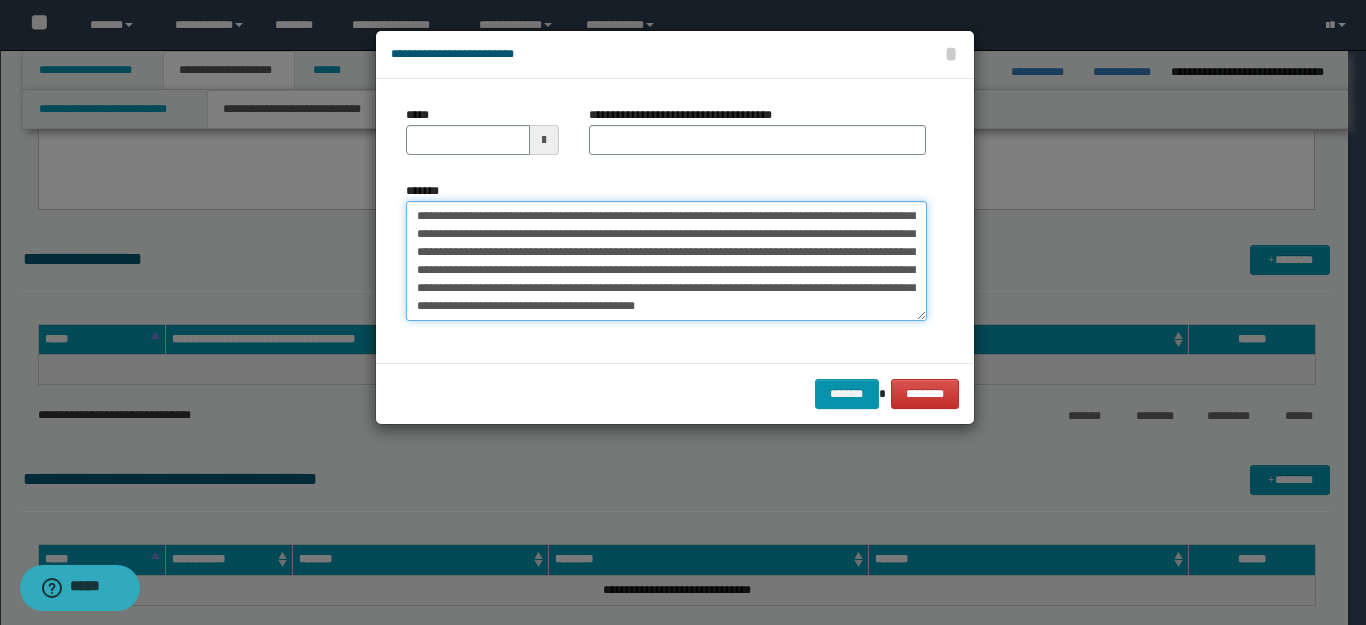 scroll, scrollTop: 0, scrollLeft: 0, axis: both 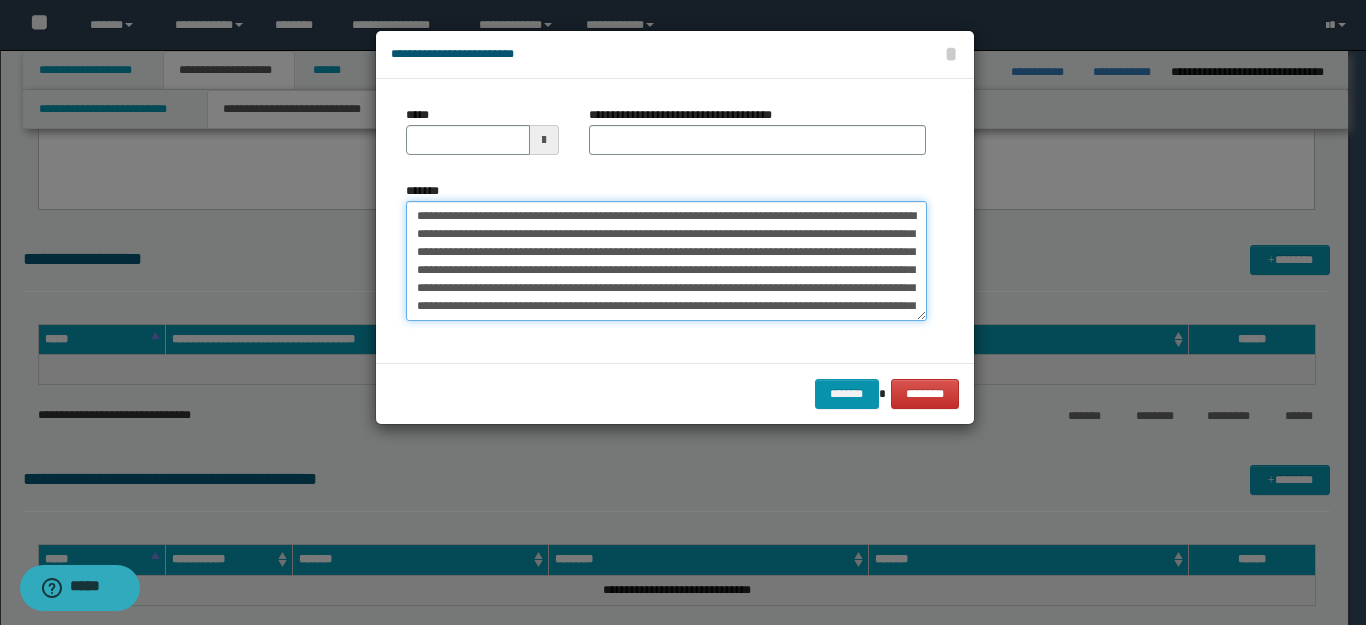 drag, startPoint x: 461, startPoint y: 216, endPoint x: 361, endPoint y: 213, distance: 100.04499 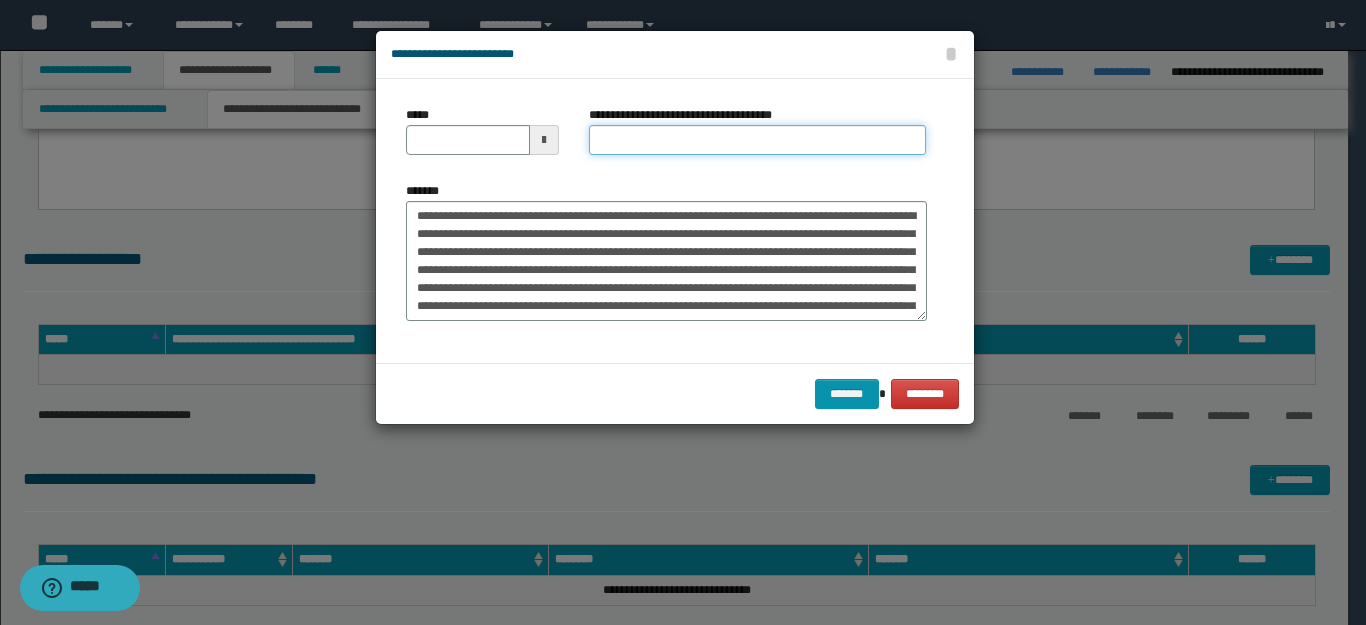 click on "**********" at bounding box center [757, 140] 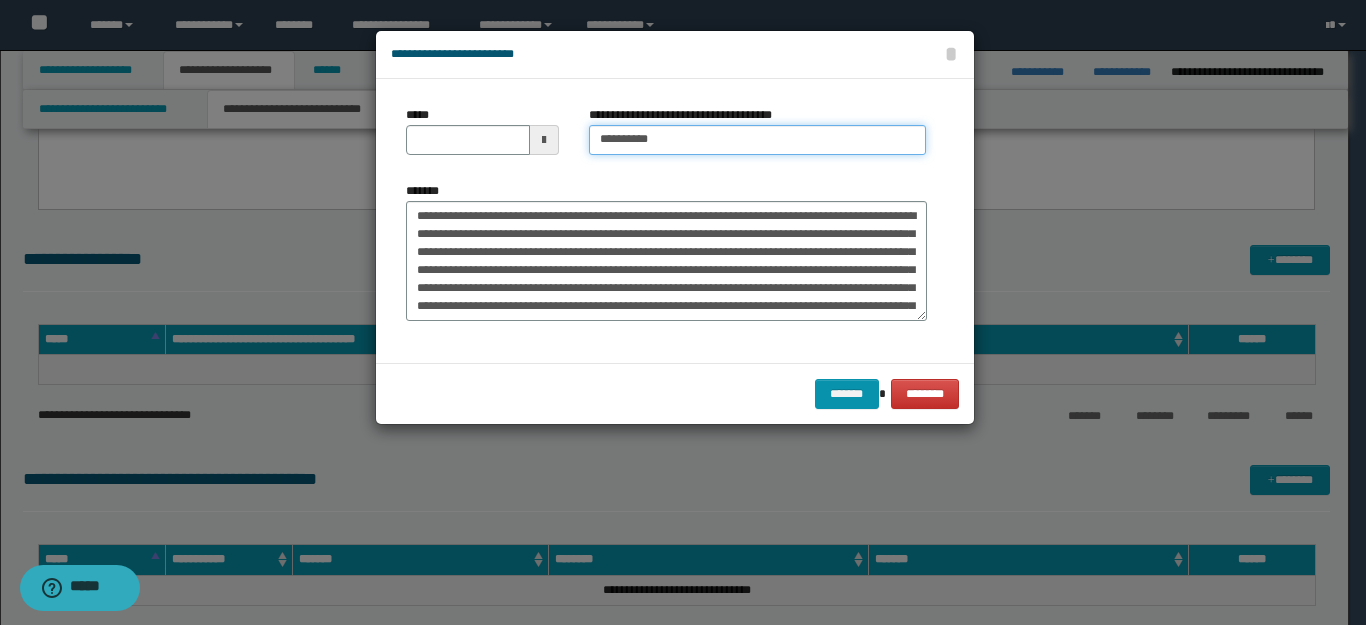 type on "*********" 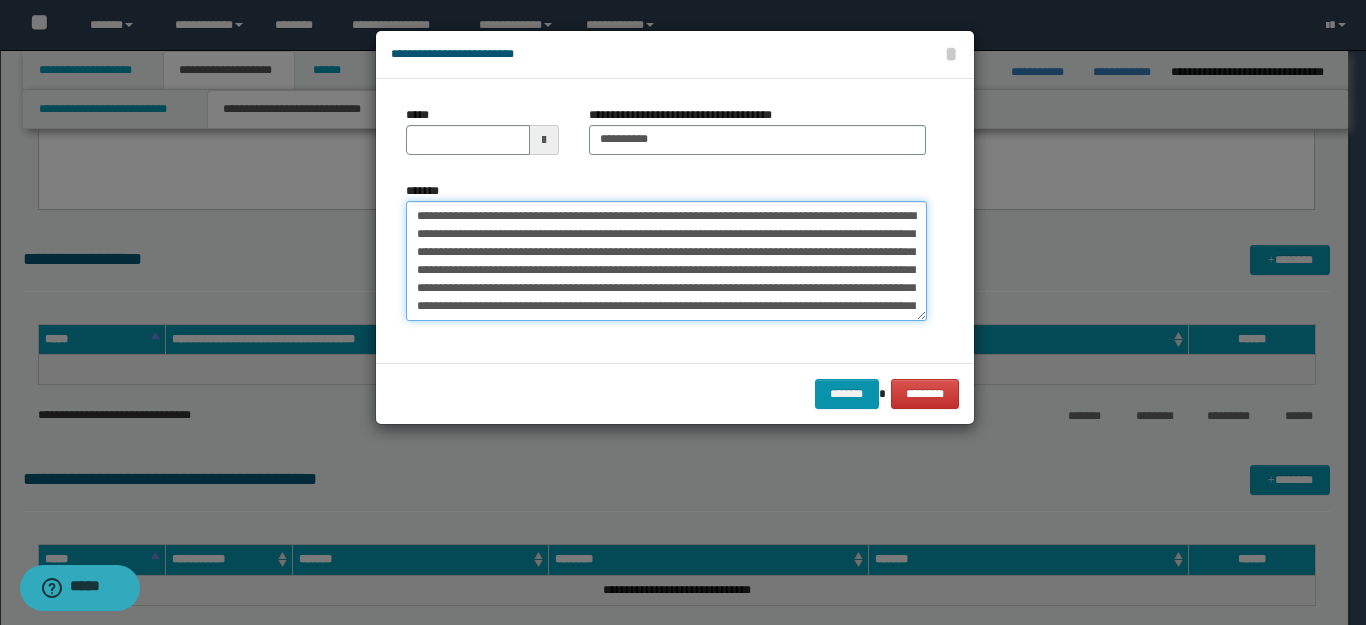 drag, startPoint x: 484, startPoint y: 214, endPoint x: 241, endPoint y: 207, distance: 243.1008 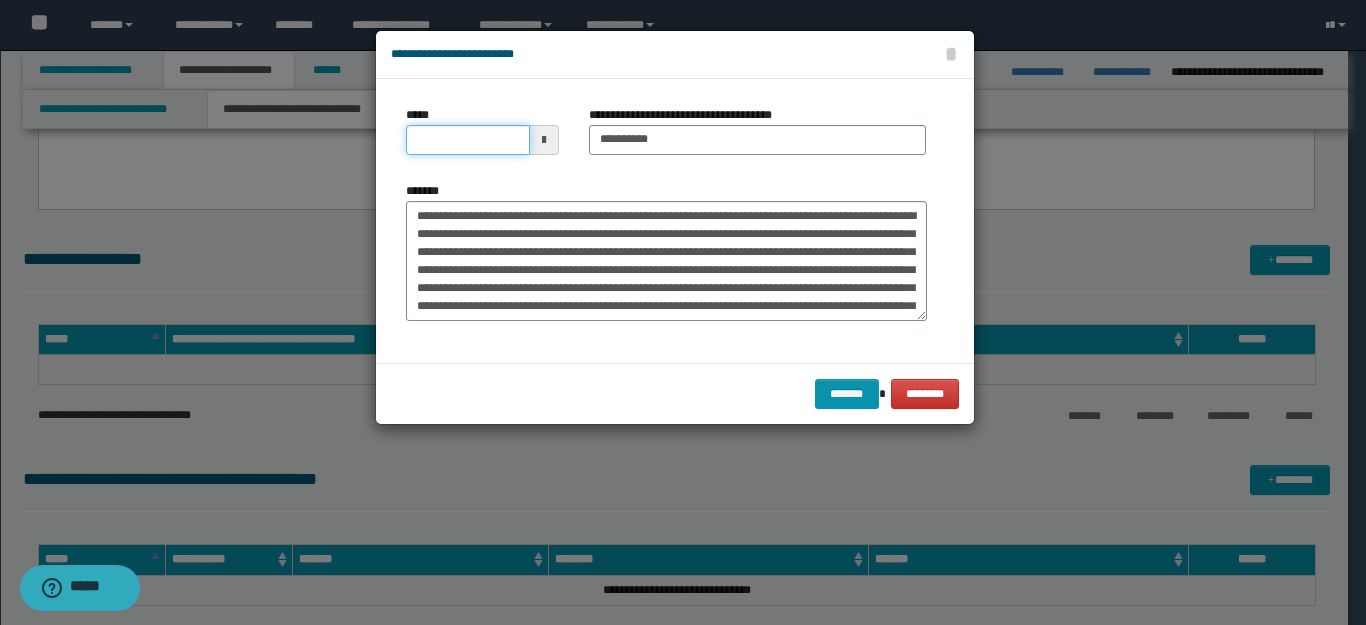 click on "*****" at bounding box center [468, 140] 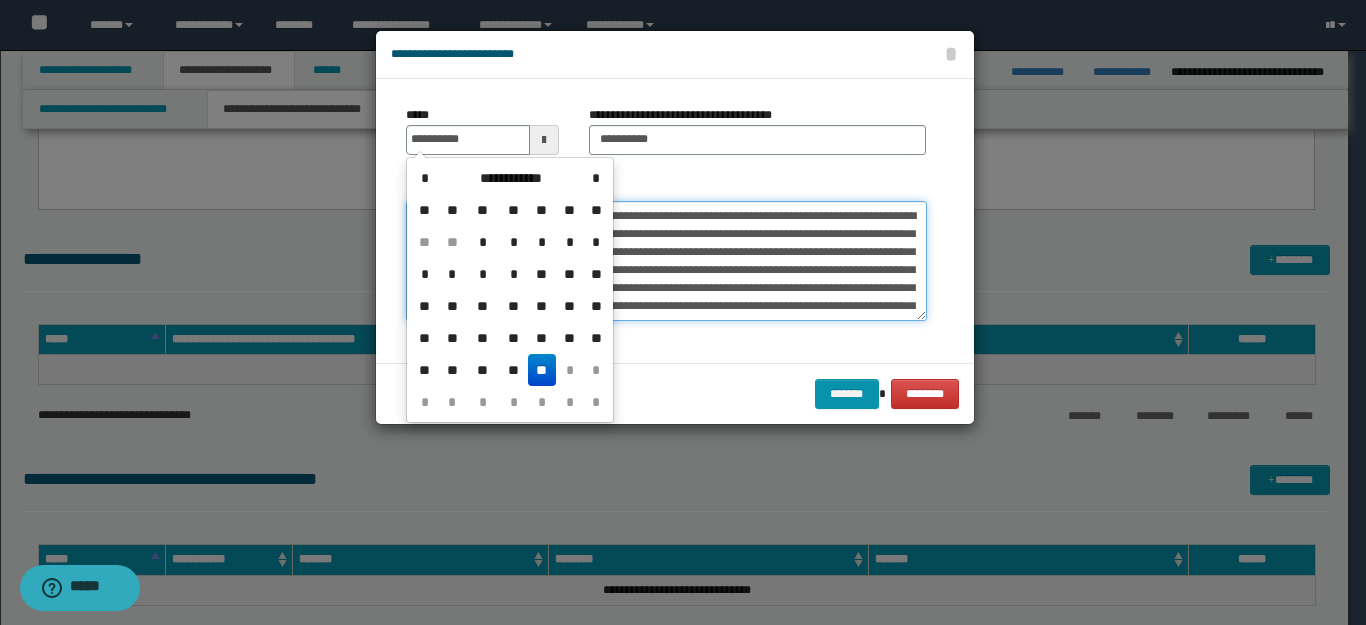 type on "**********" 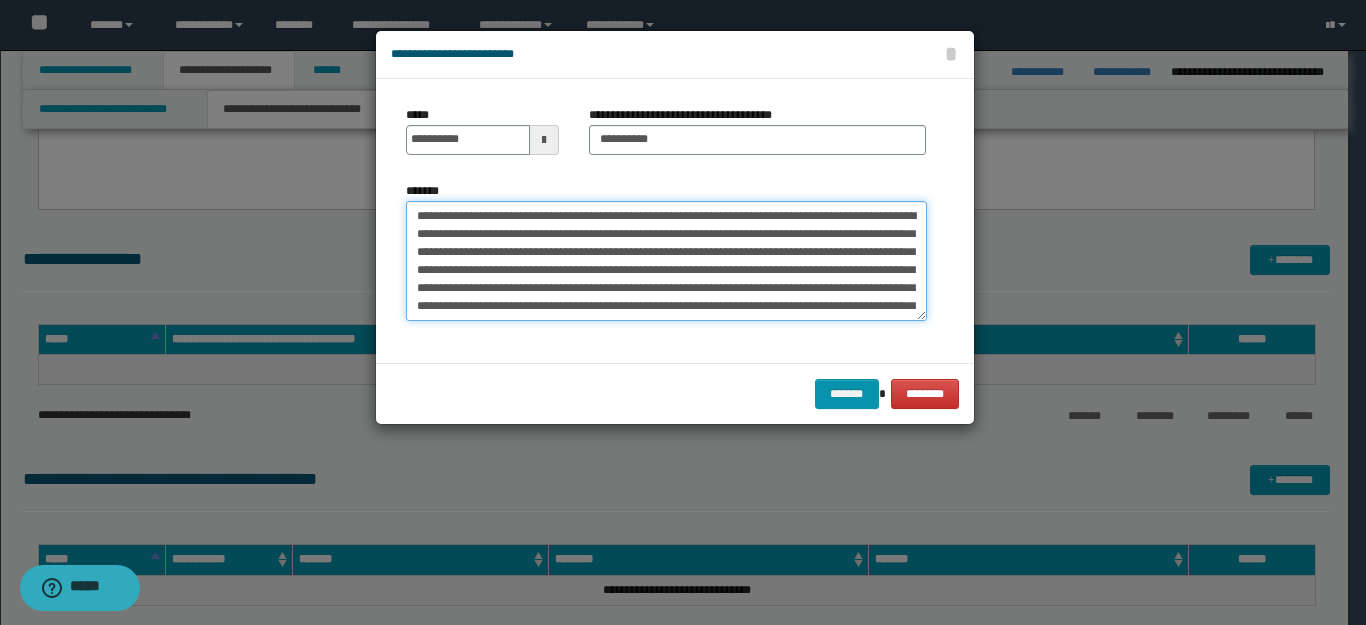 click on "**********" at bounding box center (666, 261) 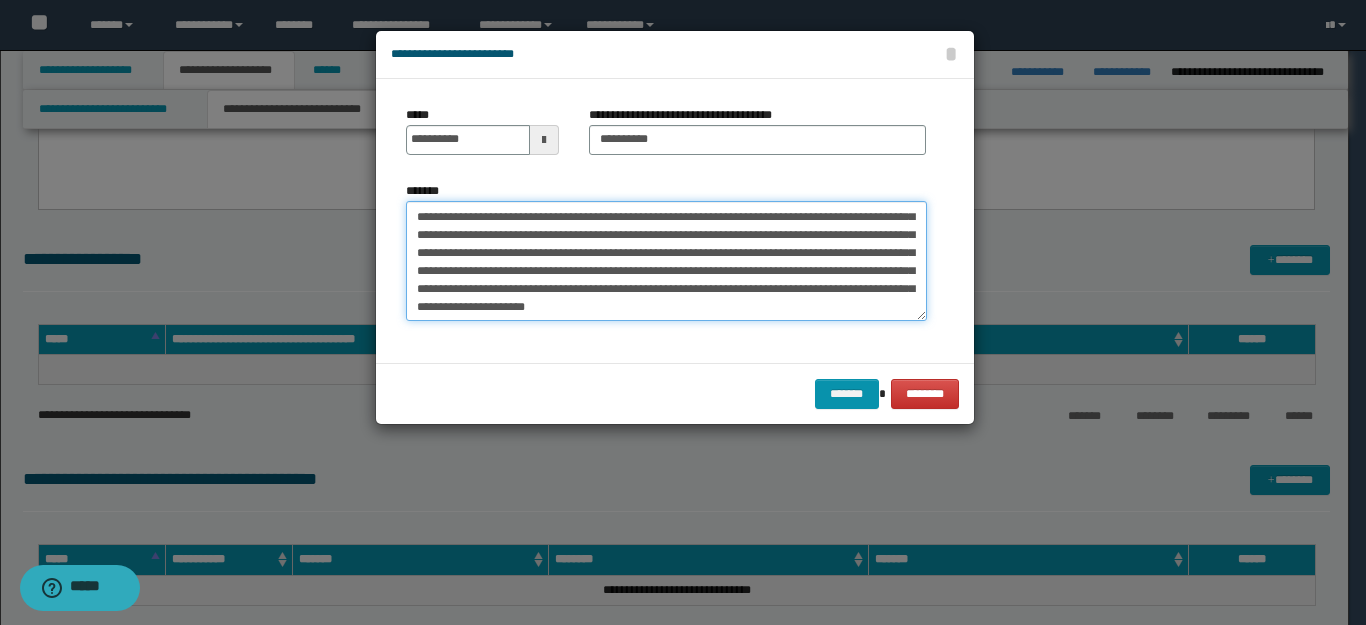 scroll, scrollTop: 54, scrollLeft: 0, axis: vertical 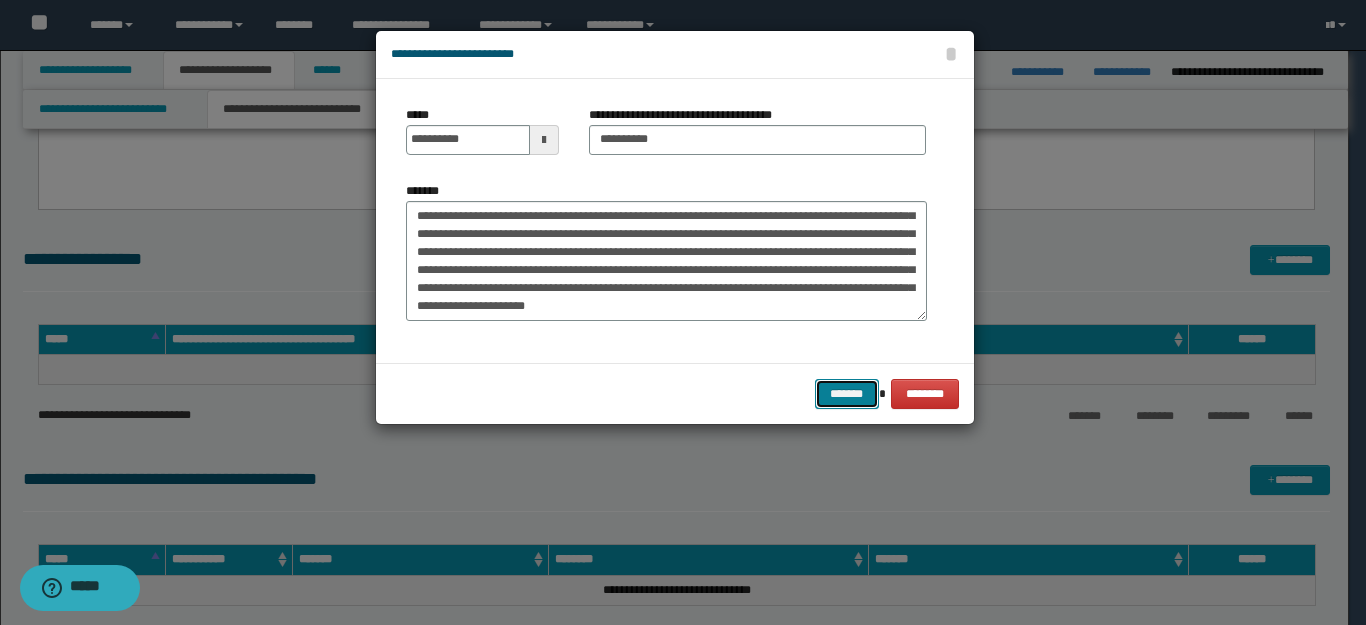click on "*******" at bounding box center [847, 394] 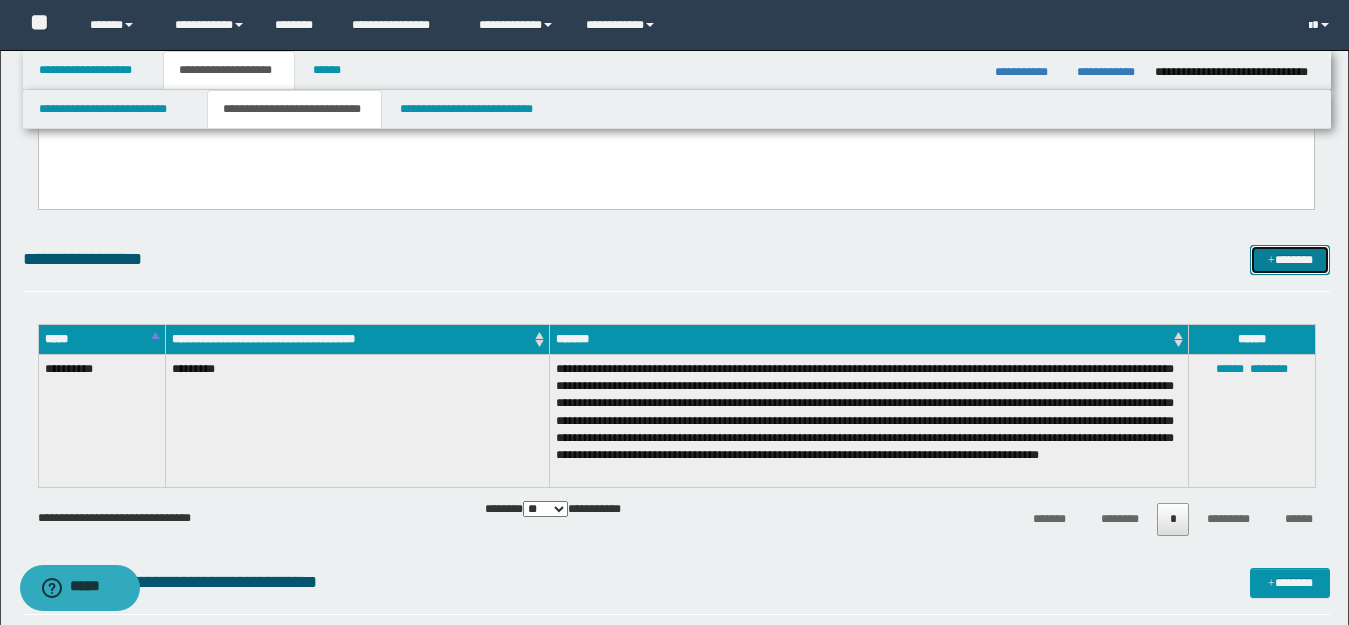 click on "*******" at bounding box center (1290, 260) 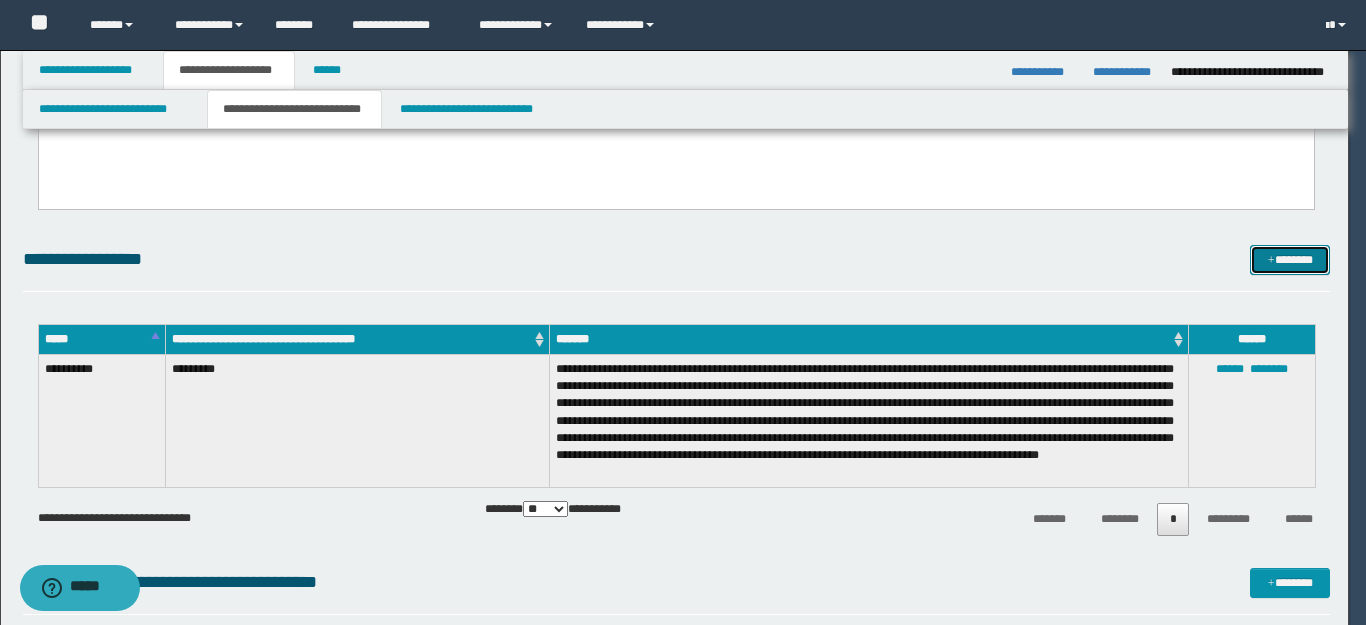 scroll, scrollTop: 0, scrollLeft: 0, axis: both 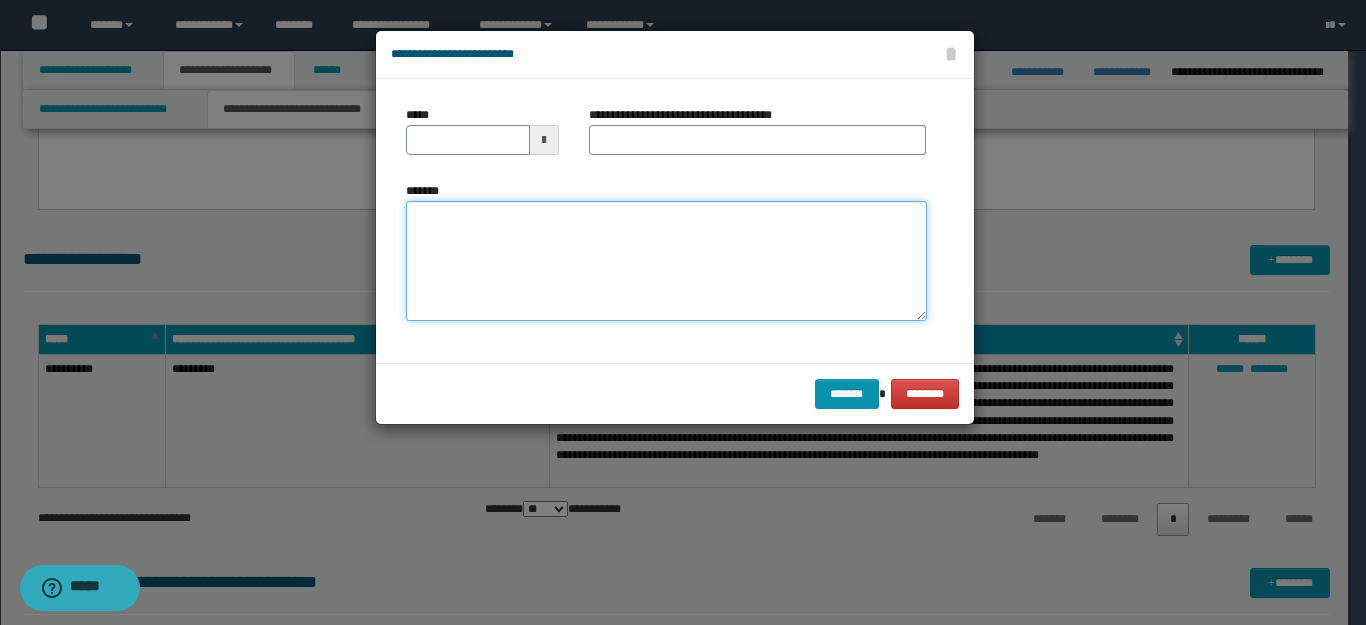 click on "*******" at bounding box center (666, 261) 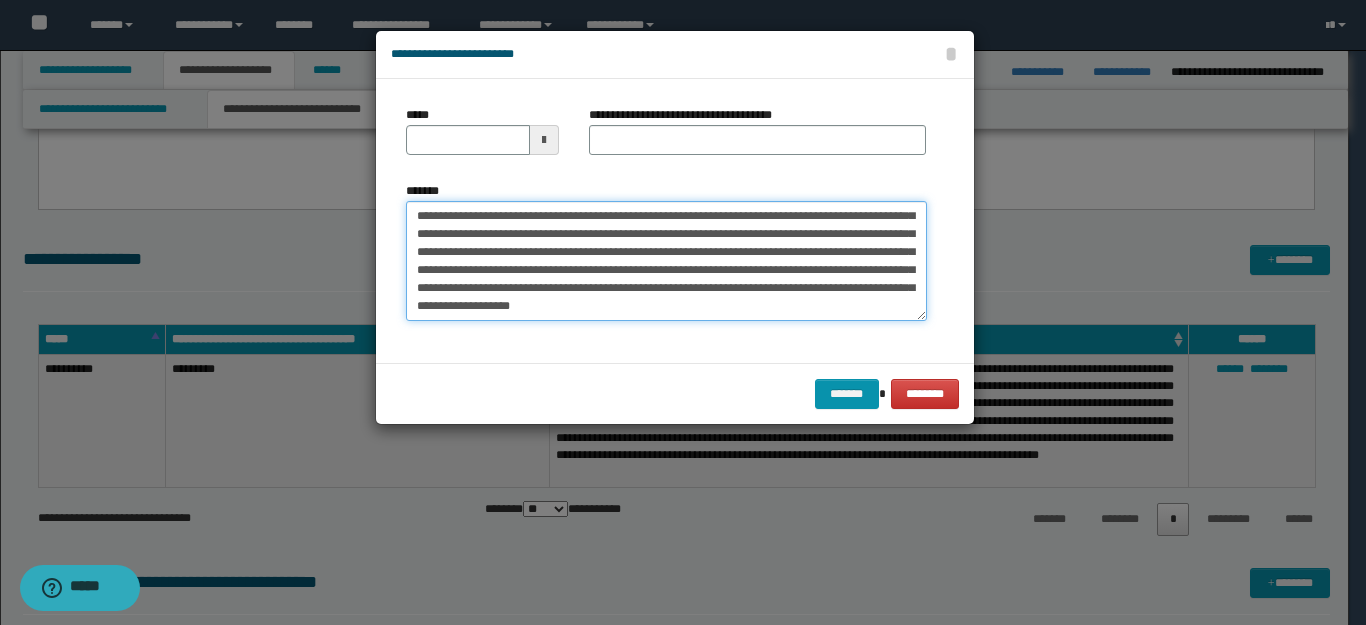 scroll, scrollTop: 0, scrollLeft: 0, axis: both 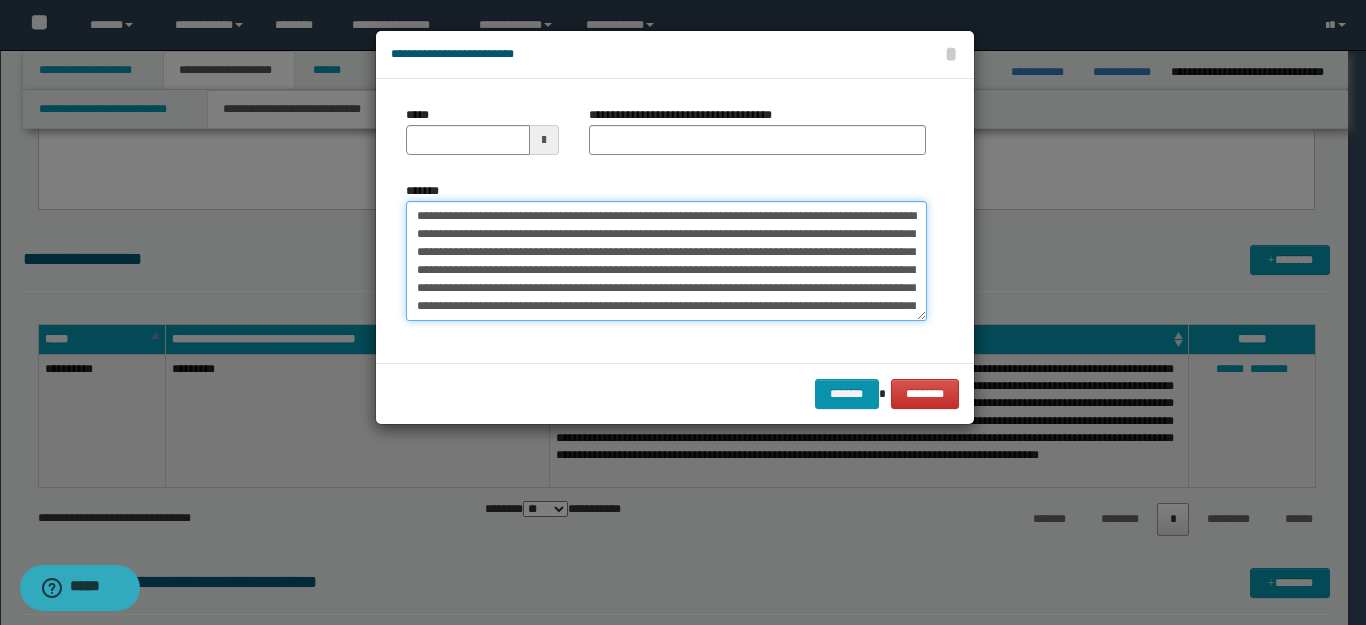 drag, startPoint x: 461, startPoint y: 214, endPoint x: 275, endPoint y: 202, distance: 186.38669 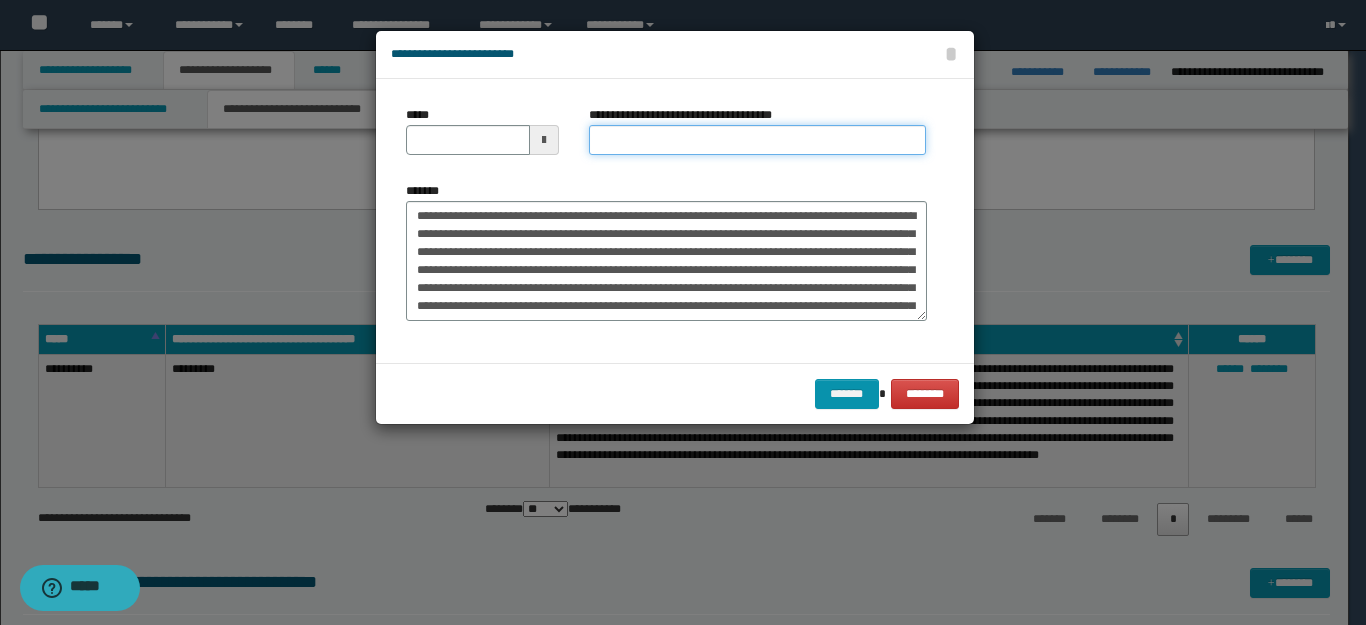 click on "**********" at bounding box center (757, 140) 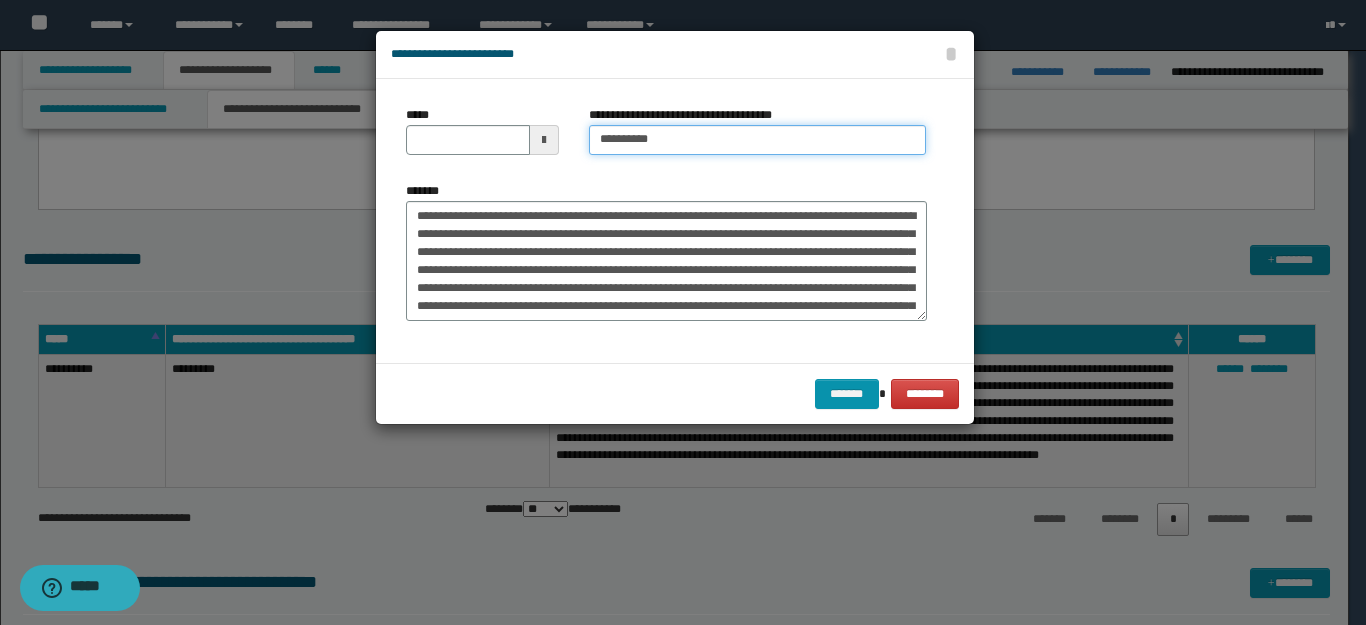 type on "*********" 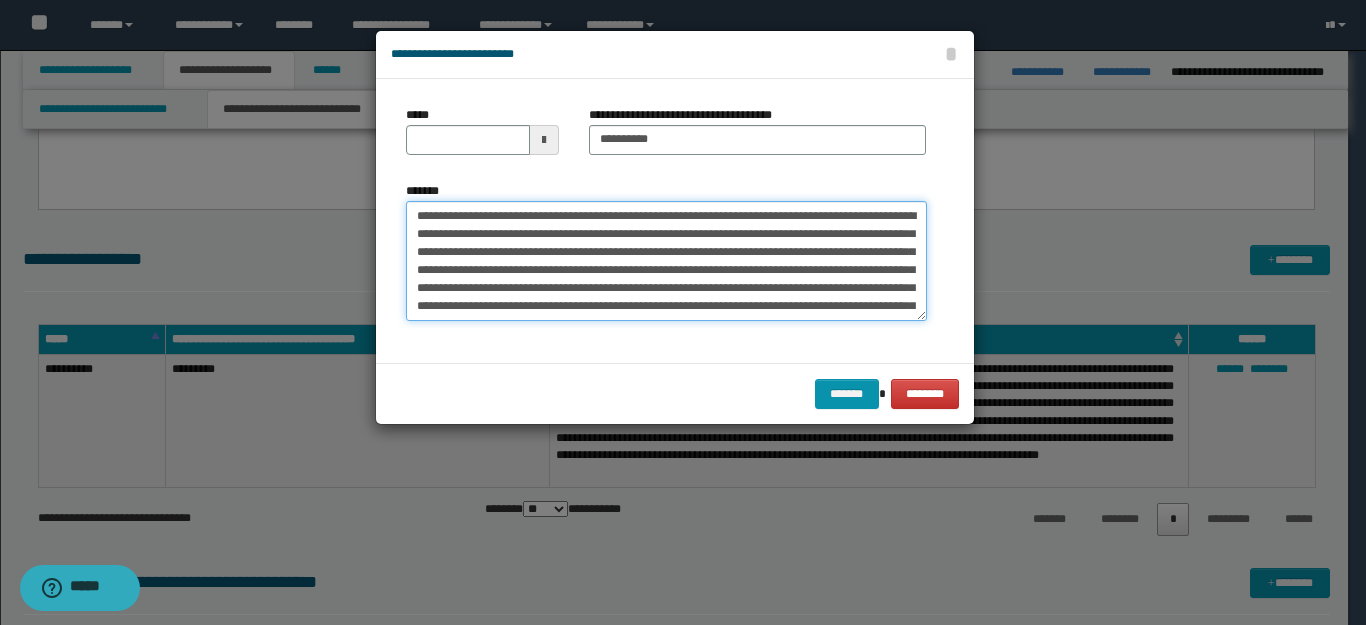click on "**********" at bounding box center [666, 261] 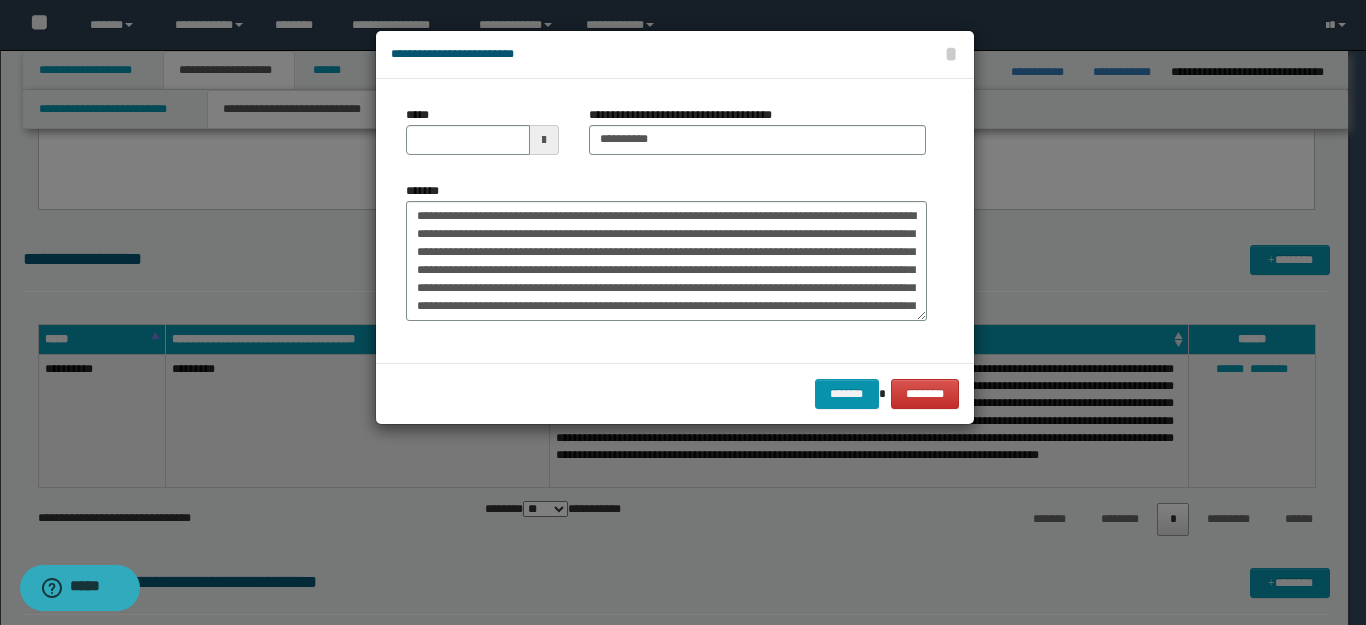 click on "*****" at bounding box center [483, 138] 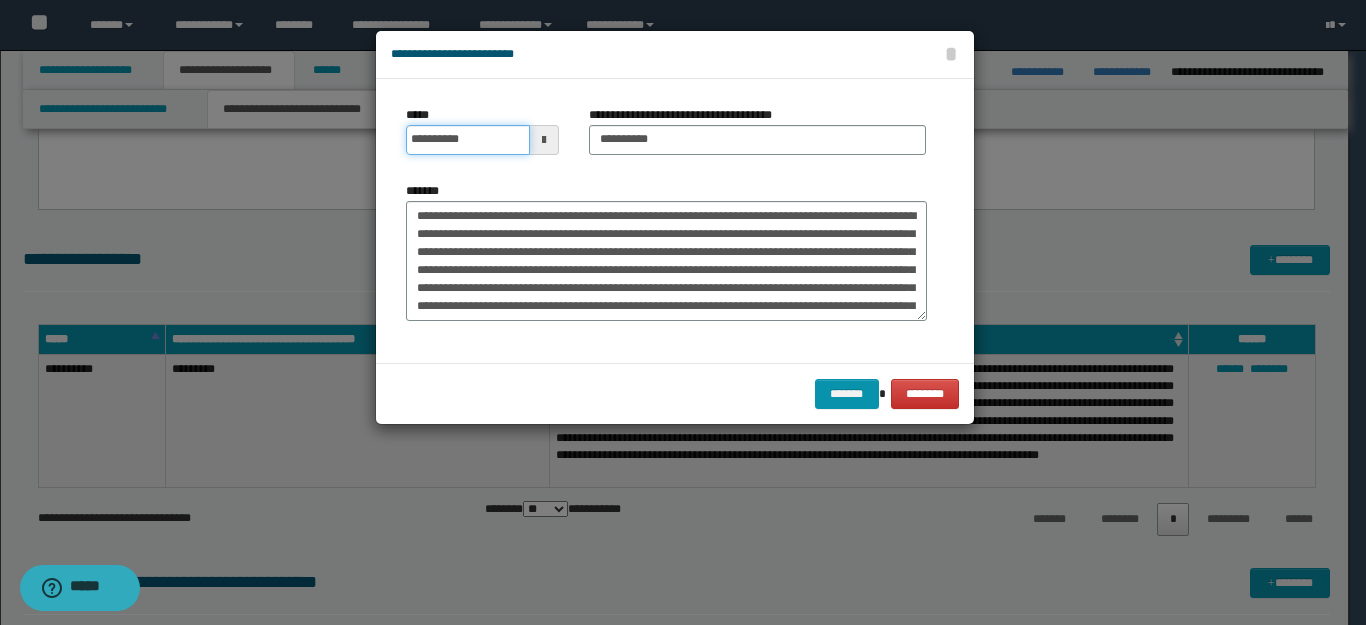 click on "**********" at bounding box center (468, 140) 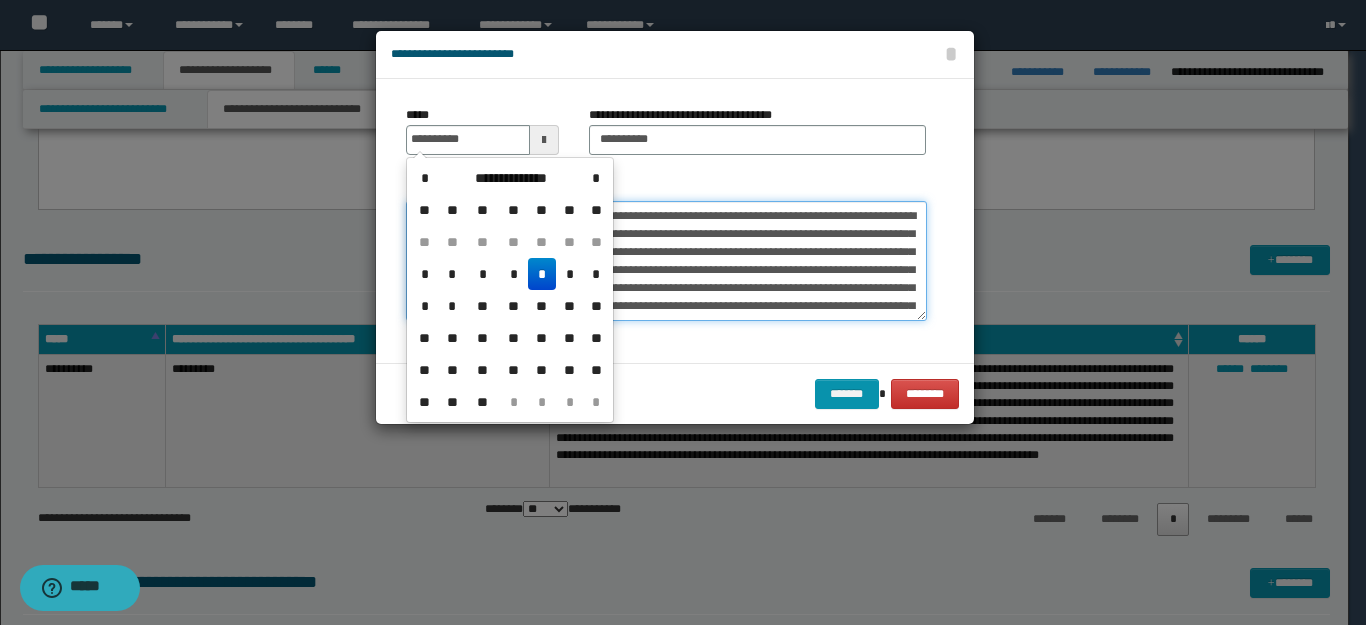 type on "**********" 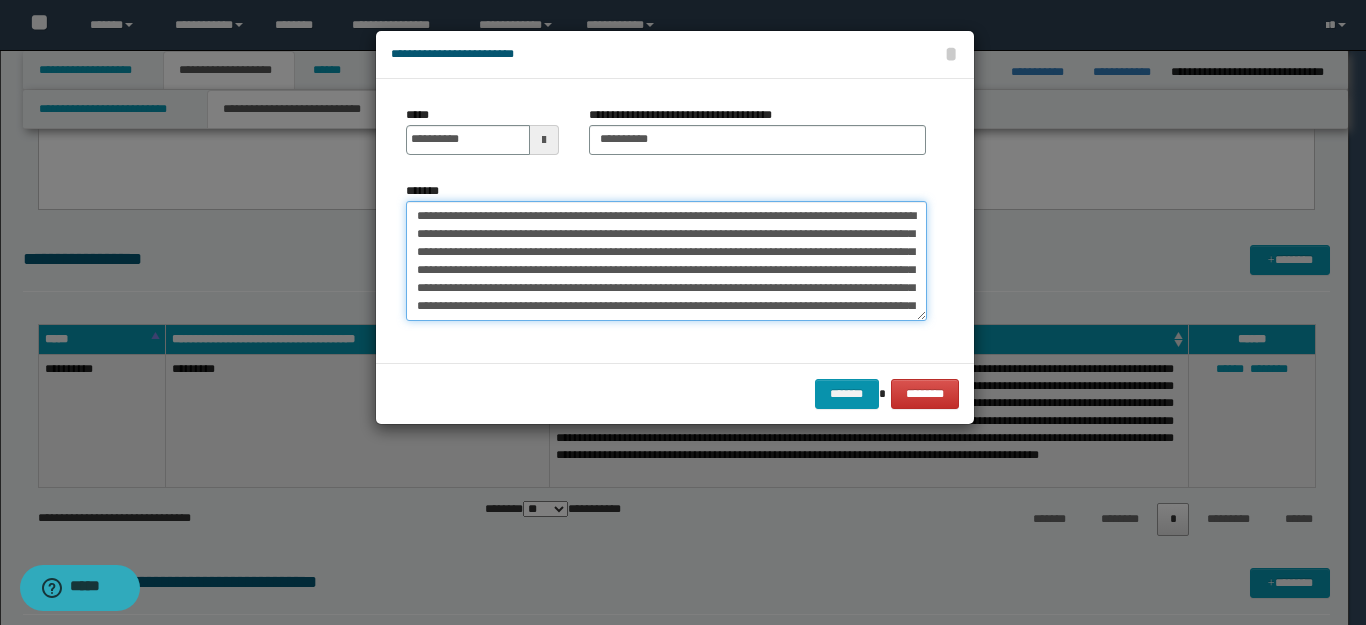 click on "**********" at bounding box center [666, 261] 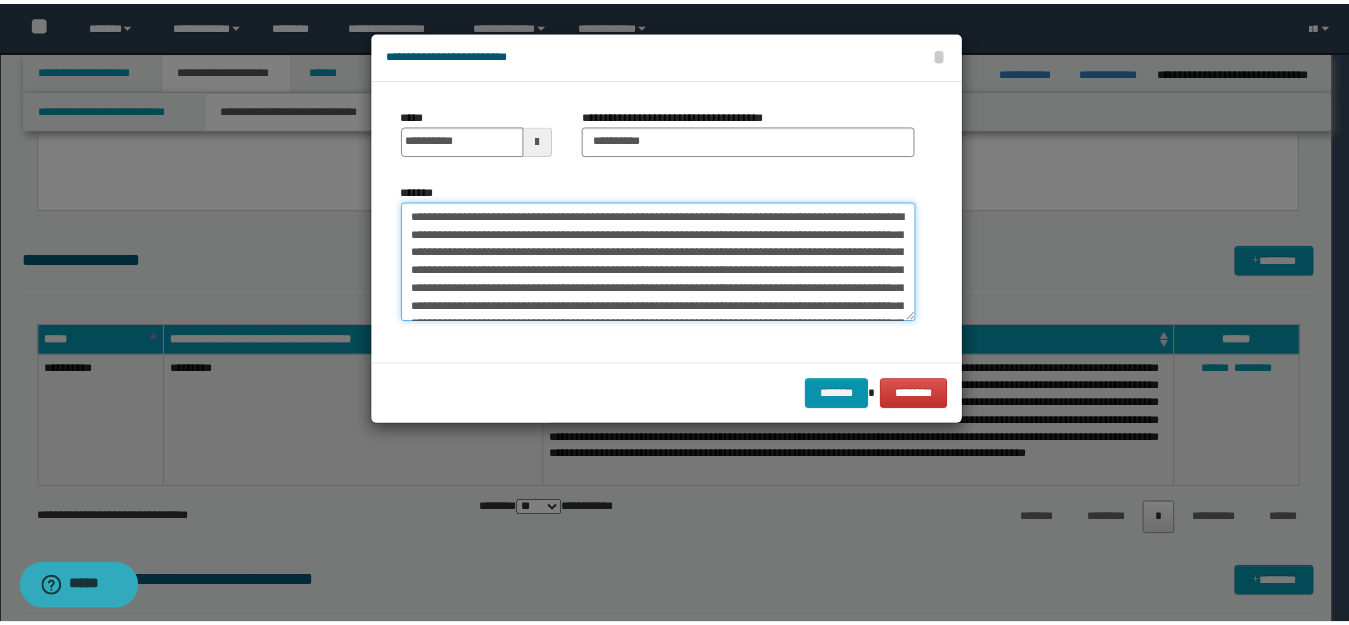 scroll, scrollTop: 90, scrollLeft: 0, axis: vertical 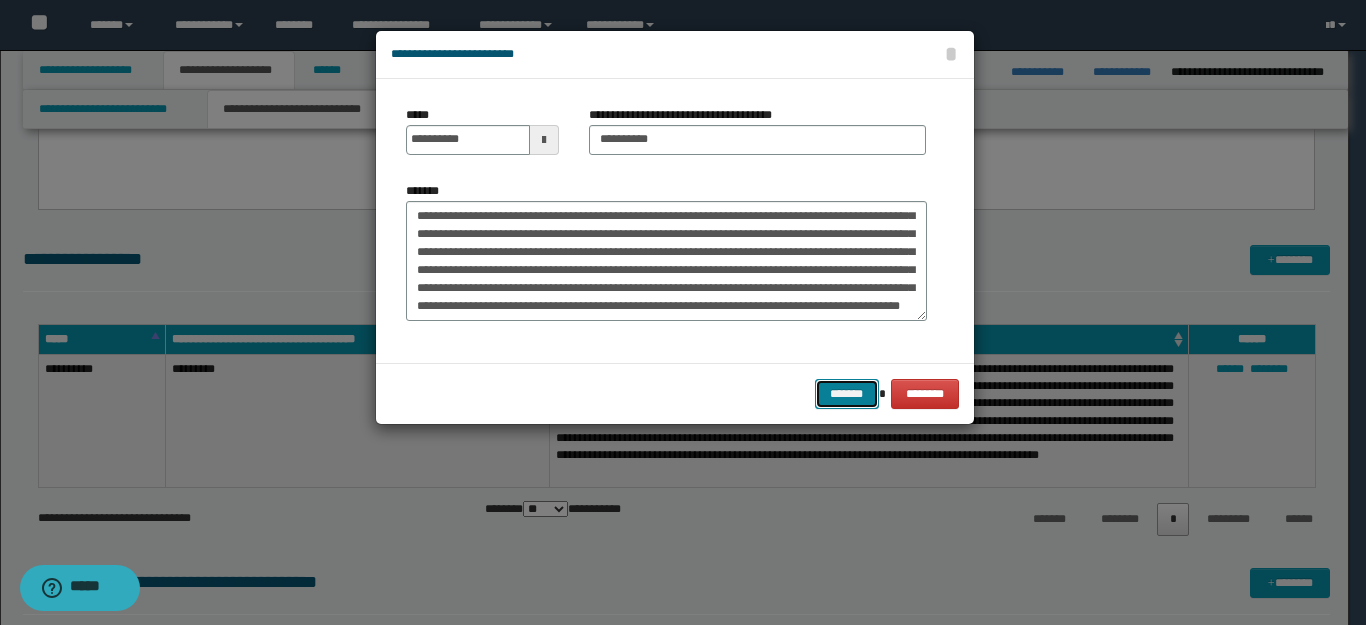 click on "*******" at bounding box center (847, 394) 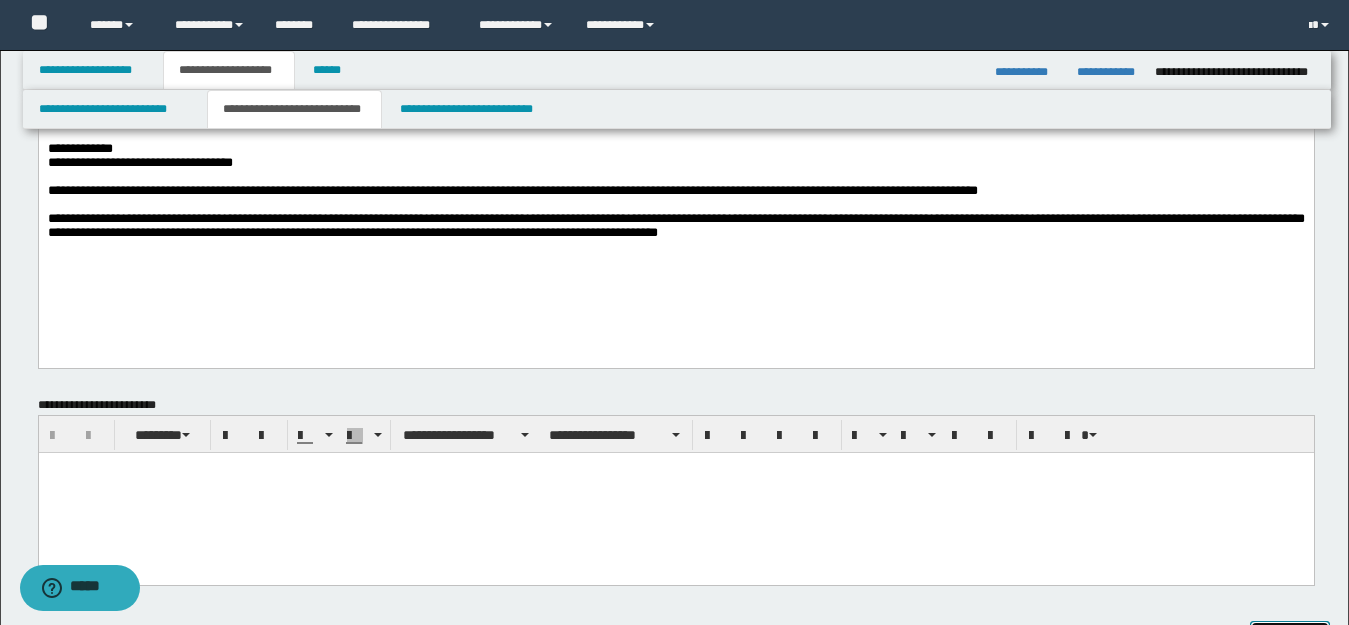 scroll, scrollTop: 0, scrollLeft: 0, axis: both 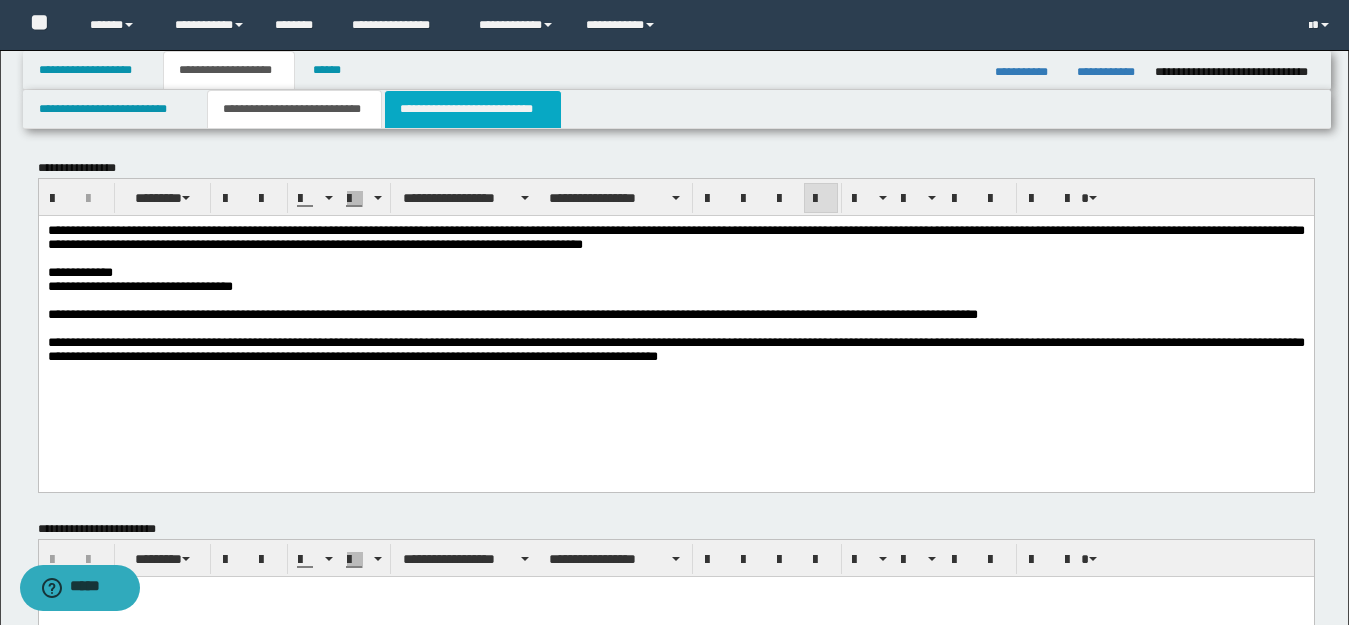 click on "**********" at bounding box center (473, 109) 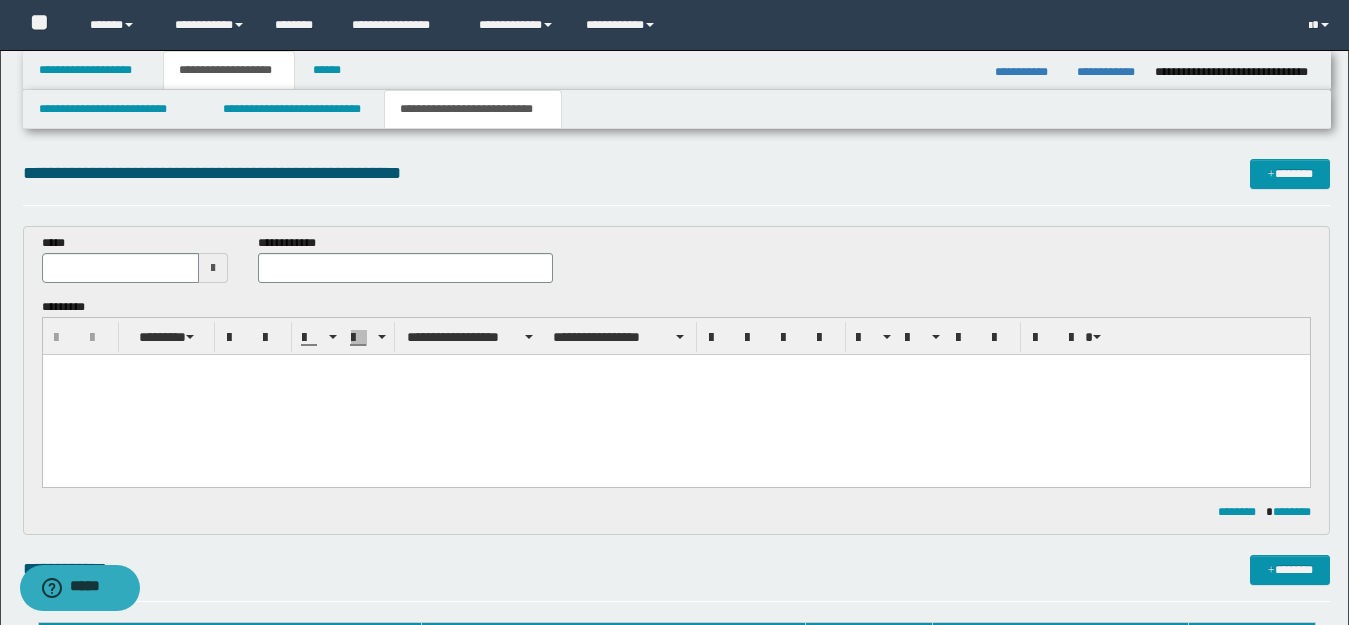 scroll, scrollTop: 0, scrollLeft: 0, axis: both 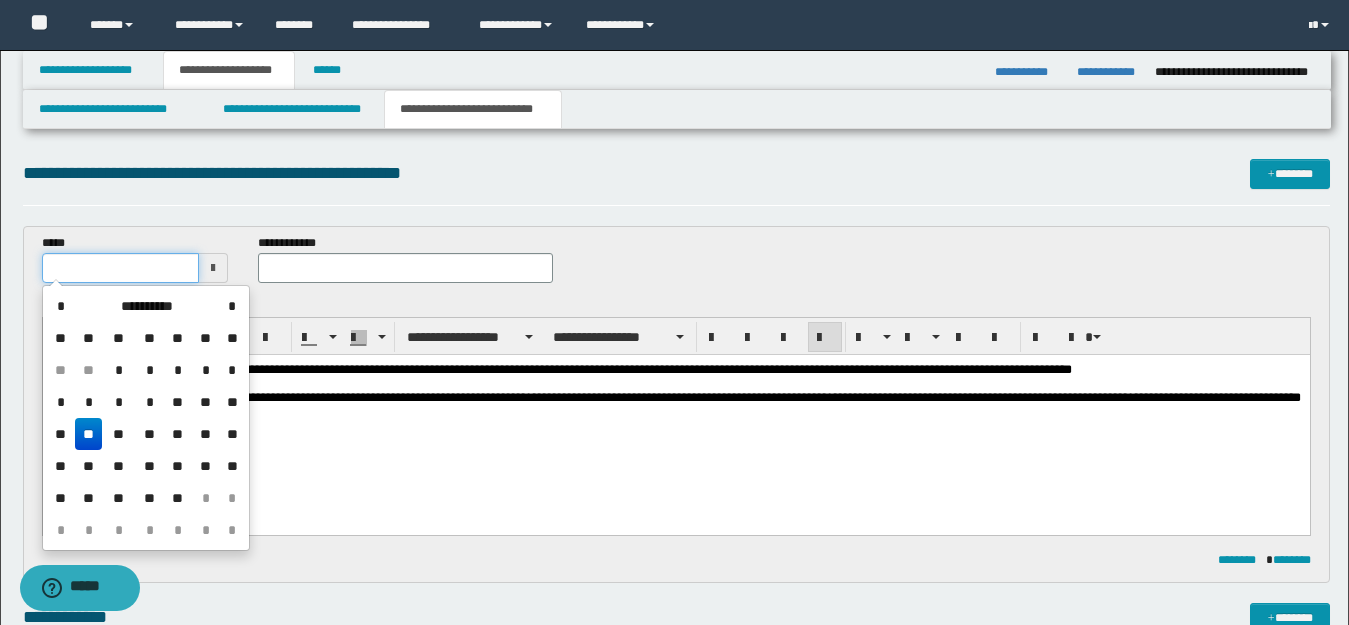 click at bounding box center [121, 268] 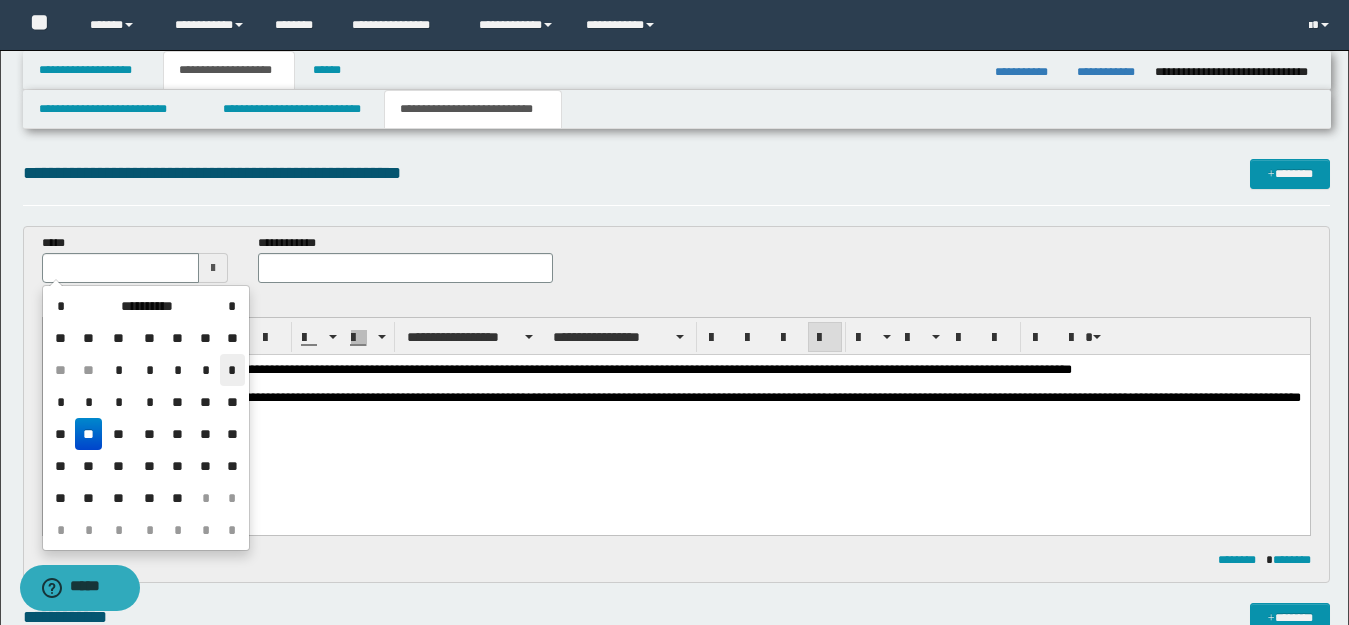 type 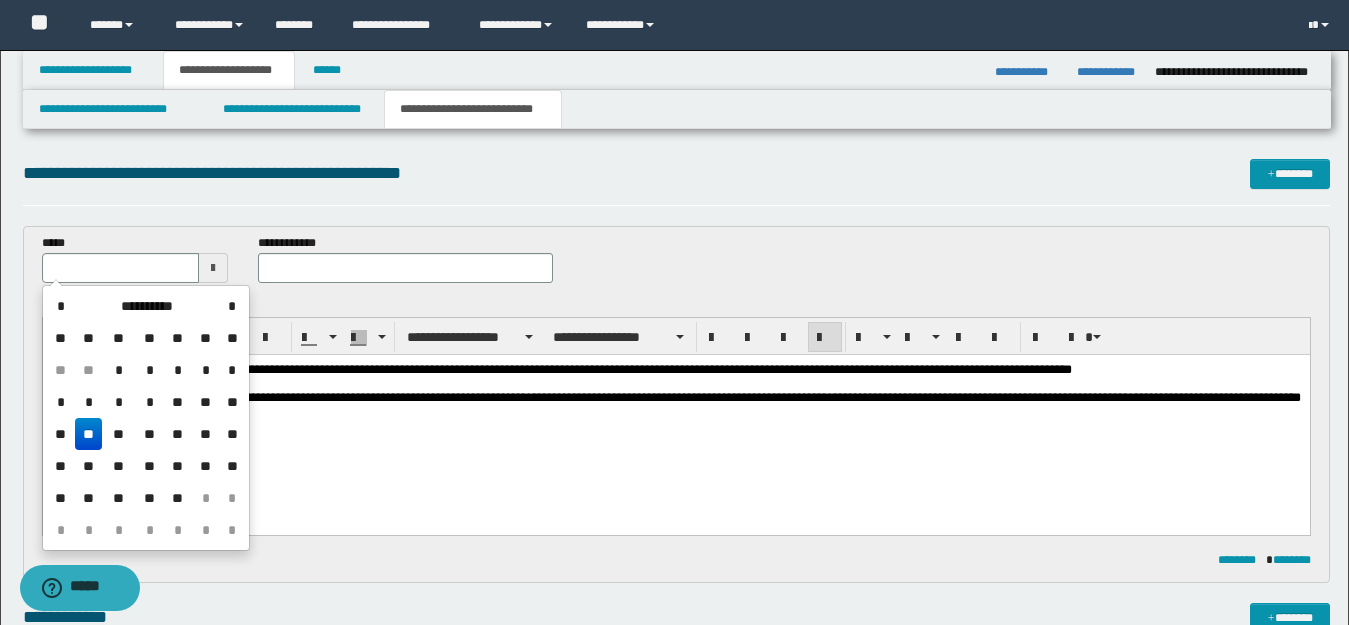 drag, startPoint x: 232, startPoint y: 366, endPoint x: 297, endPoint y: 303, distance: 90.52071 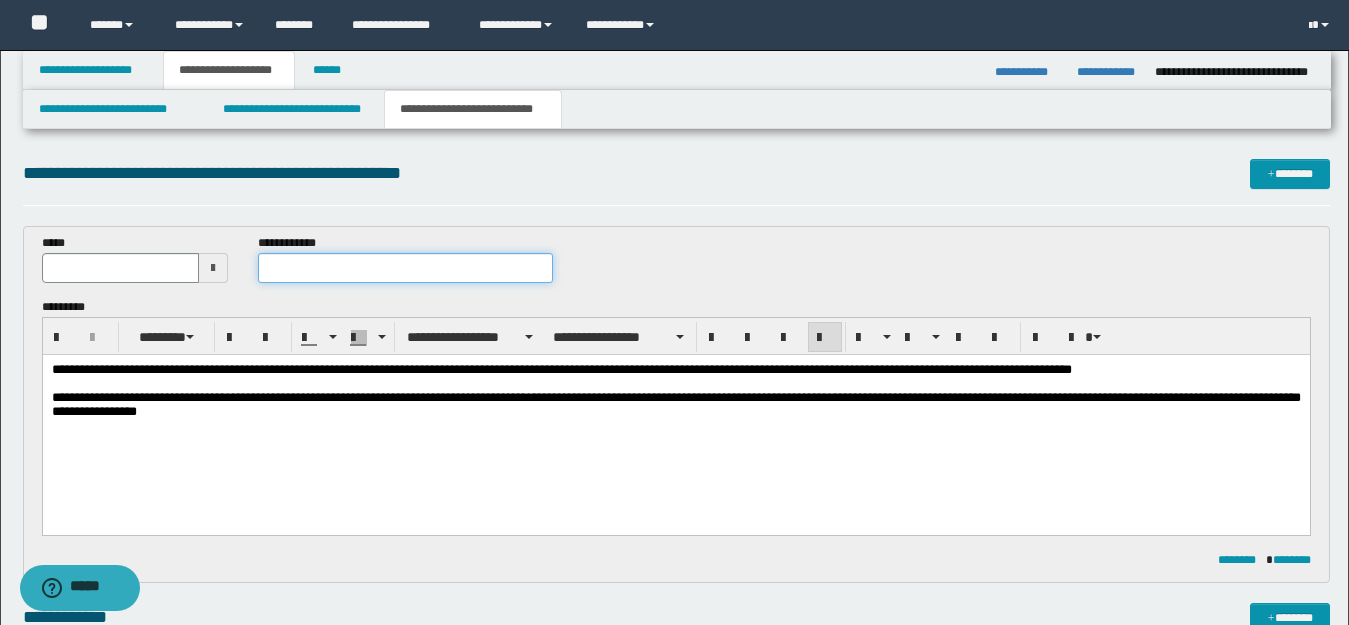 click at bounding box center (405, 268) 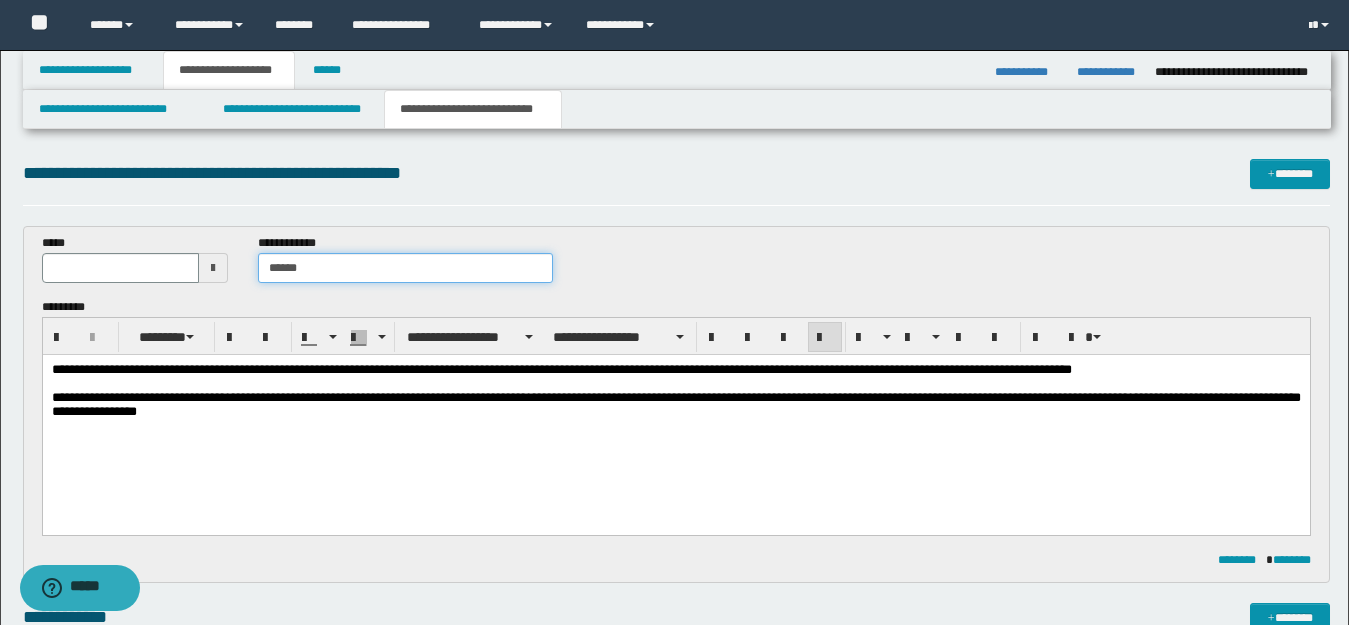 type on "******" 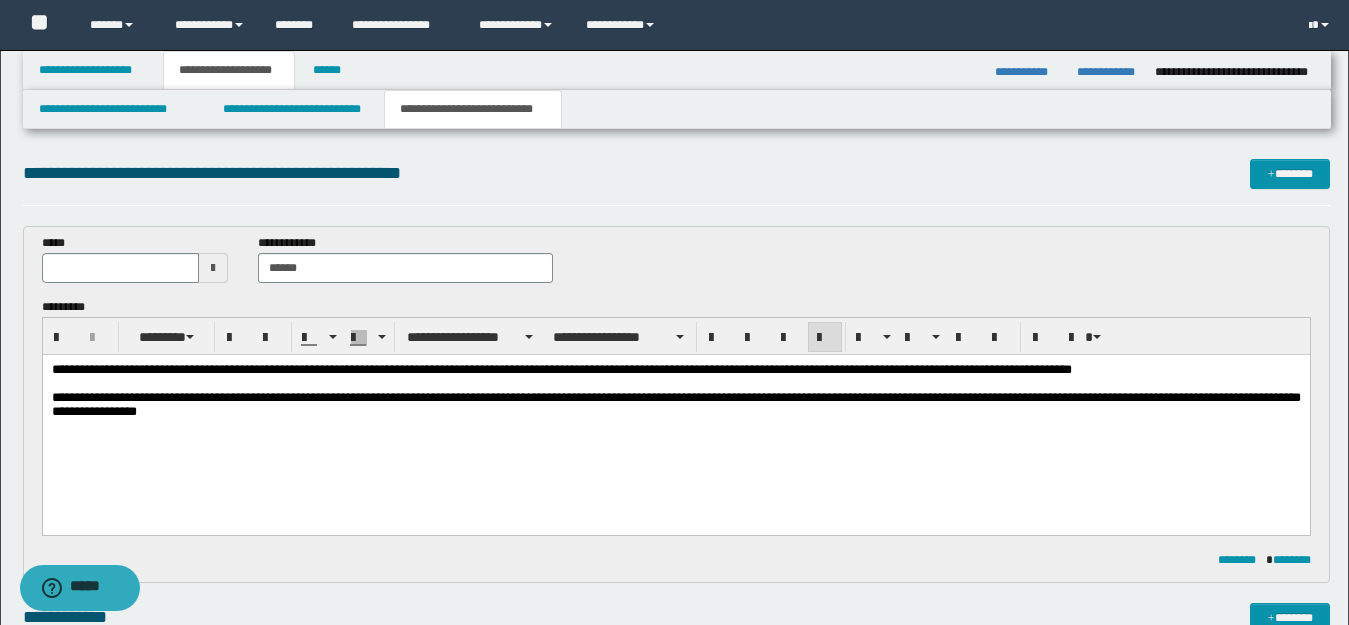 click on "**********" at bounding box center (675, 405) 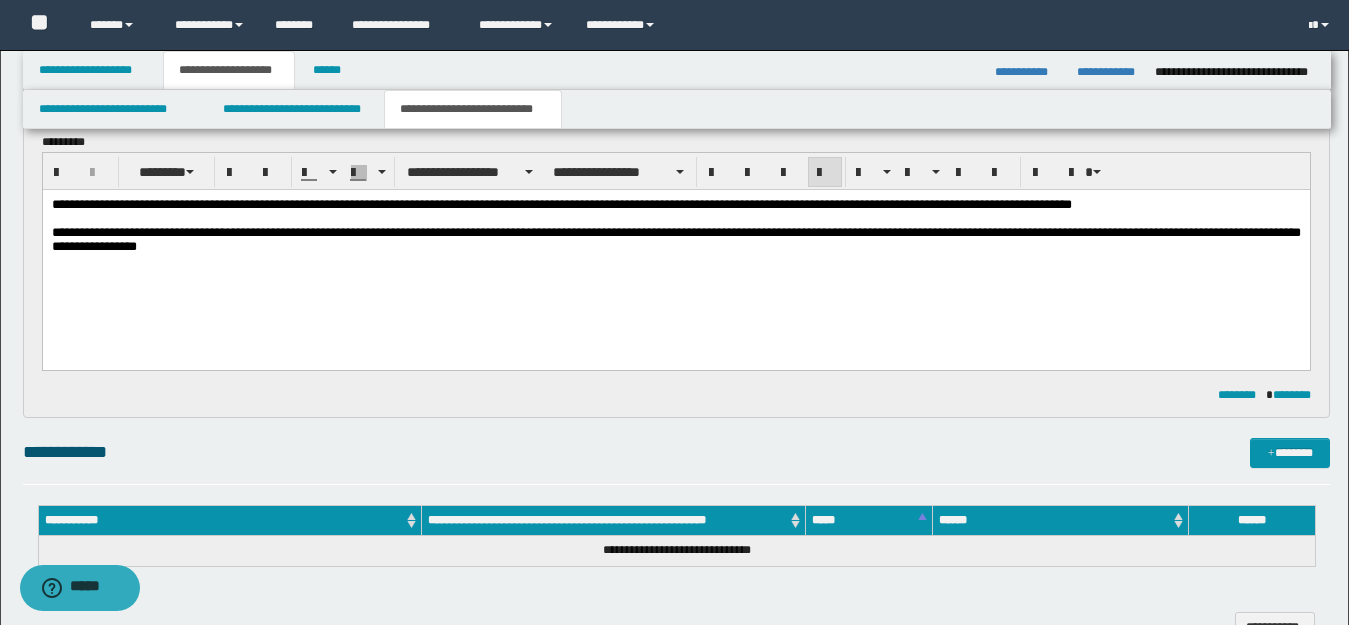 scroll, scrollTop: 200, scrollLeft: 0, axis: vertical 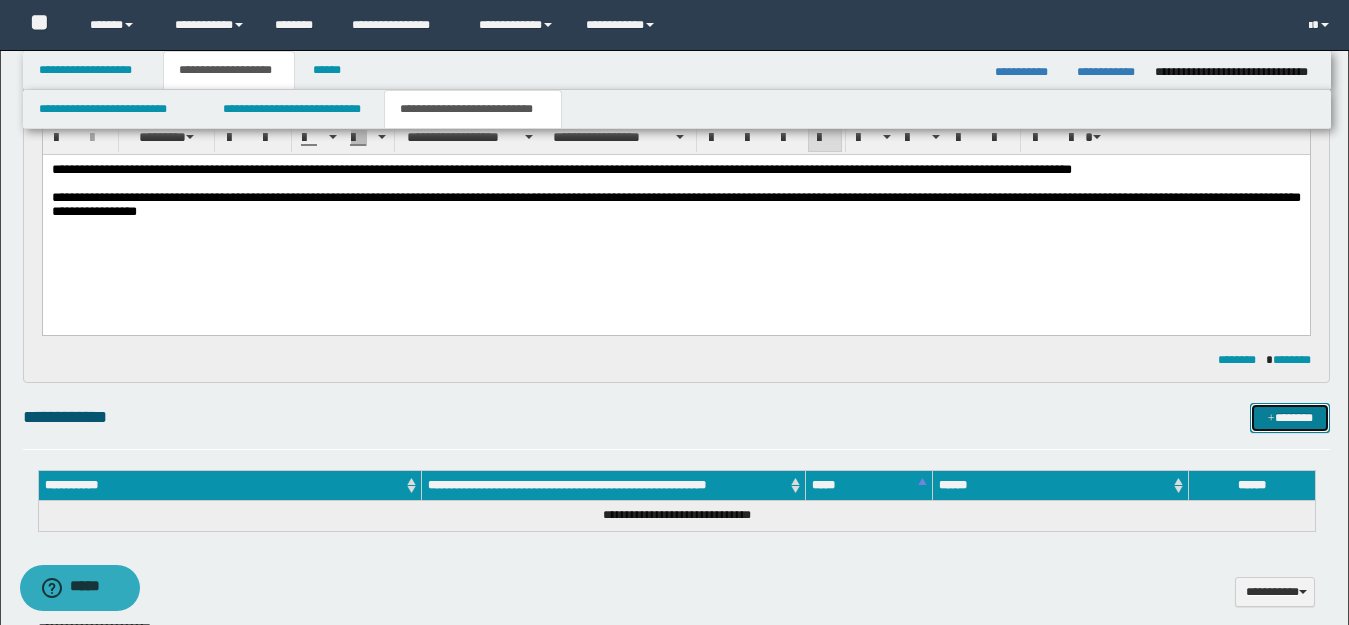 click on "*******" at bounding box center (1290, 418) 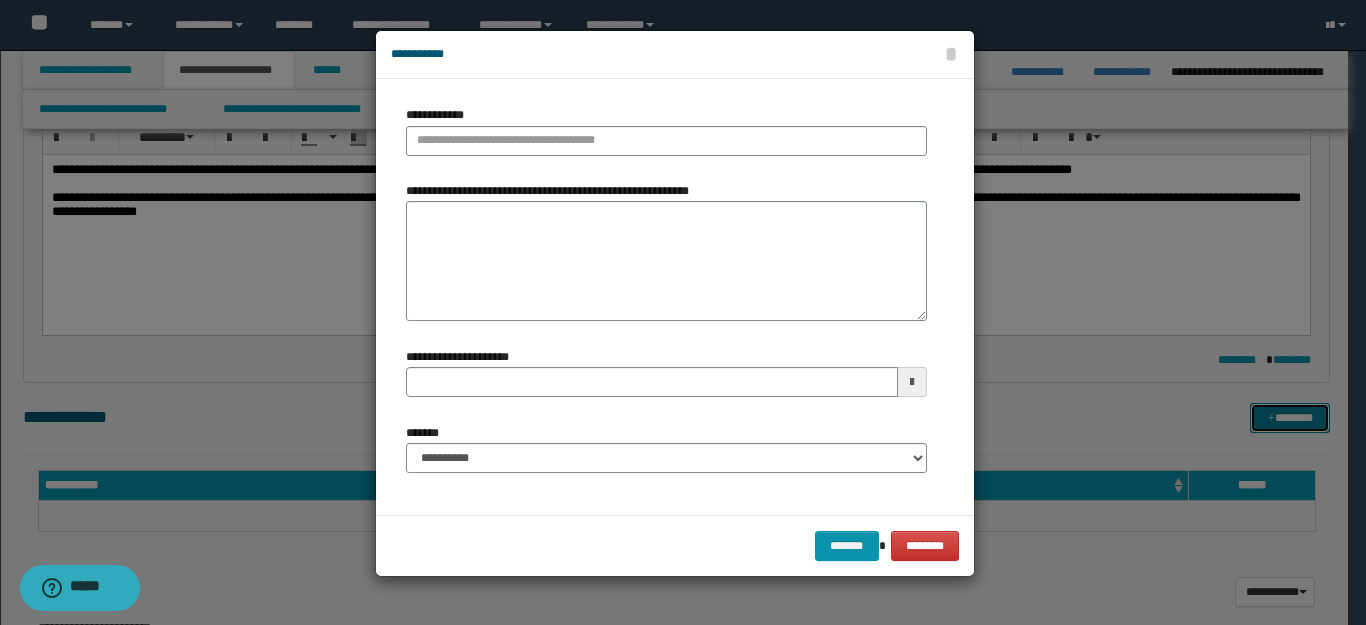 type 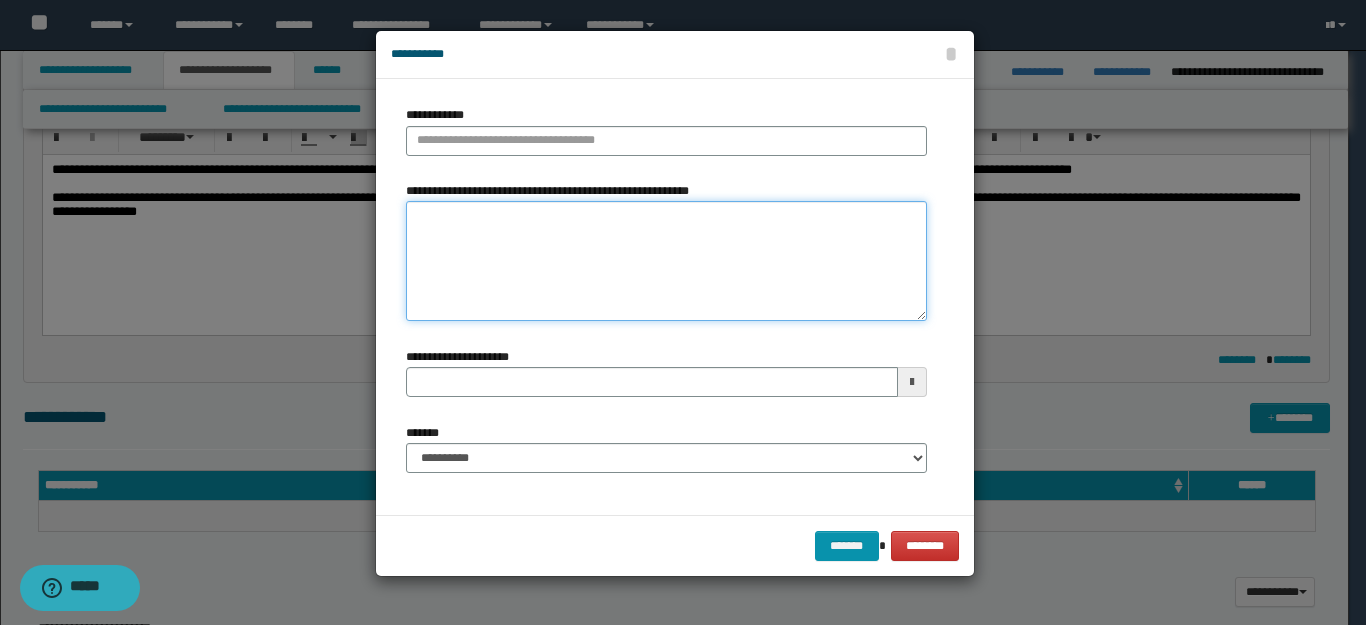 click on "**********" at bounding box center (666, 261) 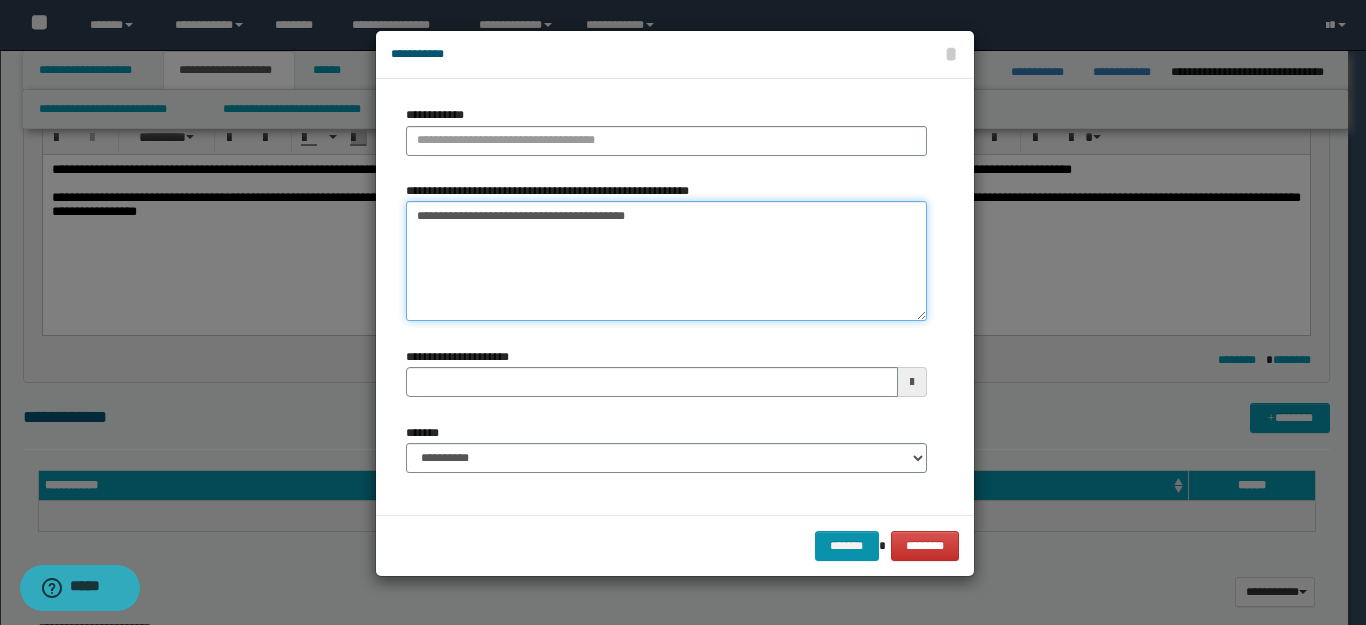 drag, startPoint x: 446, startPoint y: 220, endPoint x: 326, endPoint y: 216, distance: 120.06665 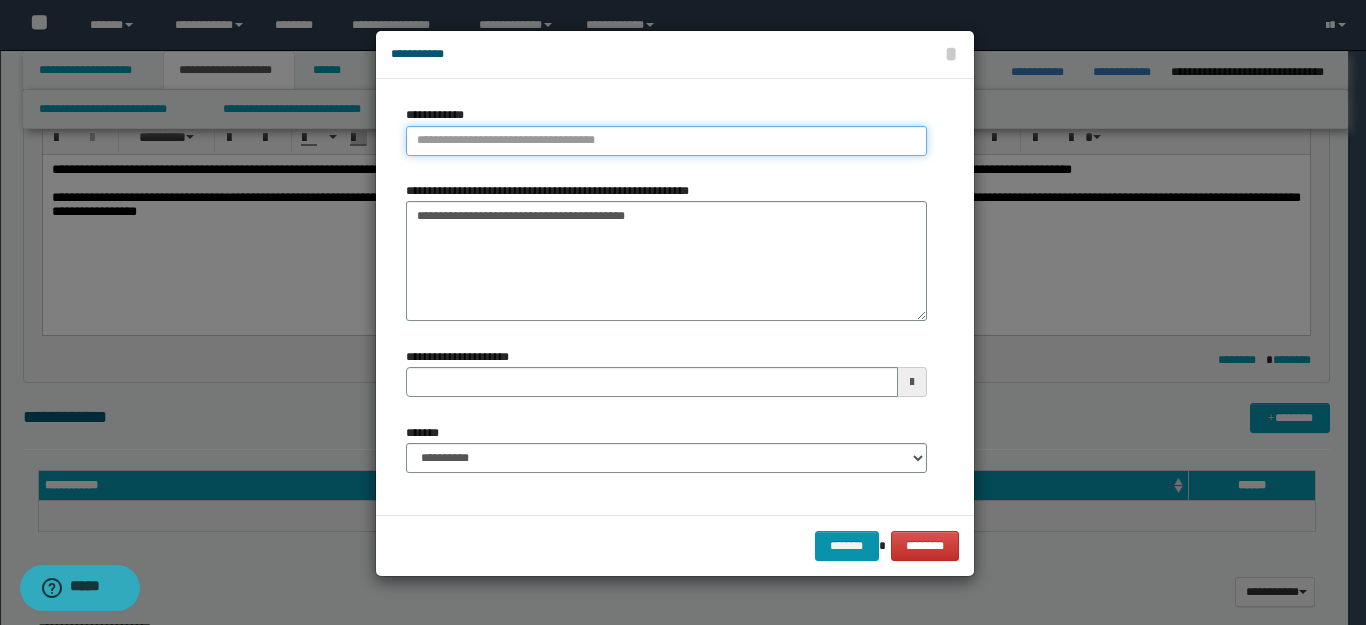 click on "**********" at bounding box center [666, 141] 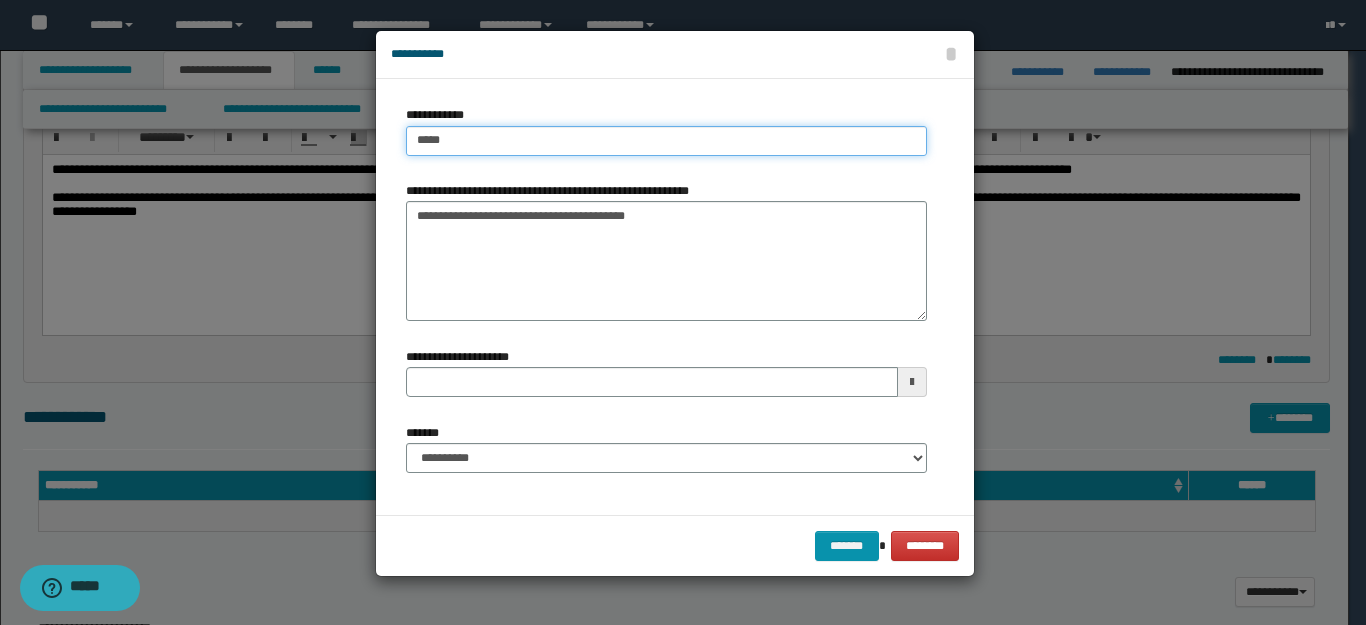 type on "****" 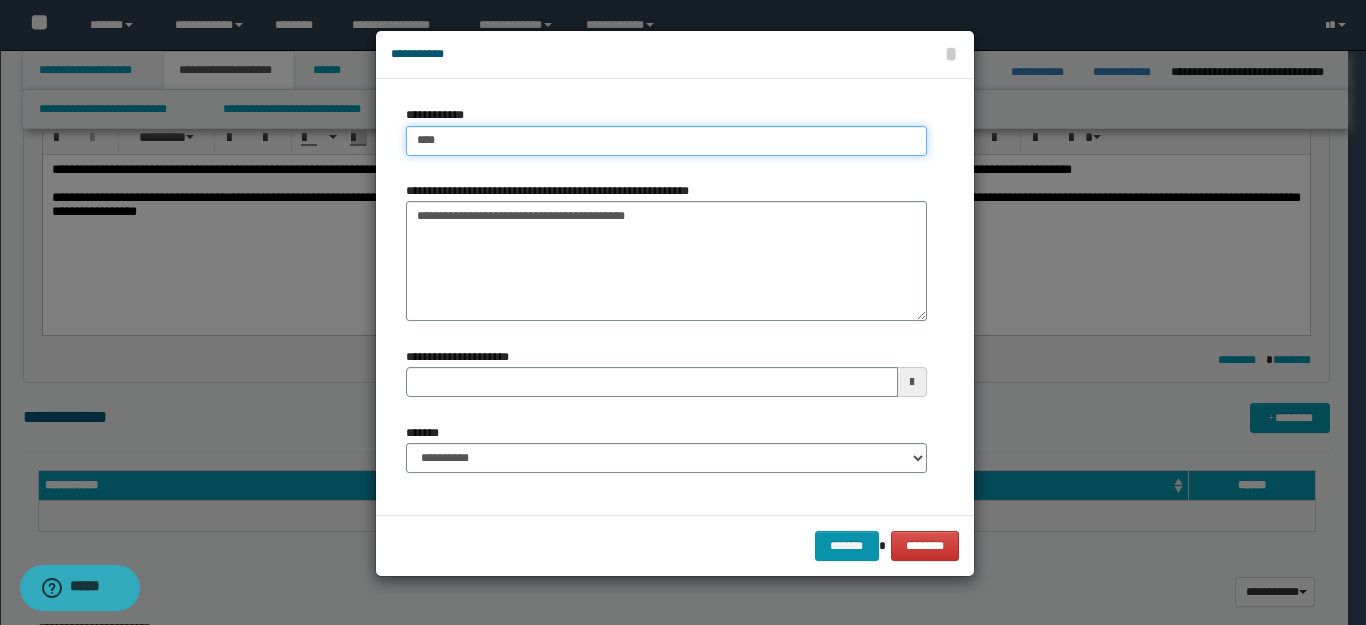 type on "****" 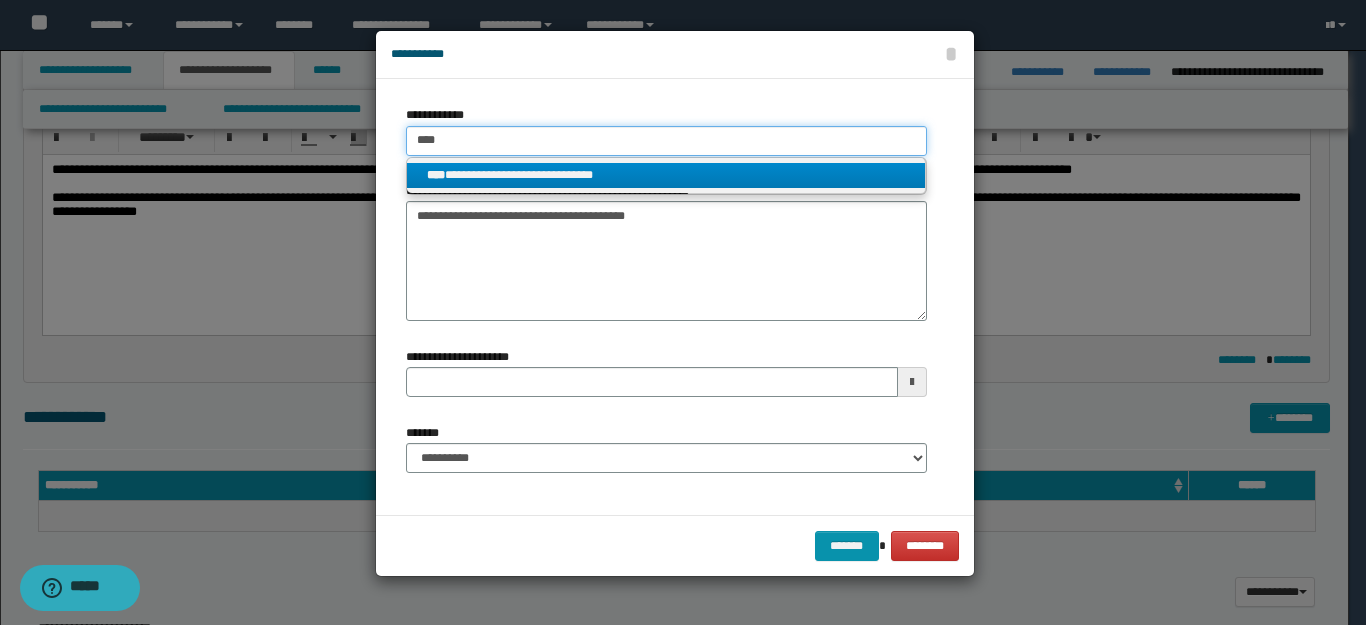 type on "****" 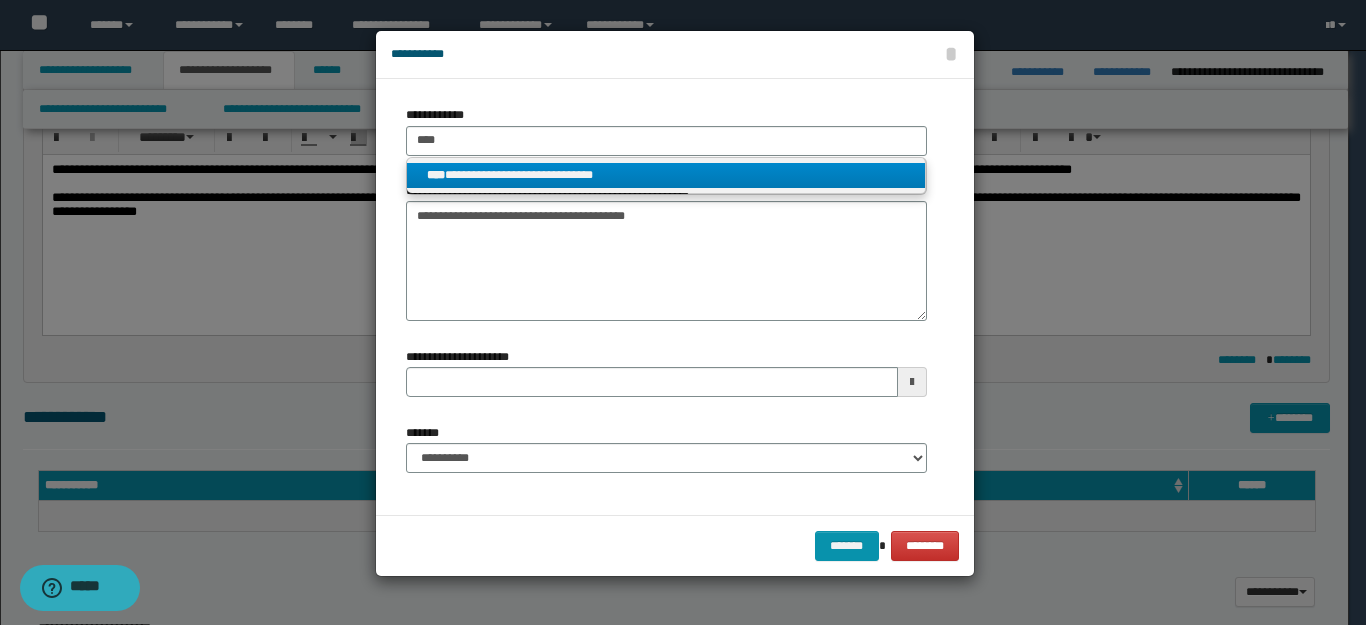 click on "**********" at bounding box center [666, 175] 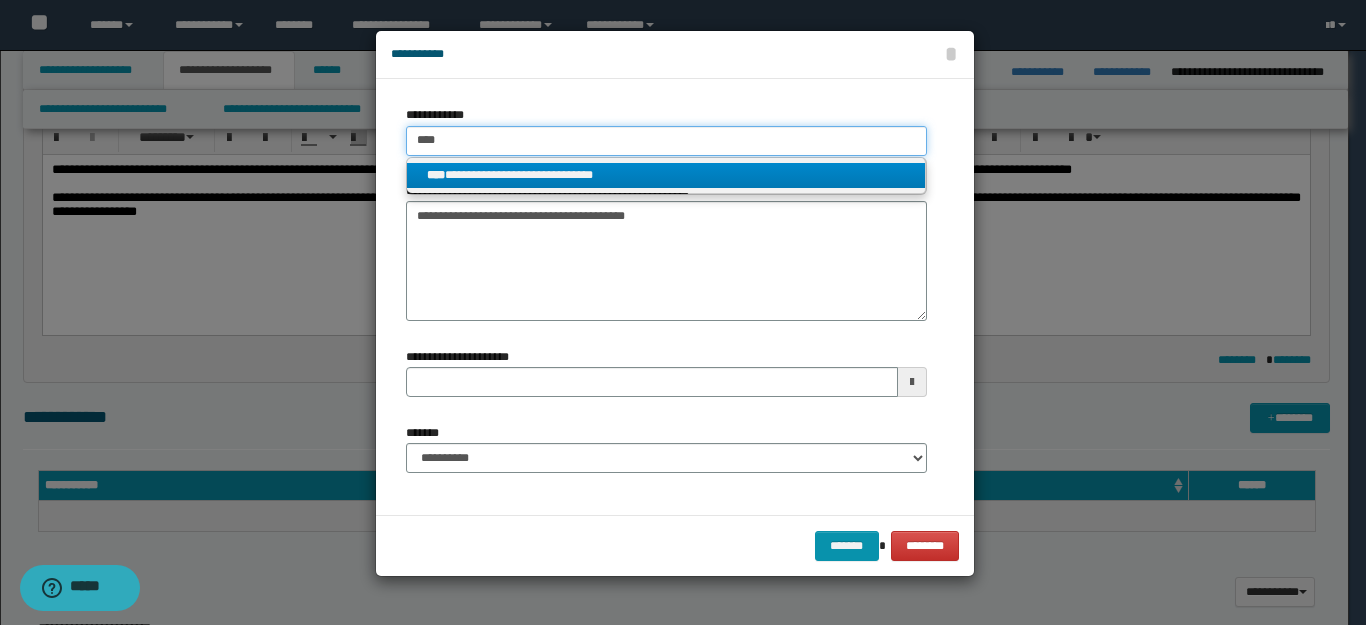 type 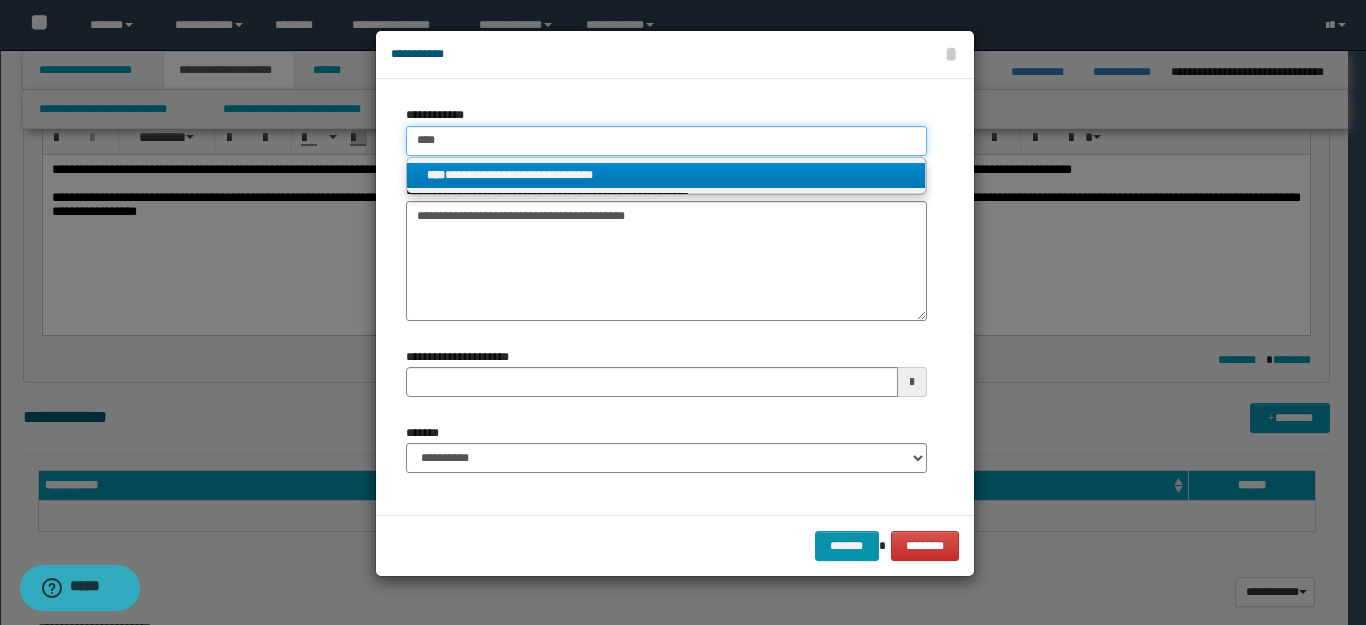 type on "**********" 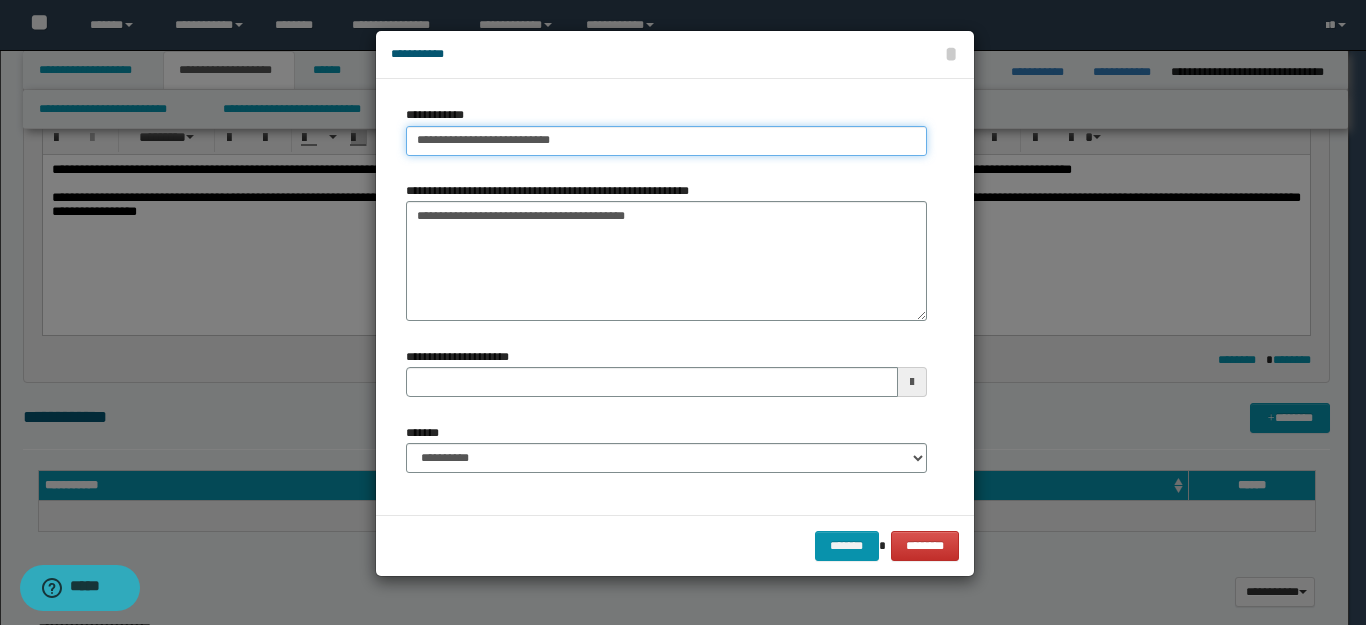 type 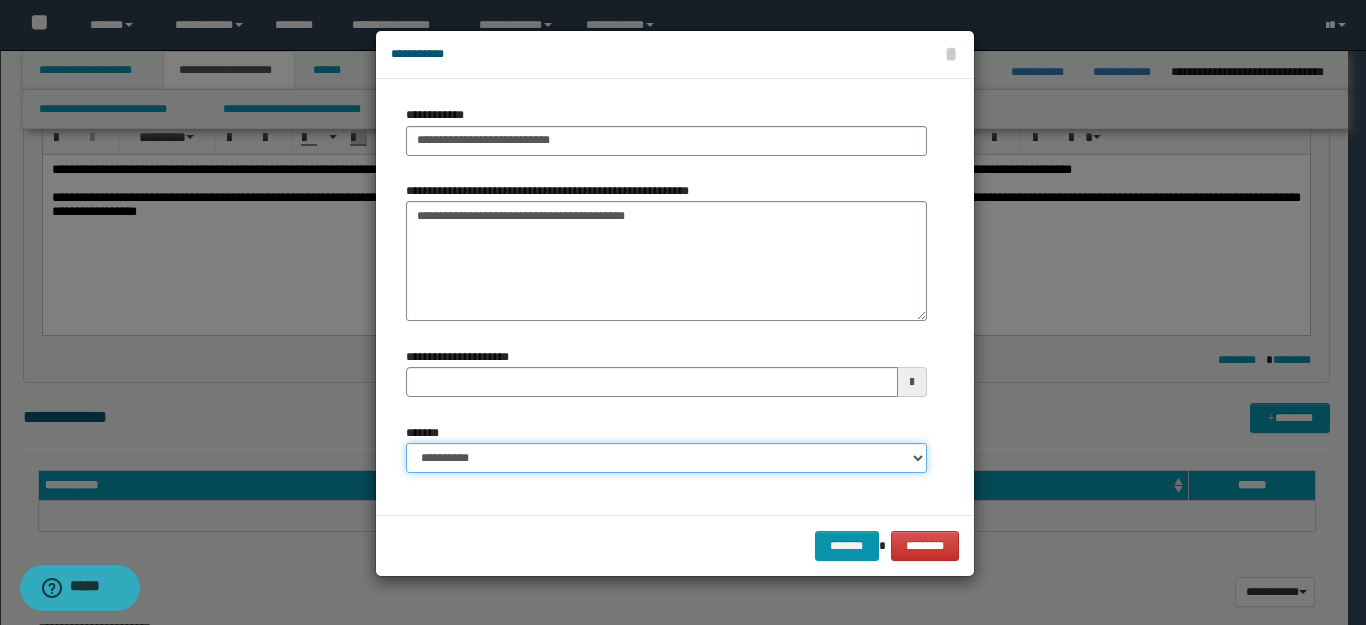 click on "**********" at bounding box center [666, 458] 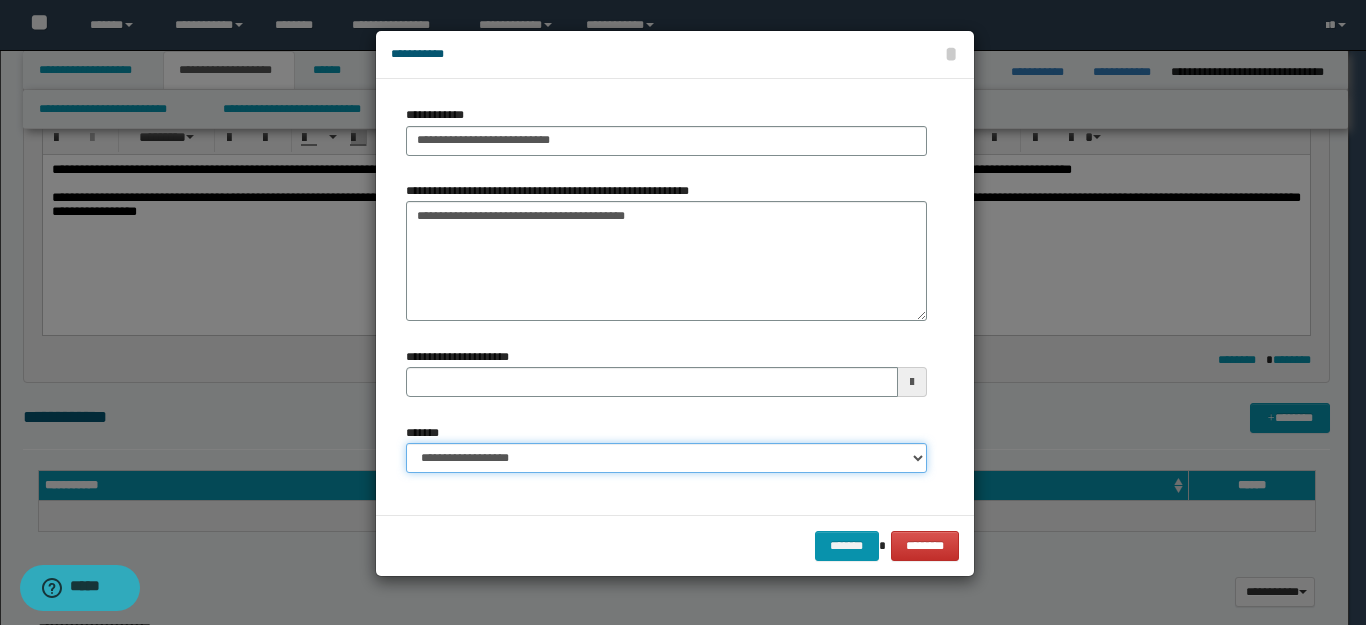 click on "**********" at bounding box center (666, 458) 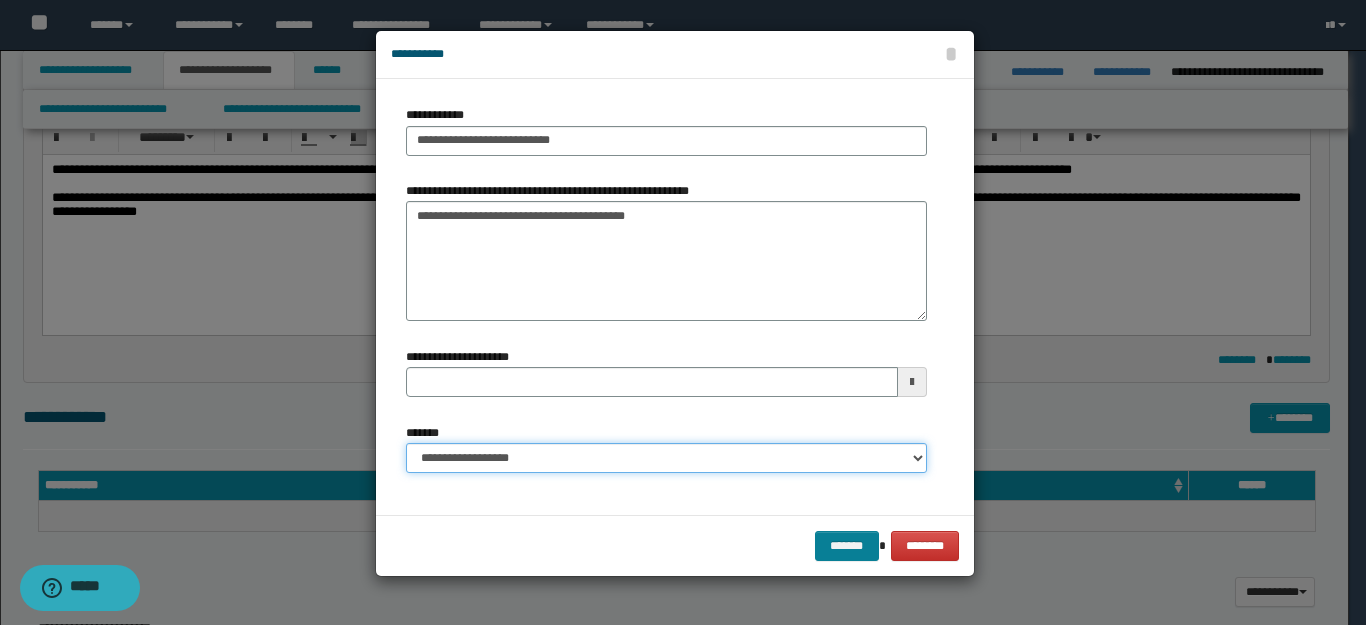 type 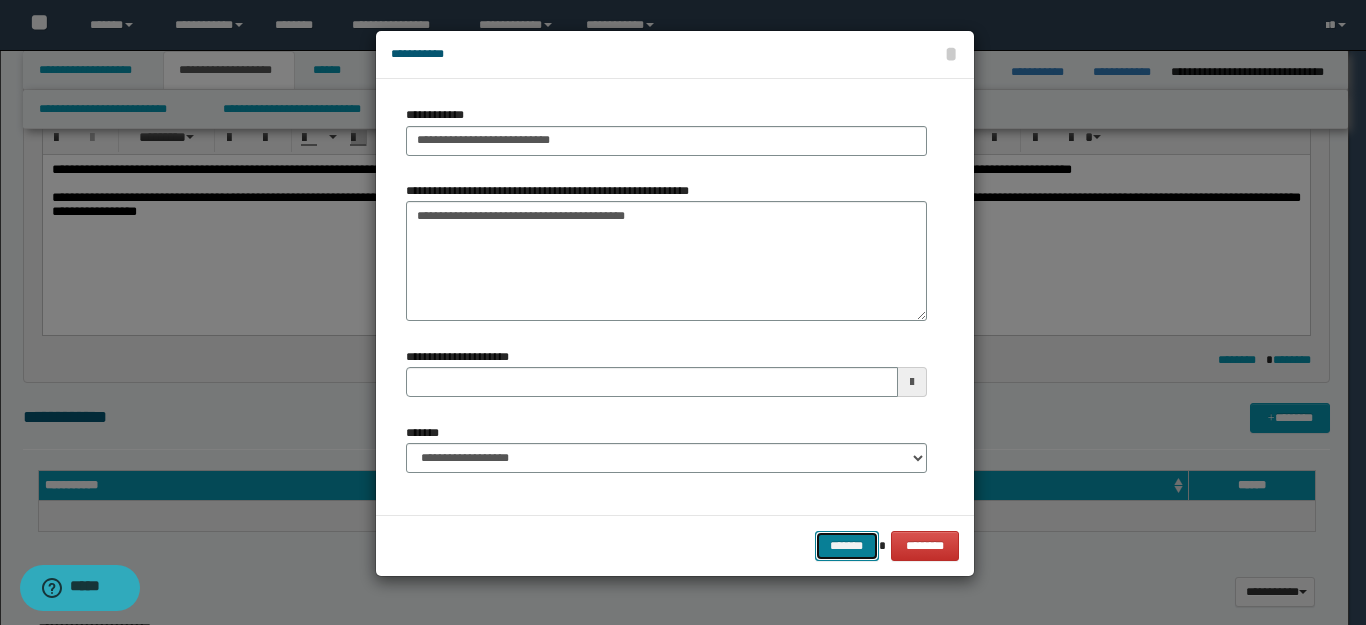 click on "*******" at bounding box center [847, 546] 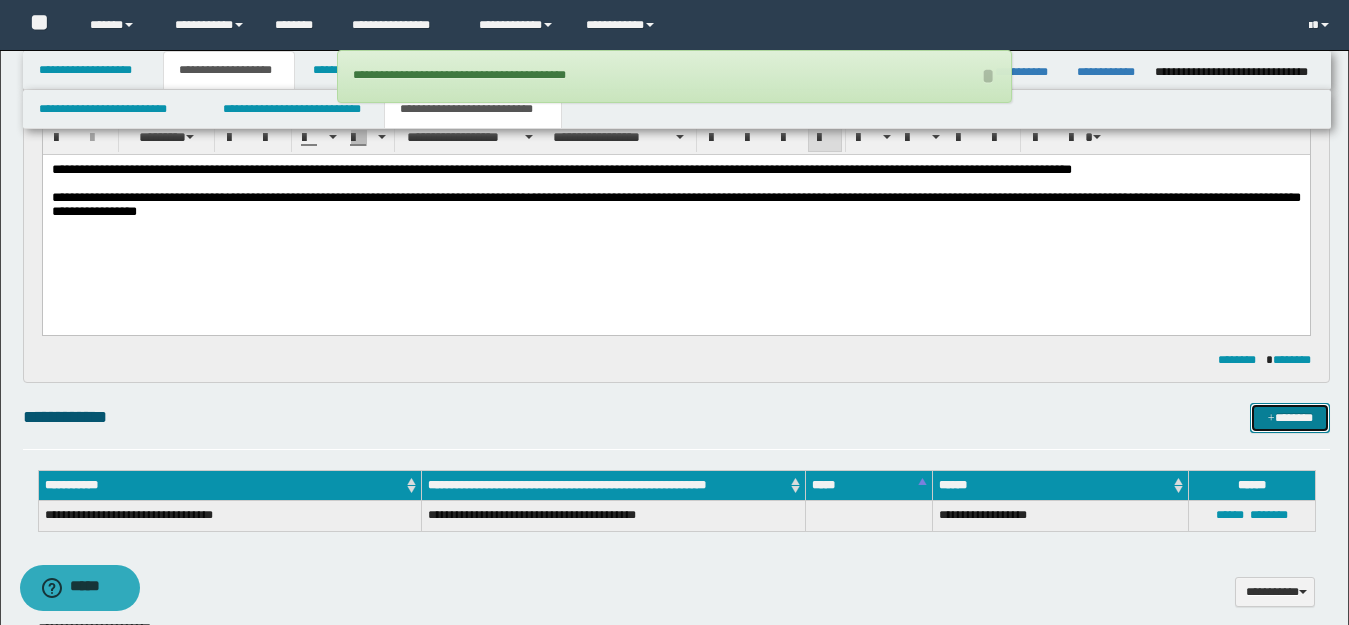 type 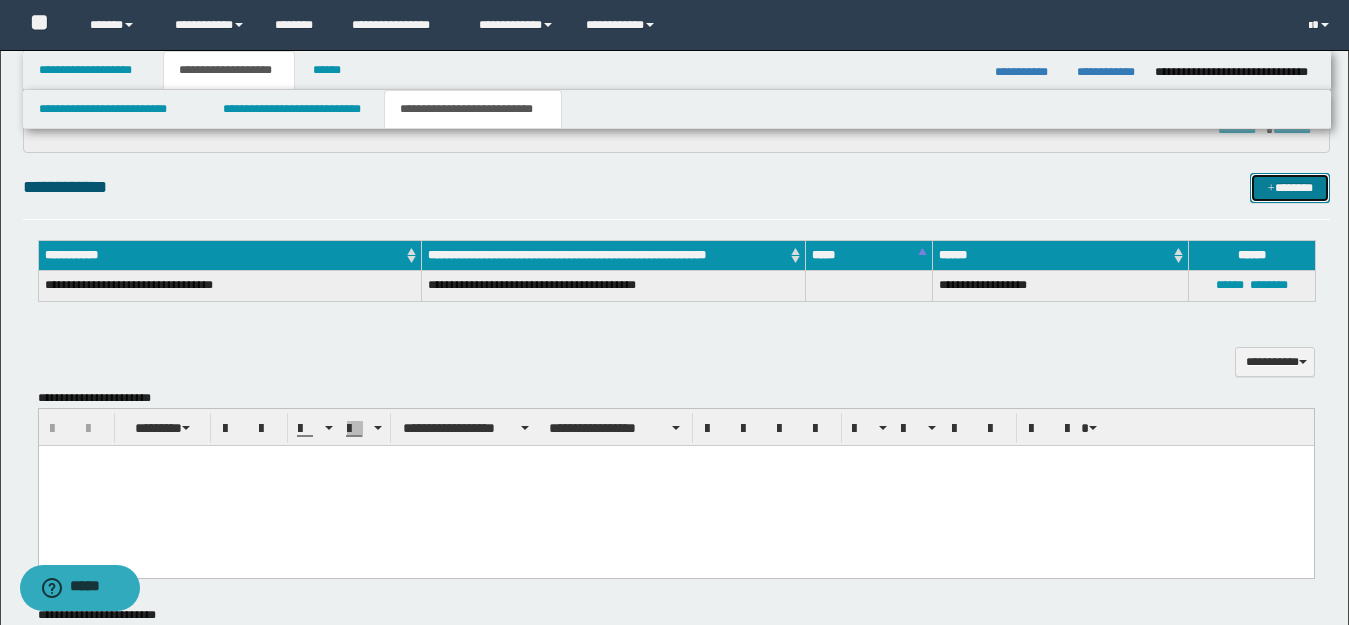 scroll, scrollTop: 500, scrollLeft: 0, axis: vertical 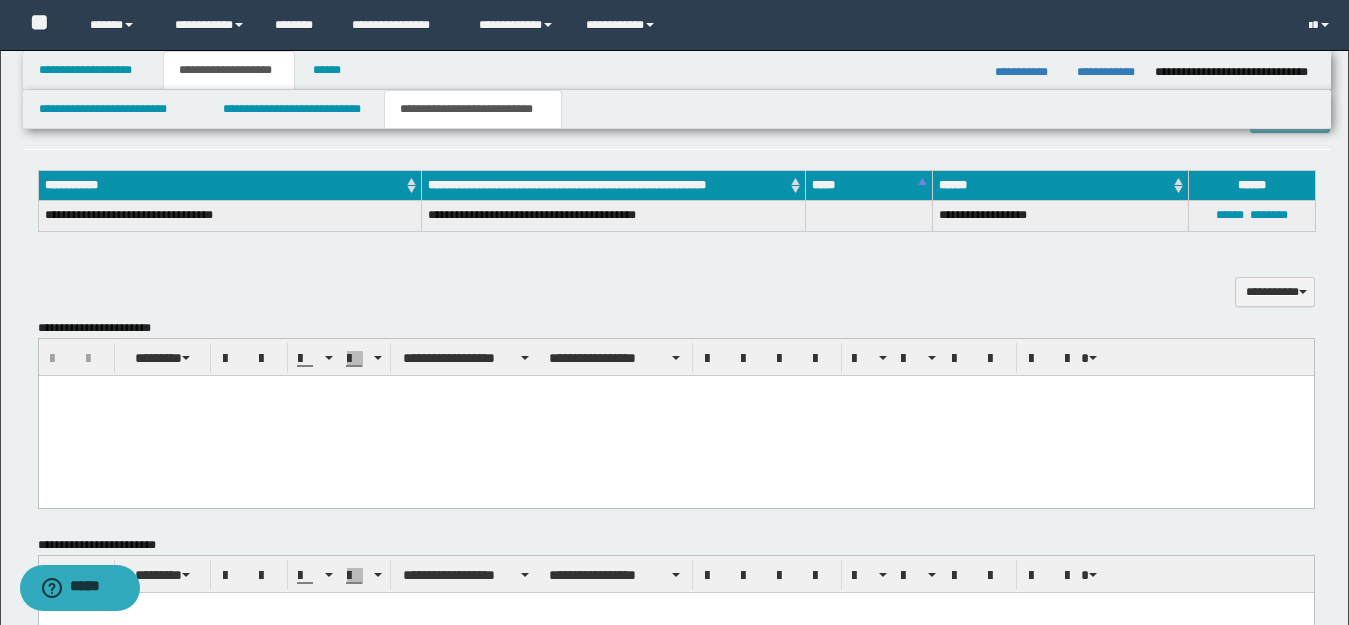 click at bounding box center [675, 416] 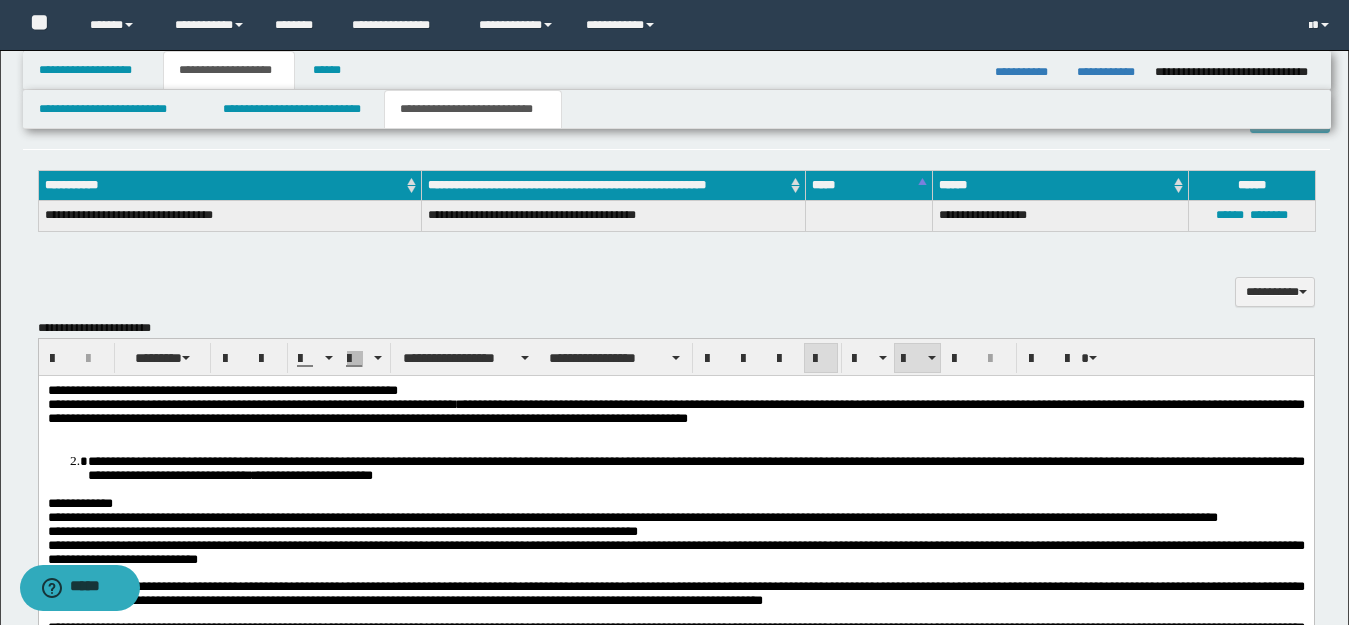 click on "**********" at bounding box center (675, 577) 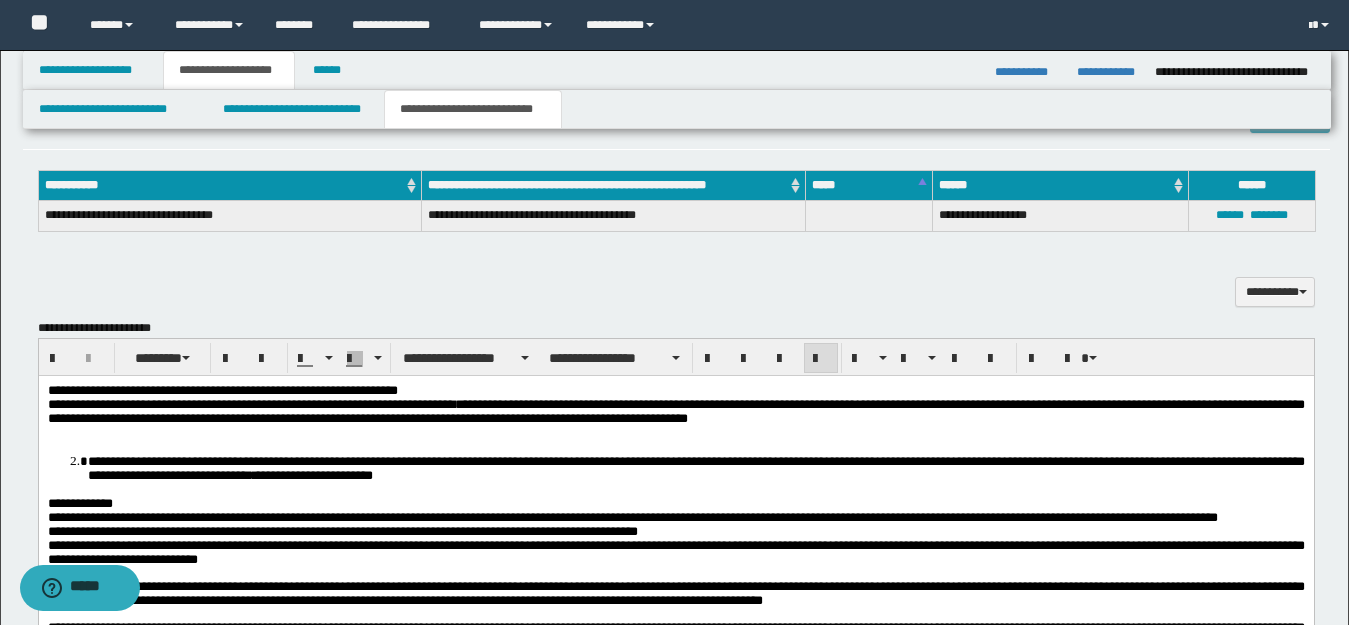 click on "**********" at bounding box center (675, 391) 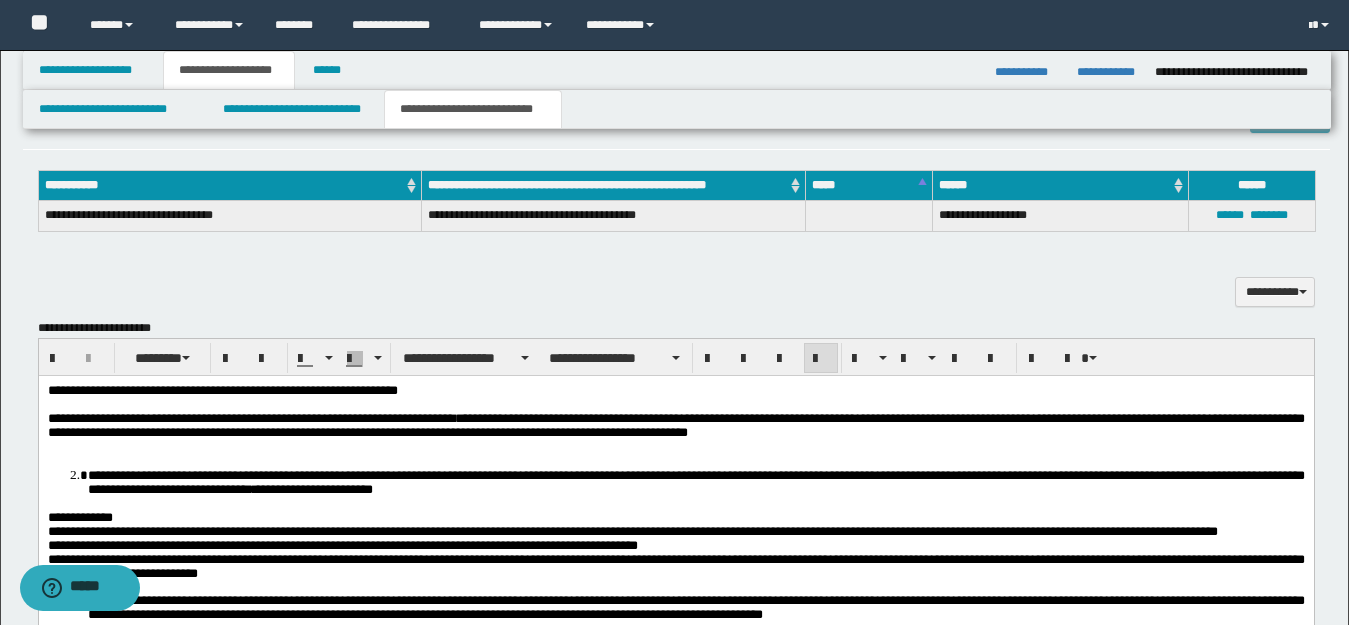 click on "**********" at bounding box center [695, 482] 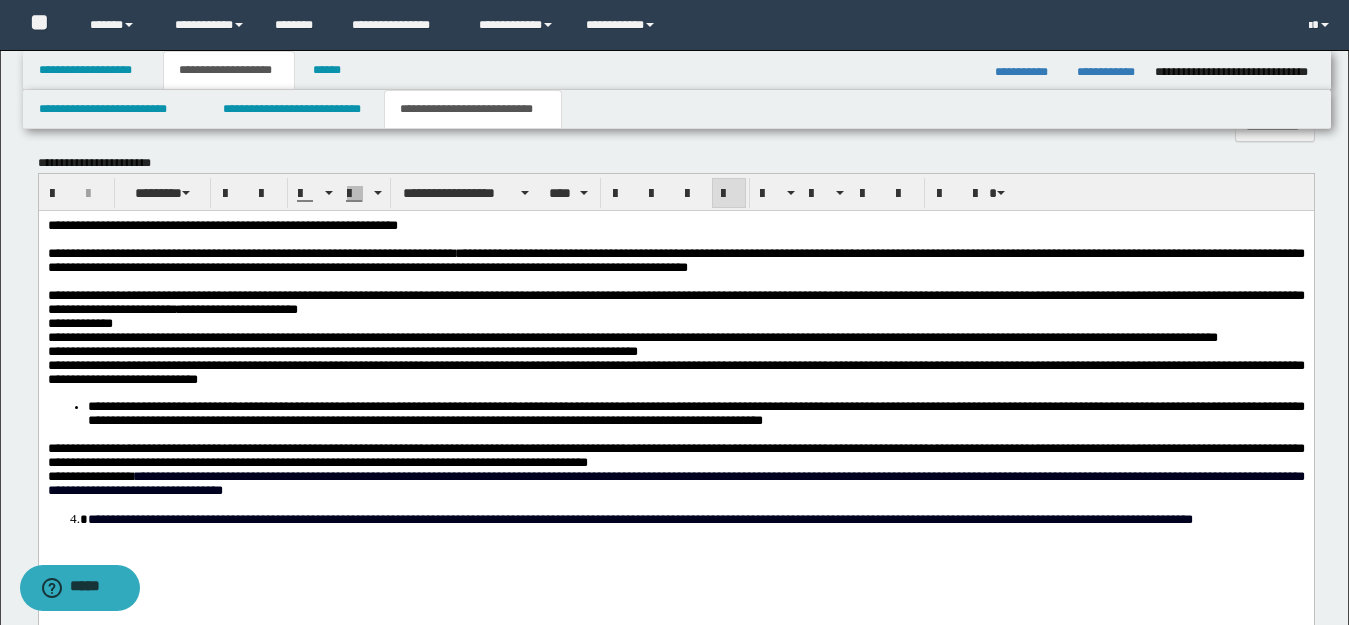scroll, scrollTop: 700, scrollLeft: 0, axis: vertical 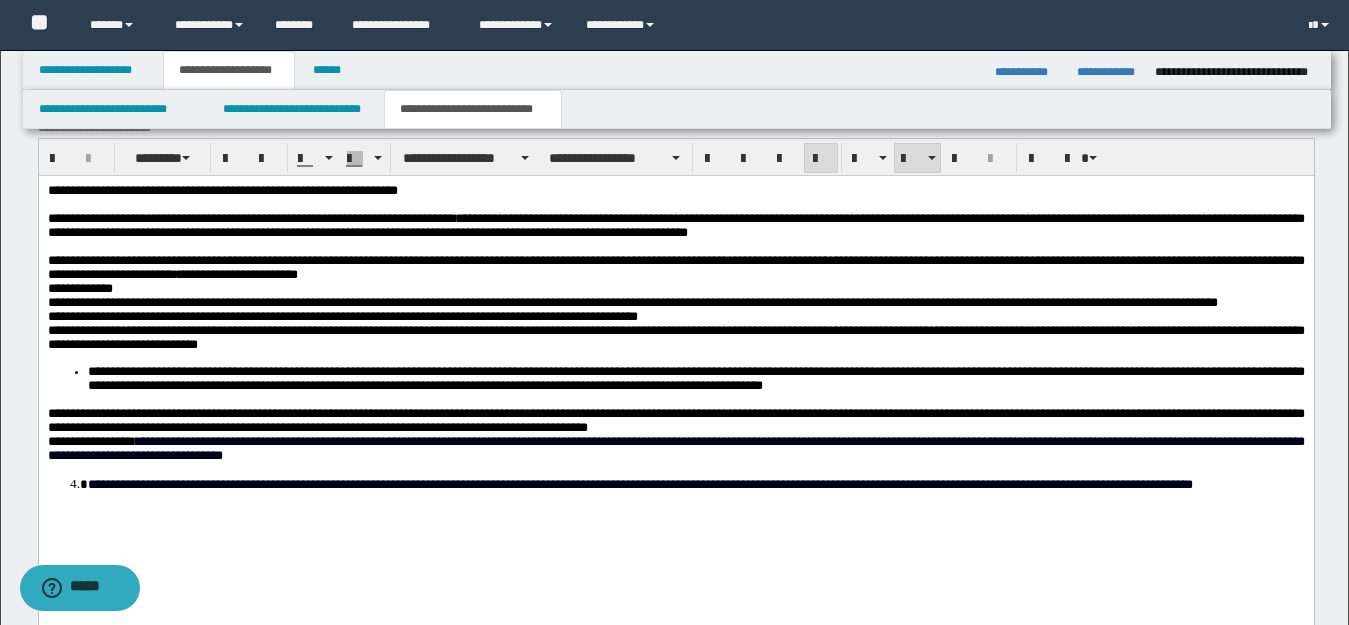 click on "**********" at bounding box center (639, 484) 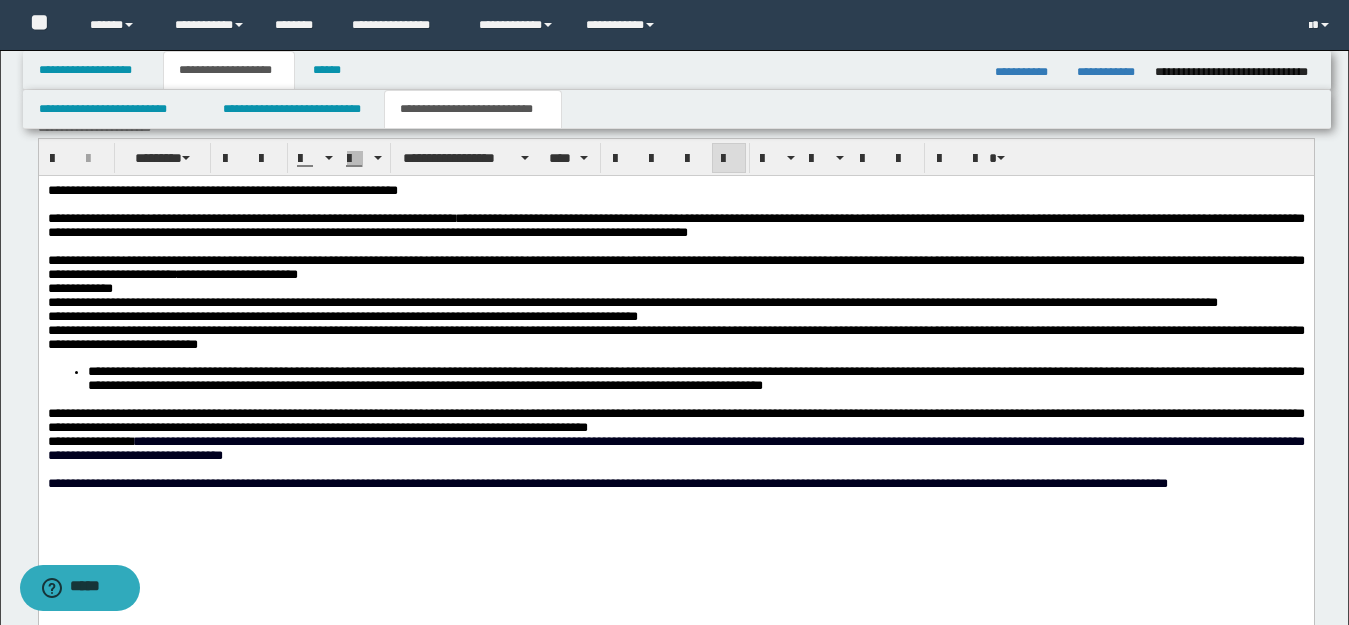 click on "**********" at bounding box center (675, 420) 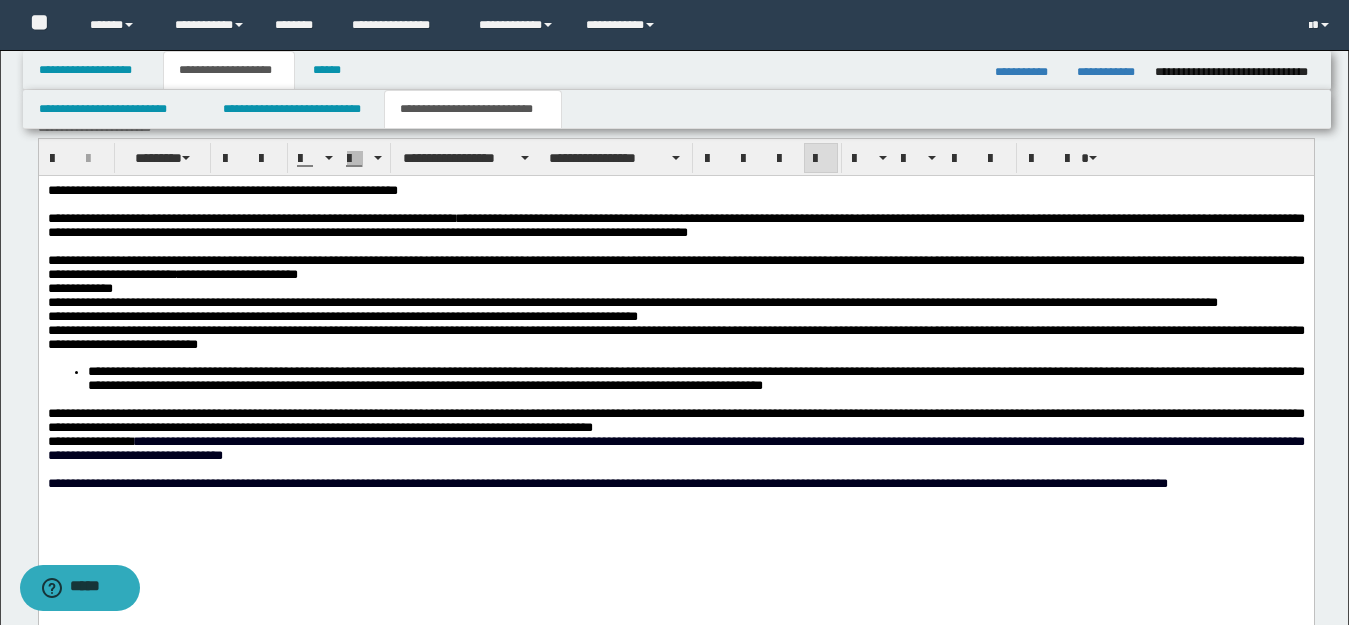 click on "**********" at bounding box center (675, 420) 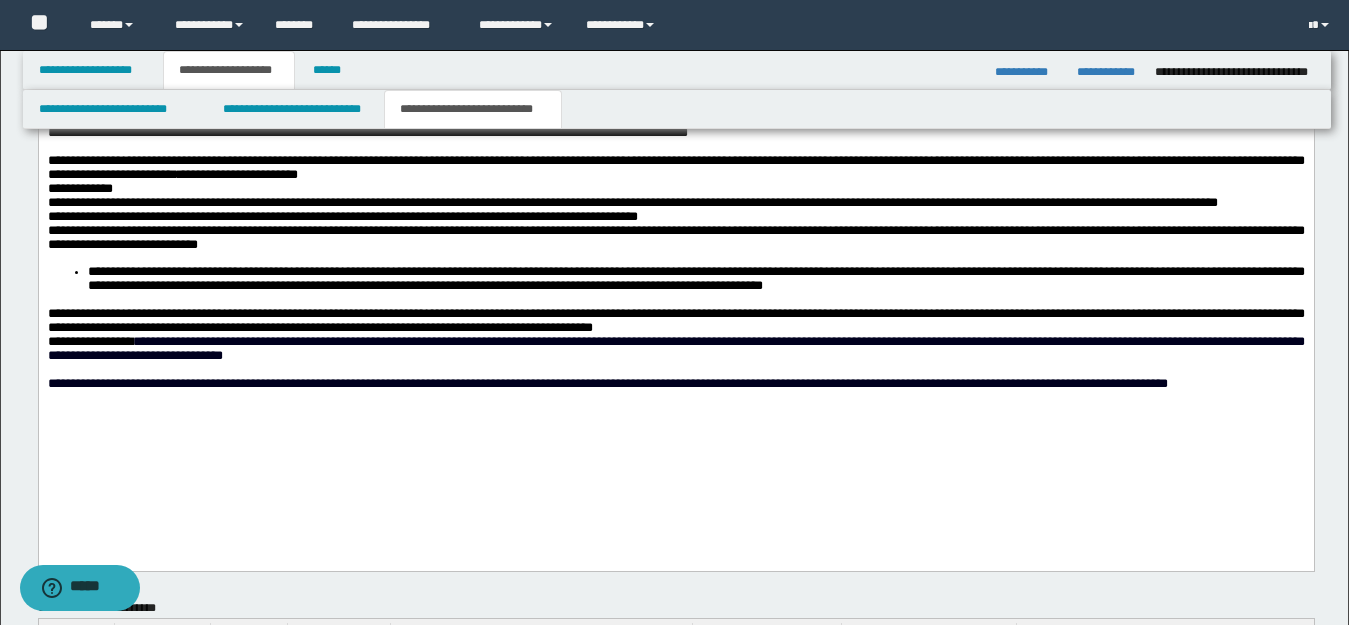 click on "**********" at bounding box center (675, 384) 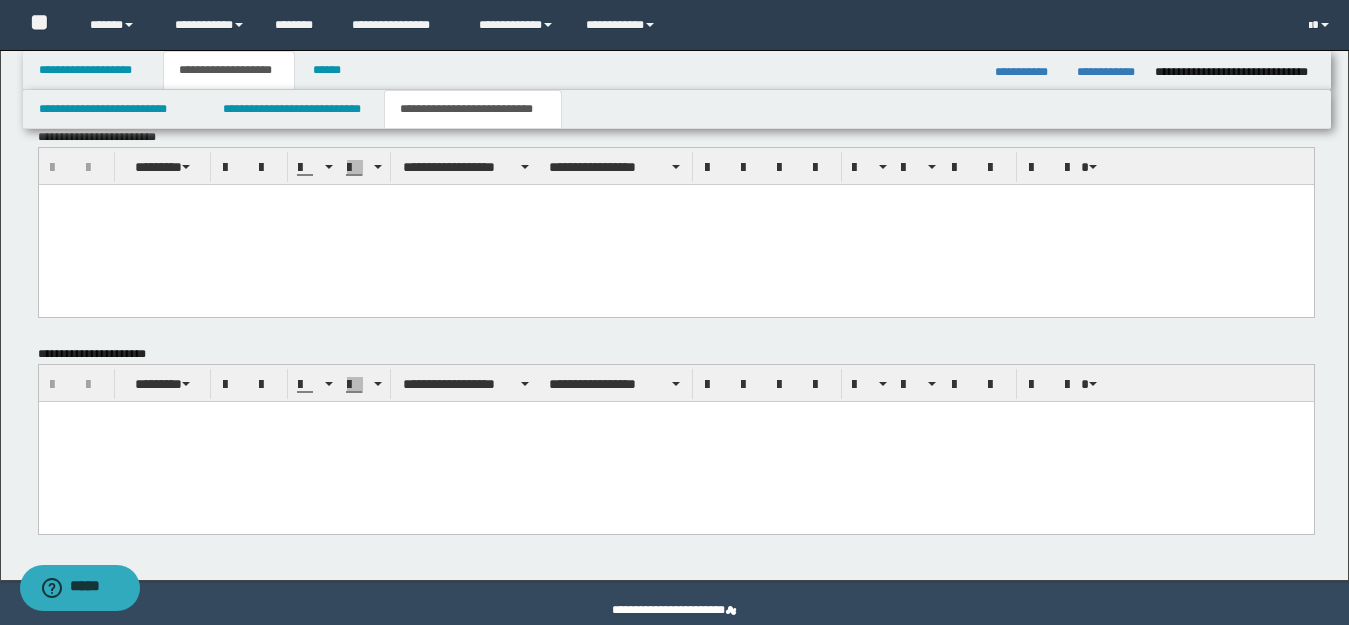 scroll, scrollTop: 1300, scrollLeft: 0, axis: vertical 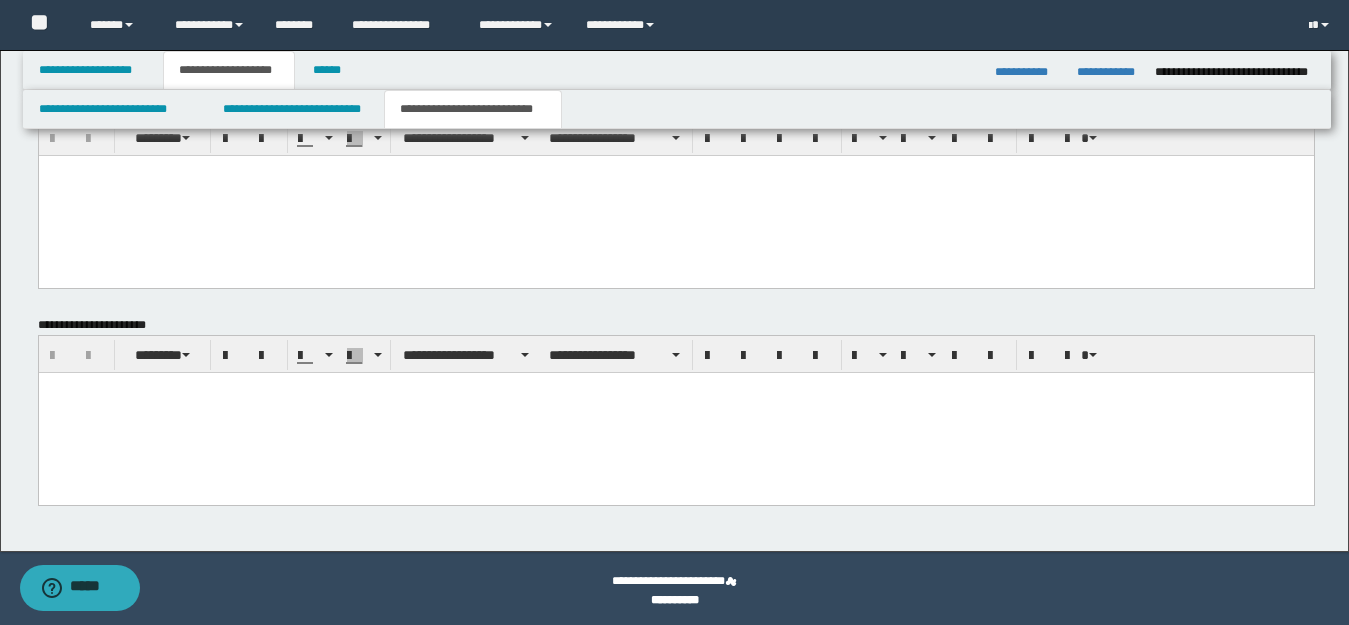 click at bounding box center (675, 412) 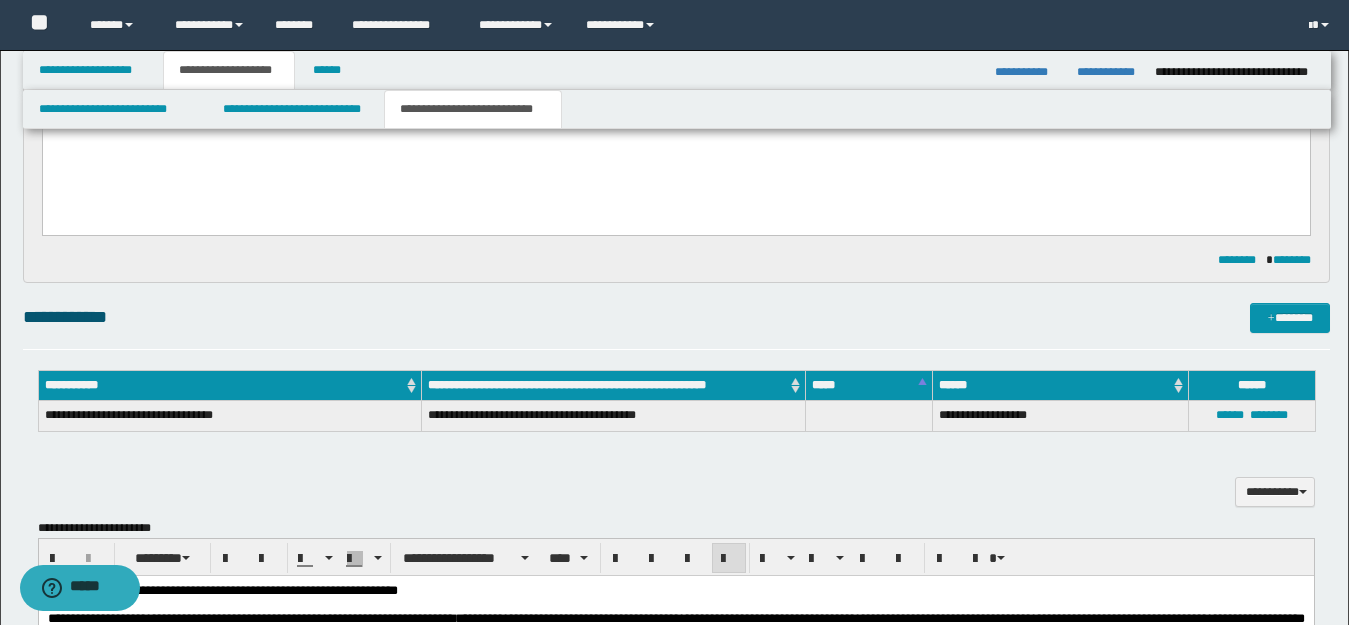 scroll, scrollTop: 0, scrollLeft: 0, axis: both 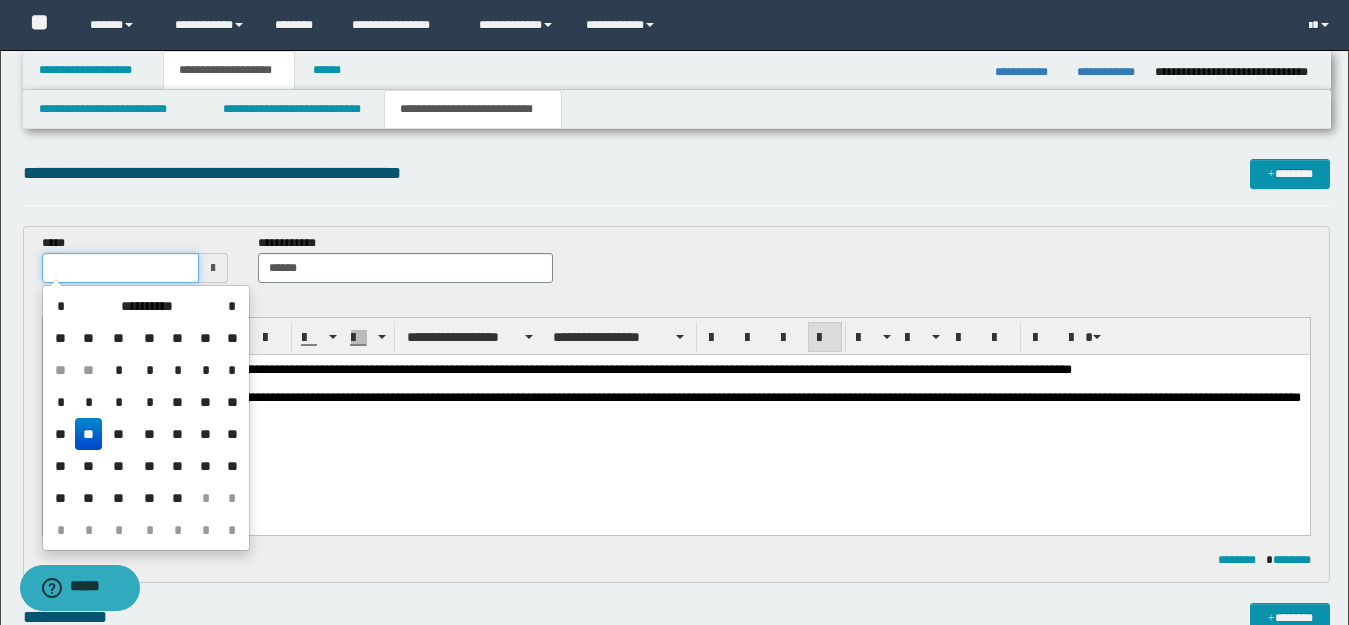 click at bounding box center (121, 268) 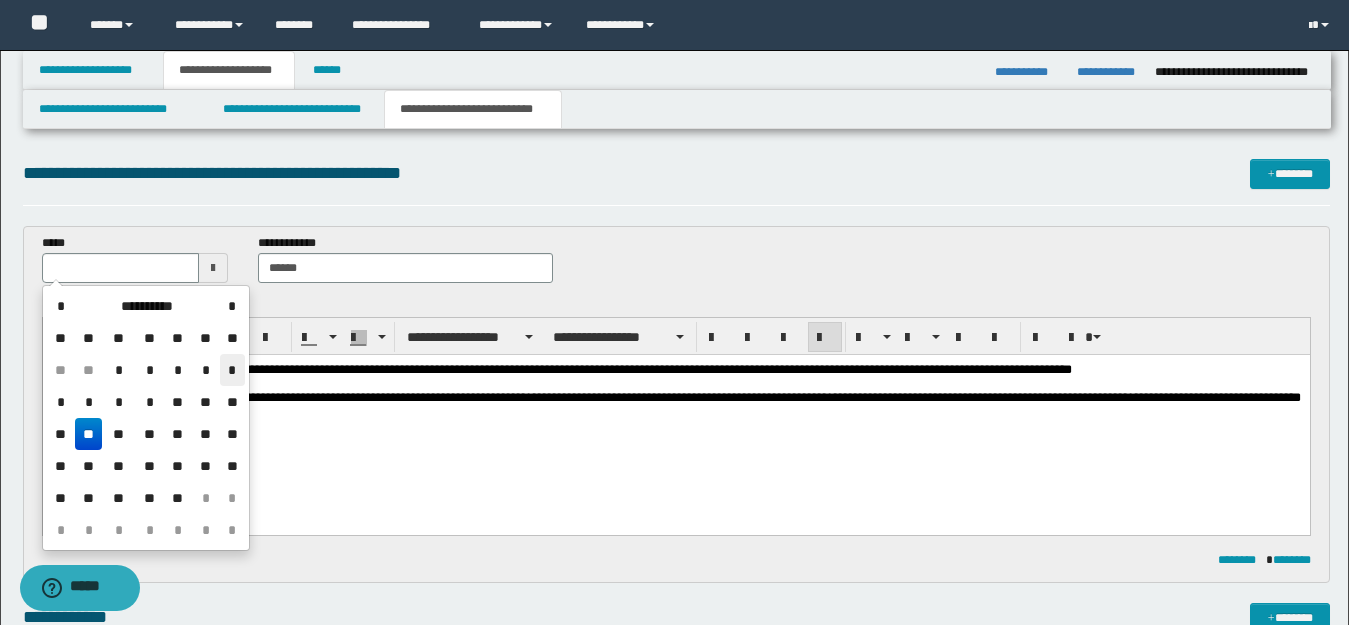 click on "*" at bounding box center [232, 370] 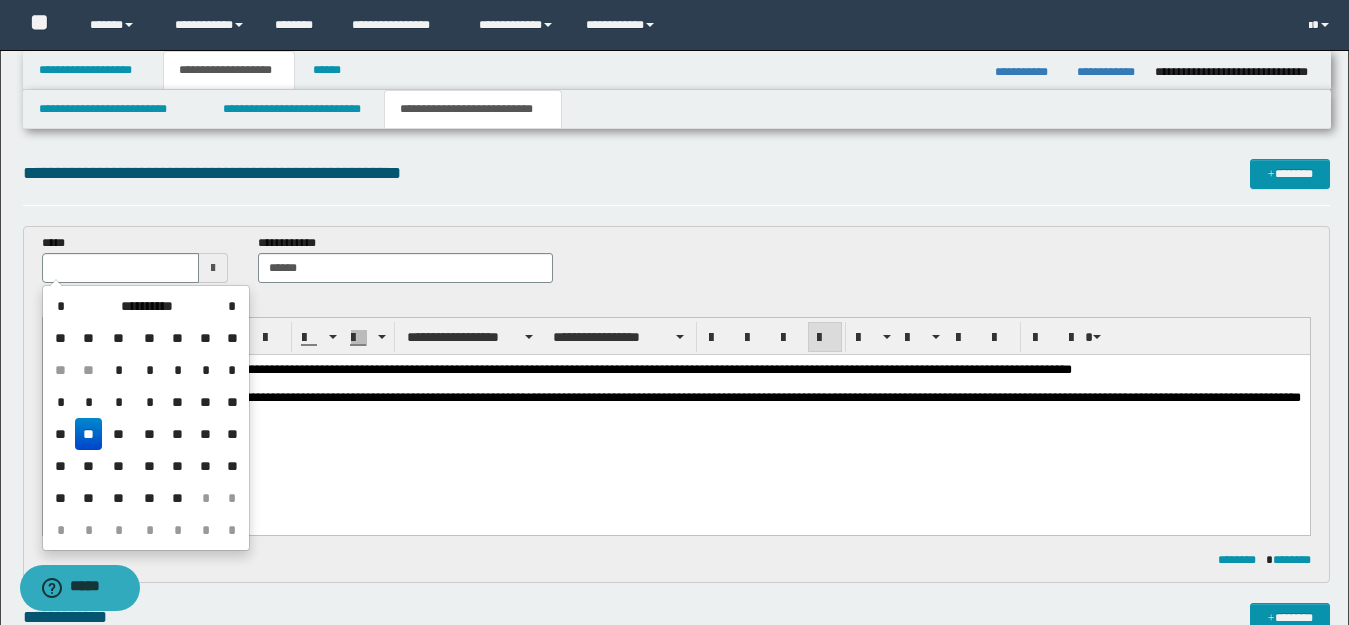 type on "**********" 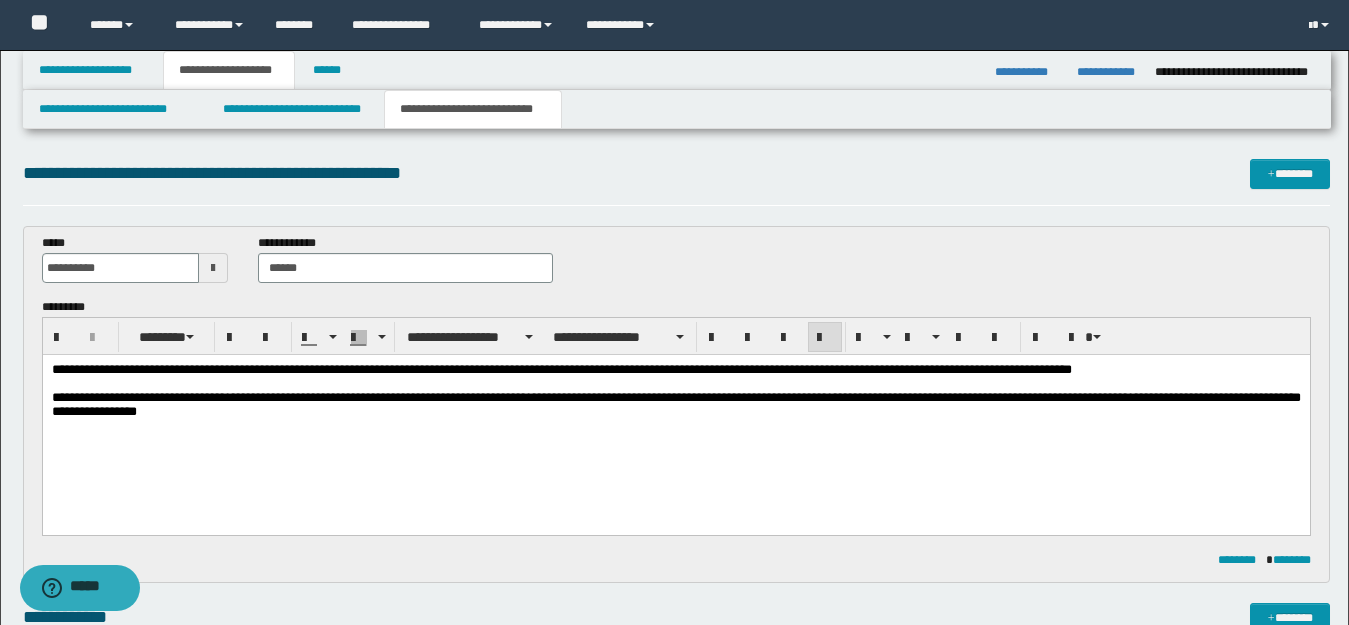 click on "**********" at bounding box center [675, 404] 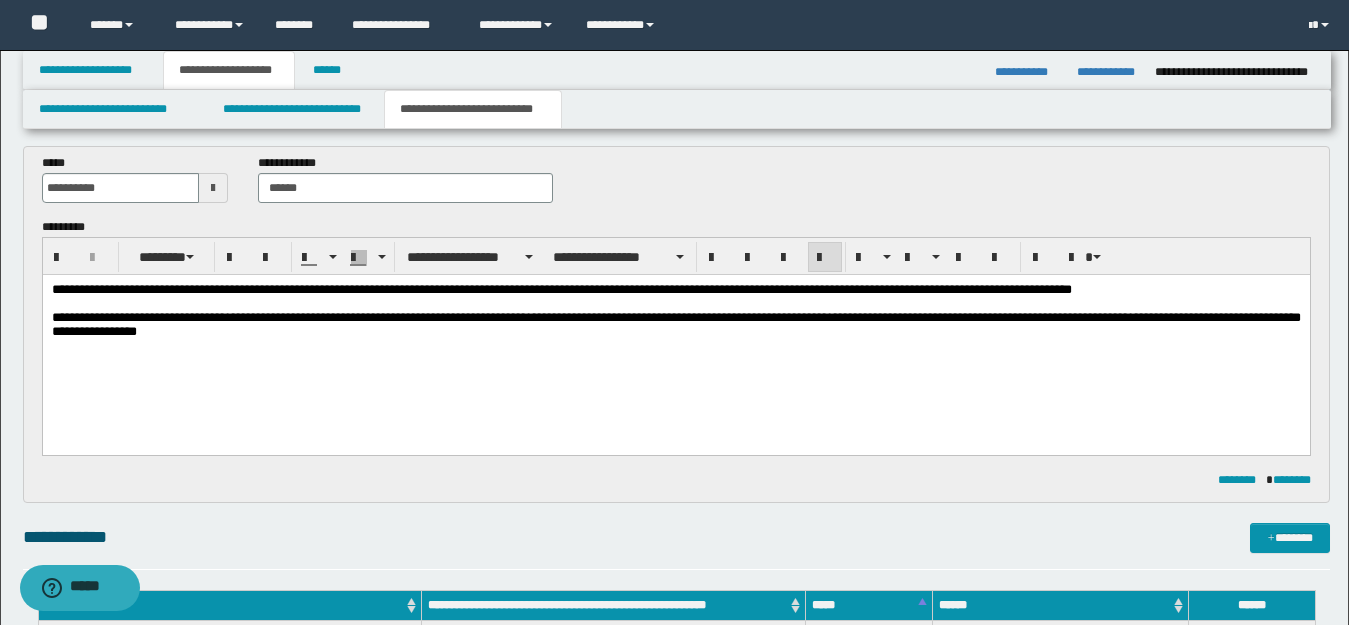 scroll, scrollTop: 0, scrollLeft: 0, axis: both 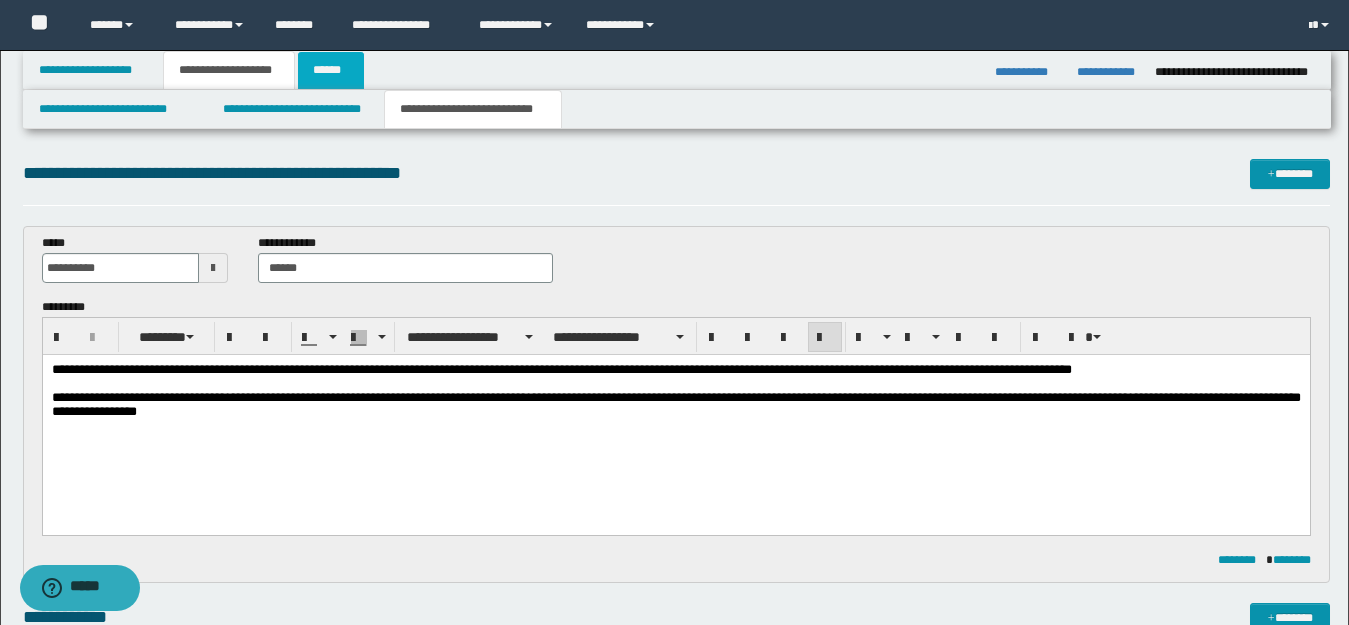 click on "******" at bounding box center (331, 70) 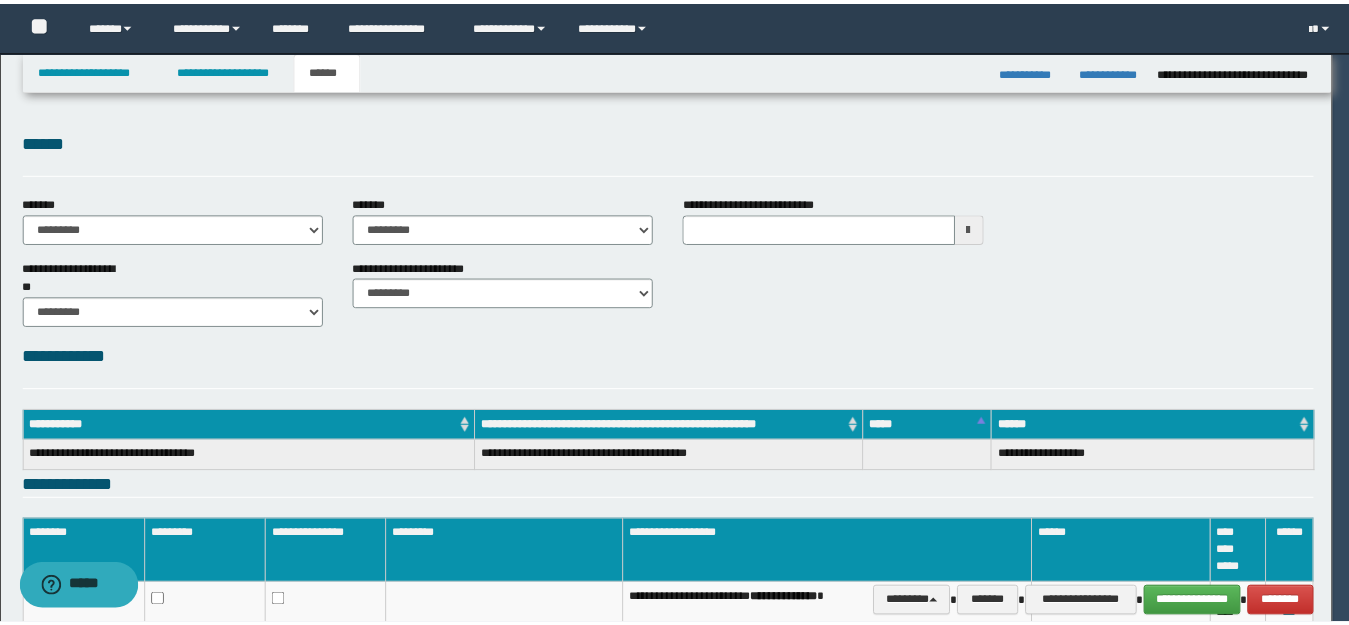 scroll, scrollTop: 0, scrollLeft: 0, axis: both 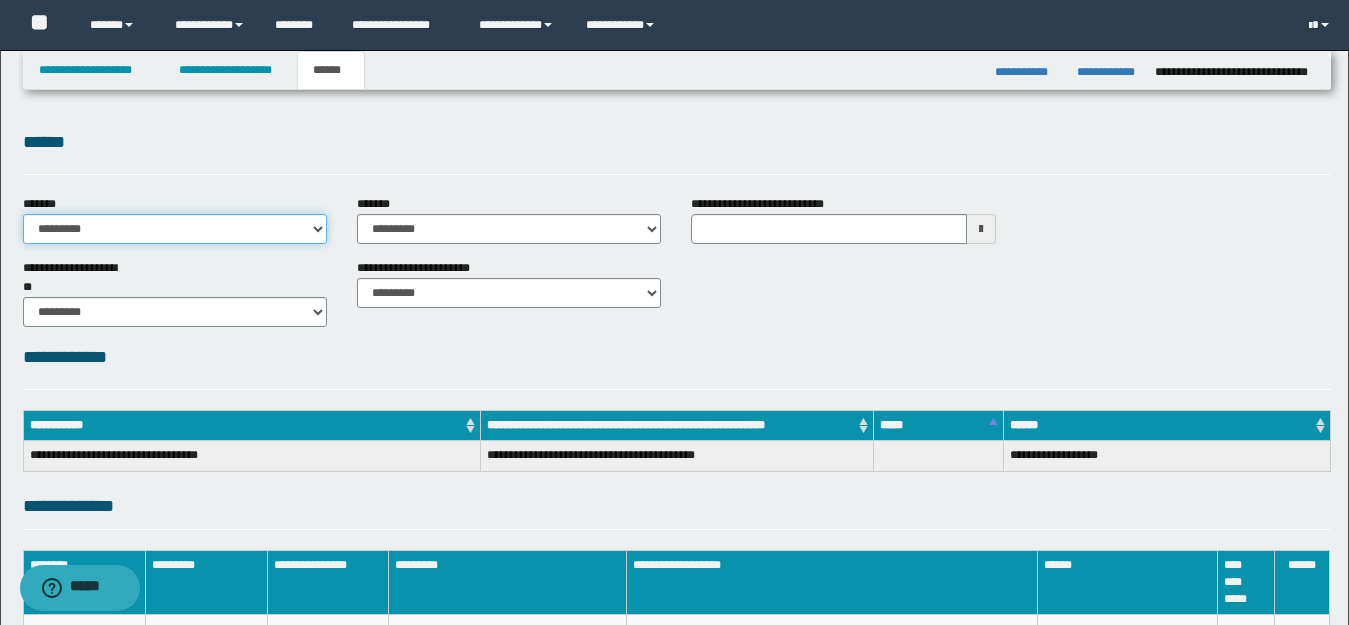 click on "**********" at bounding box center [175, 229] 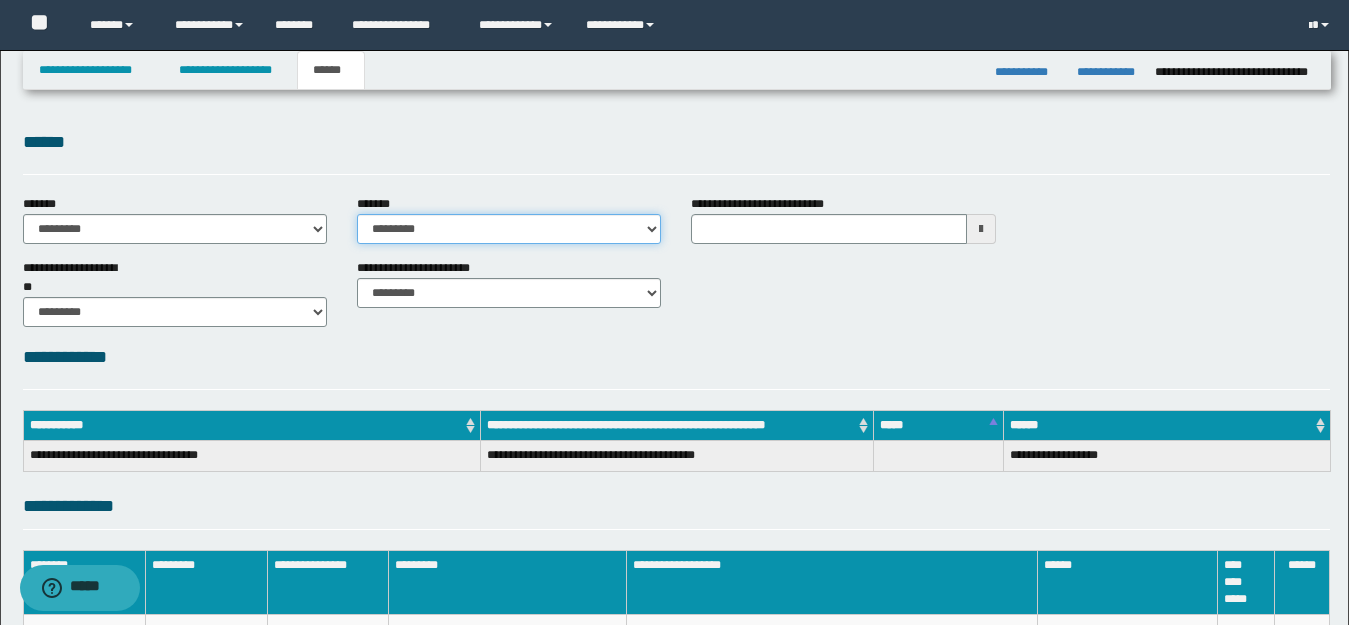 click on "**********" at bounding box center [509, 229] 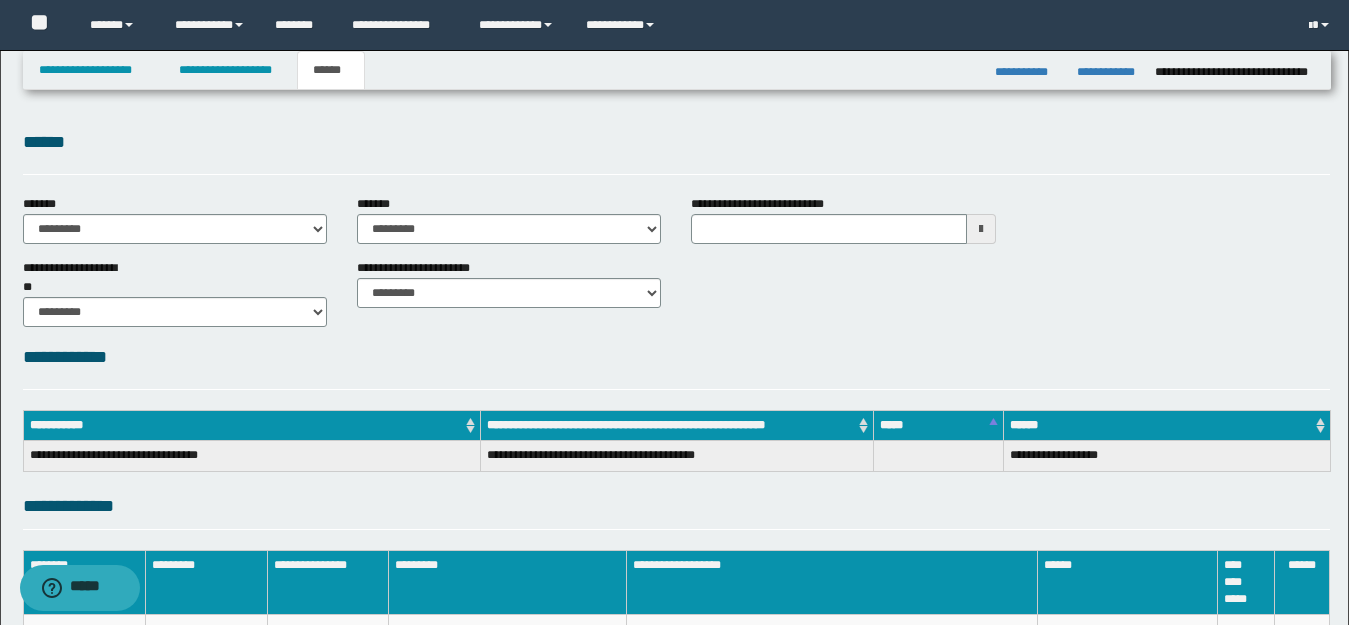 click on "**********" at bounding box center [676, 291] 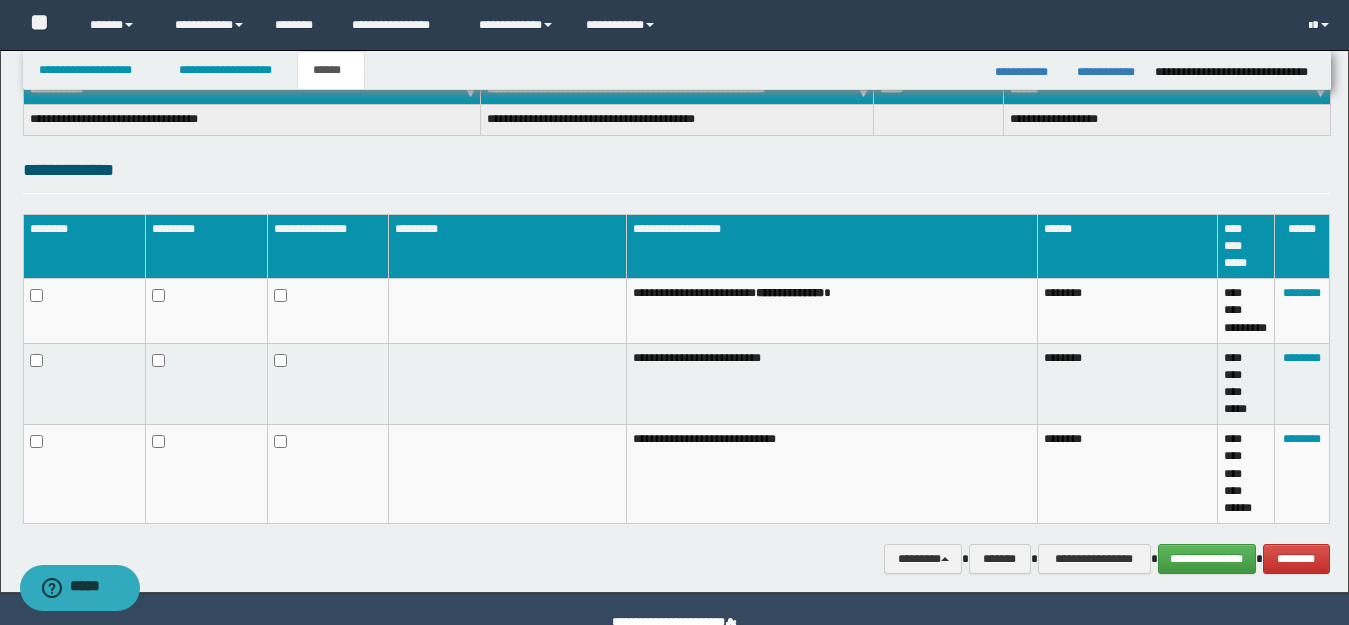 scroll, scrollTop: 382, scrollLeft: 0, axis: vertical 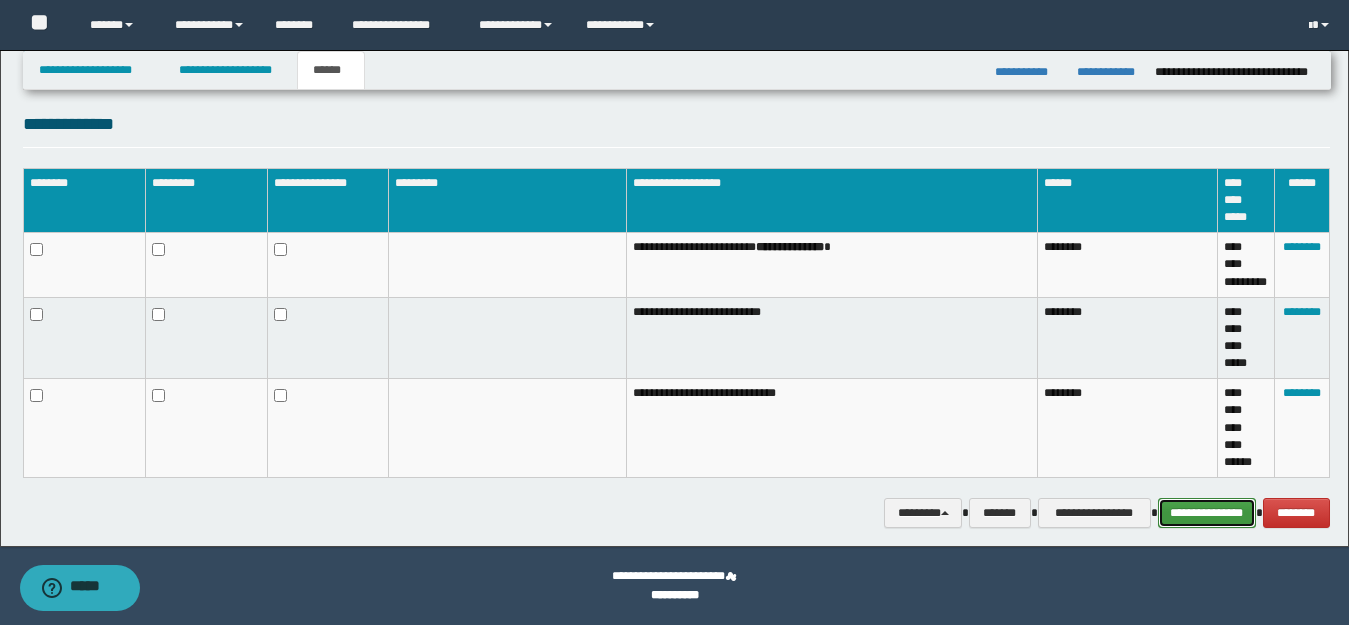 click on "**********" at bounding box center (1207, 513) 